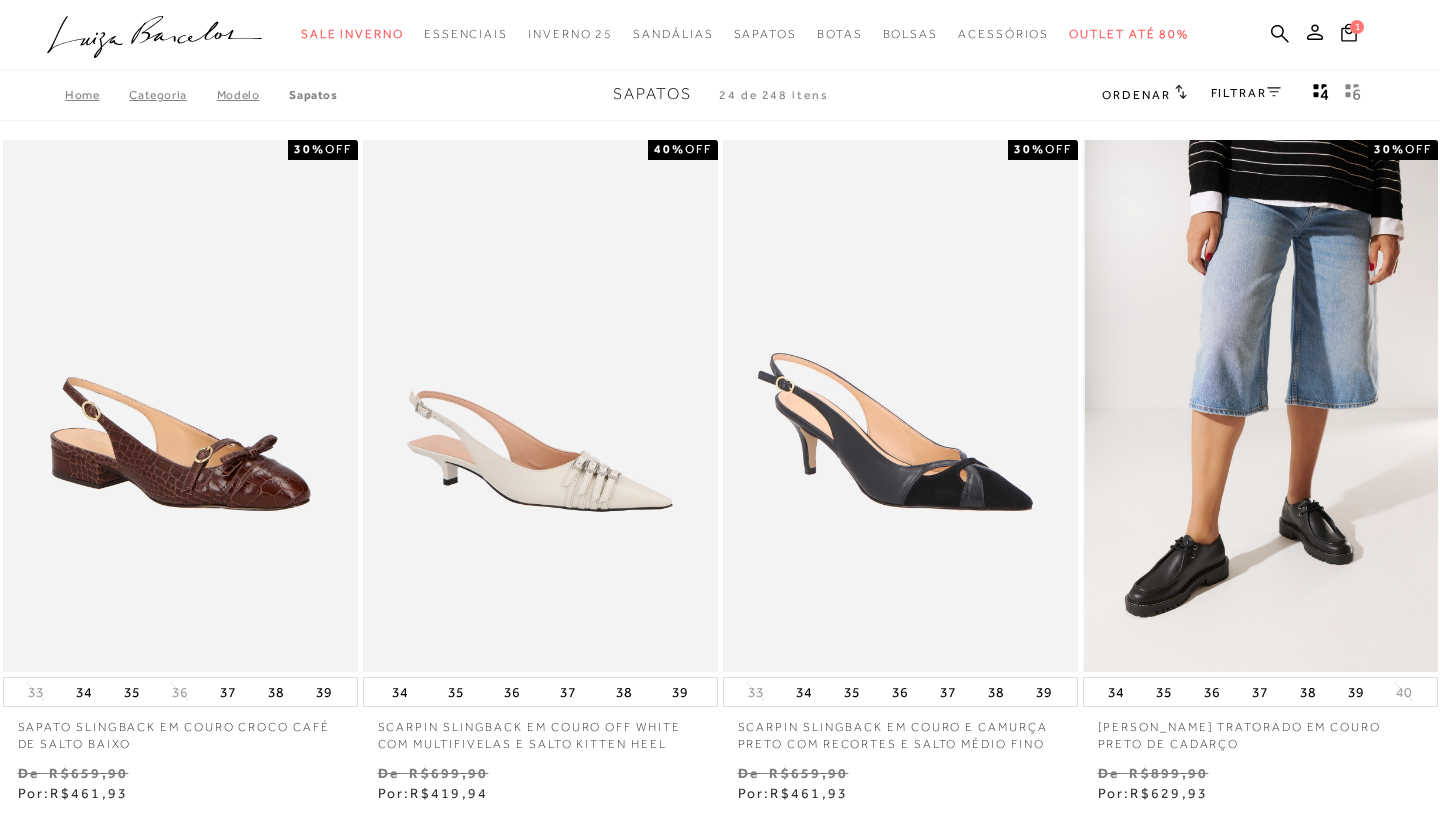 scroll, scrollTop: 0, scrollLeft: 0, axis: both 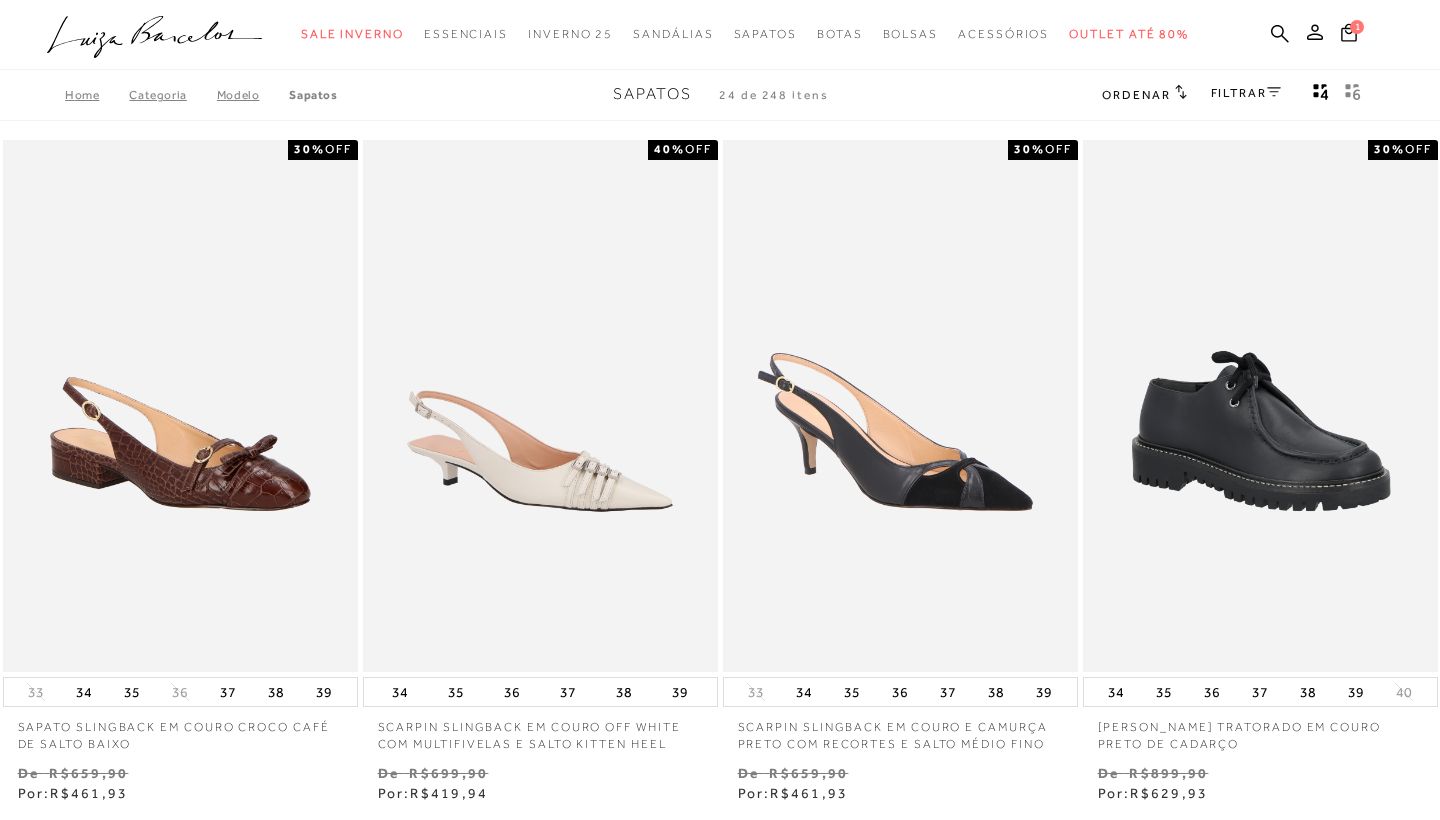 click on "FILTRAR" at bounding box center (1246, 93) 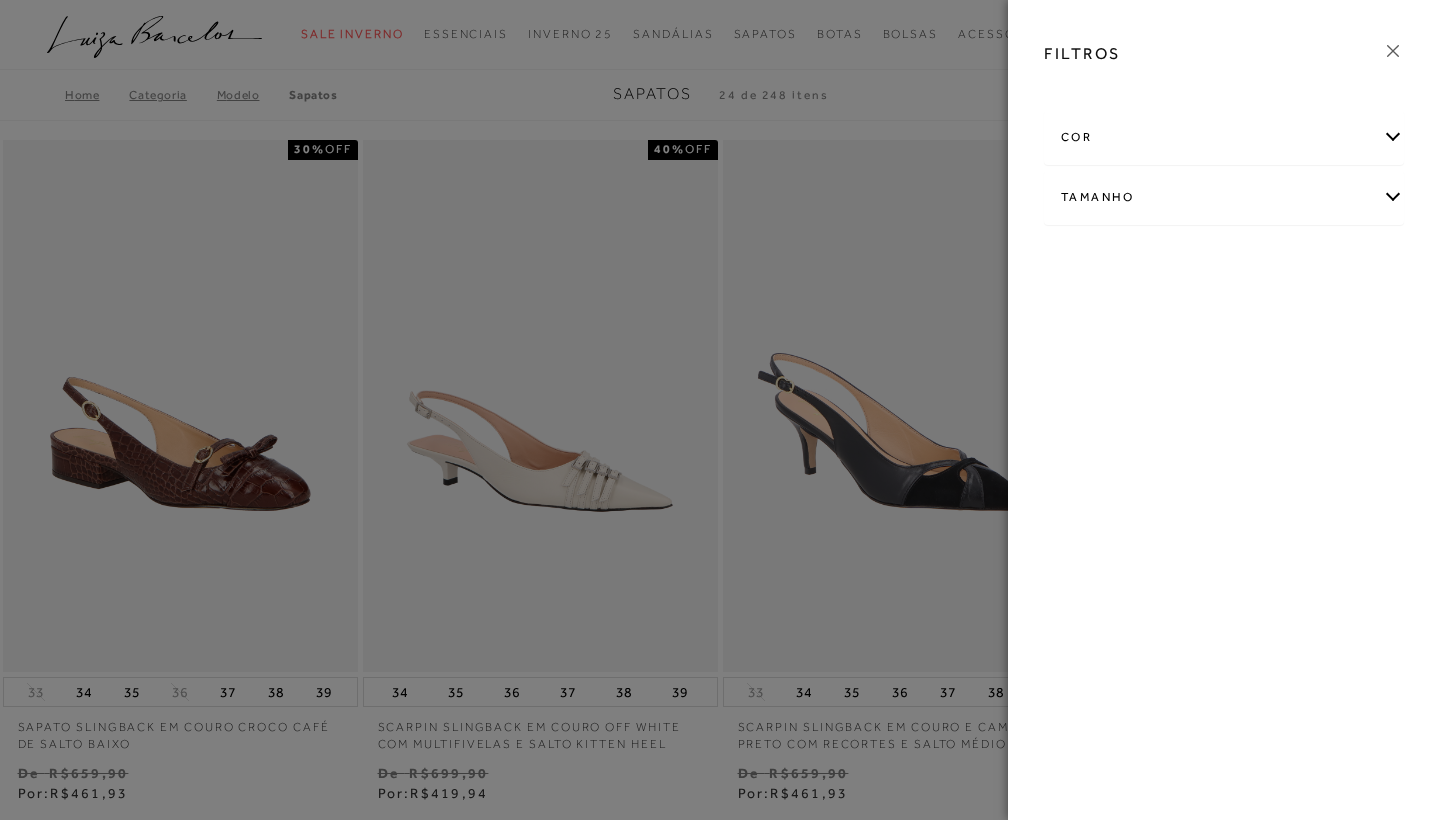 click at bounding box center [720, 410] 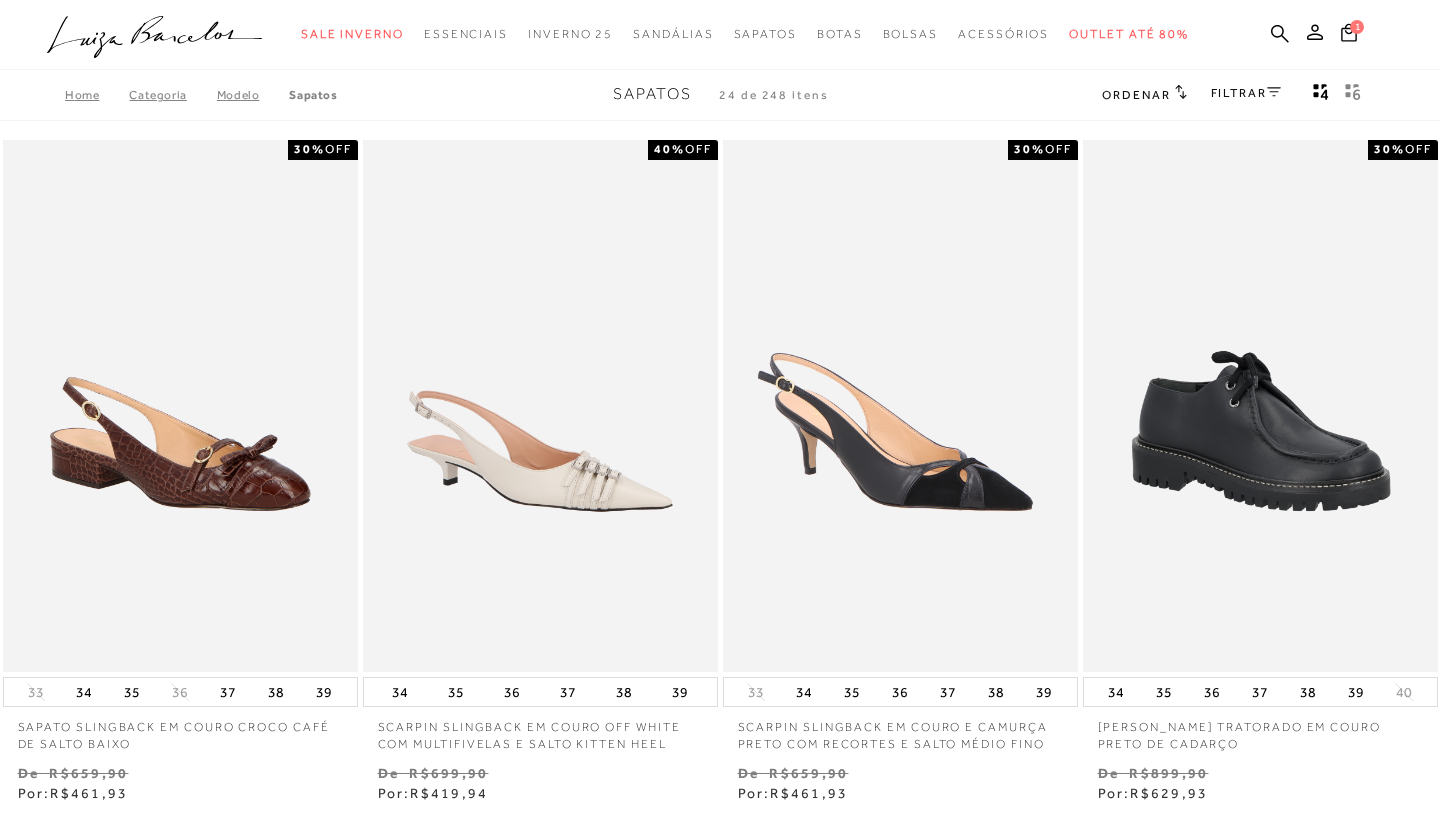 click on "Ordenar" at bounding box center (1136, 95) 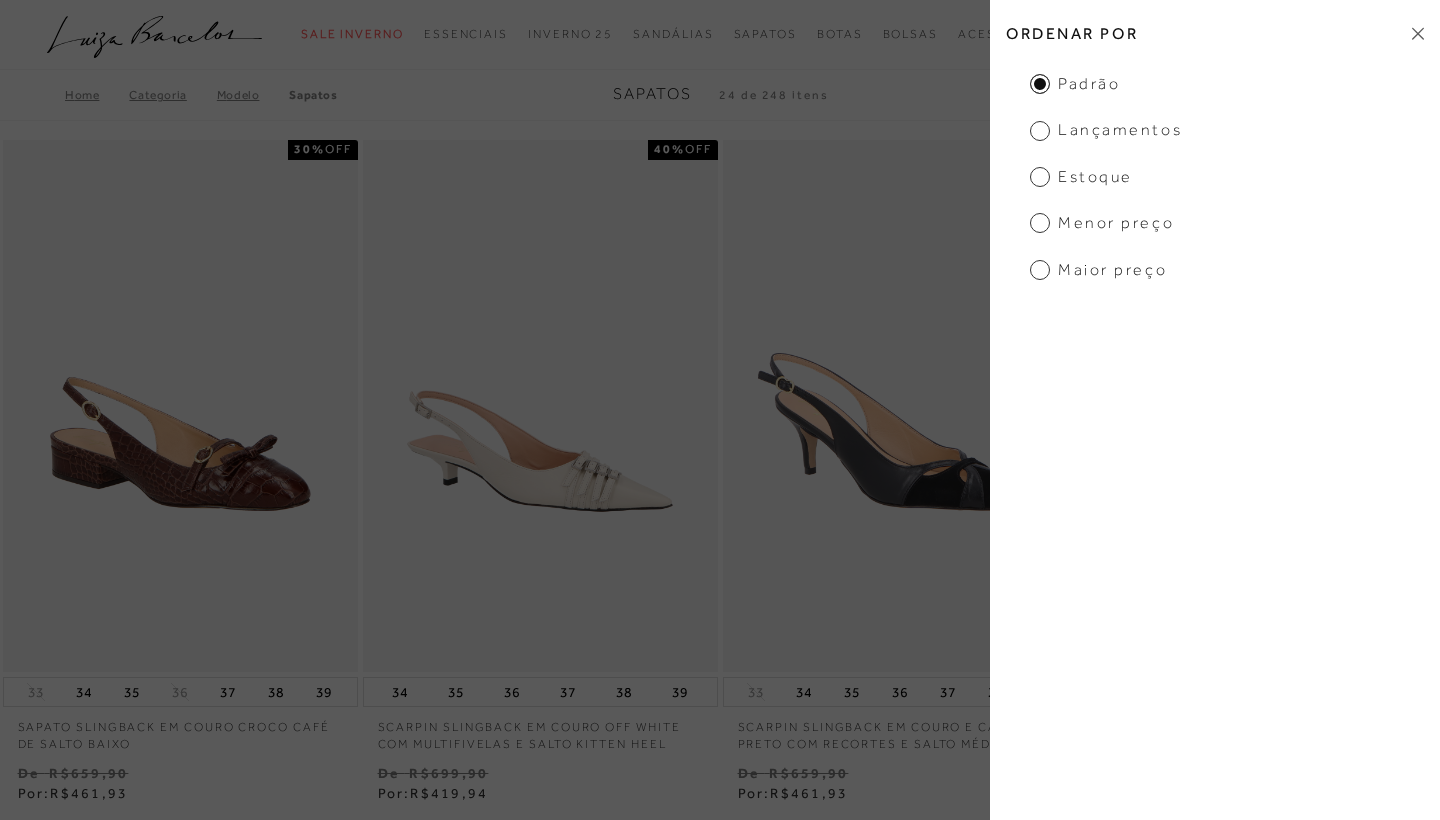 click on "Menor preço" at bounding box center (1102, 223) 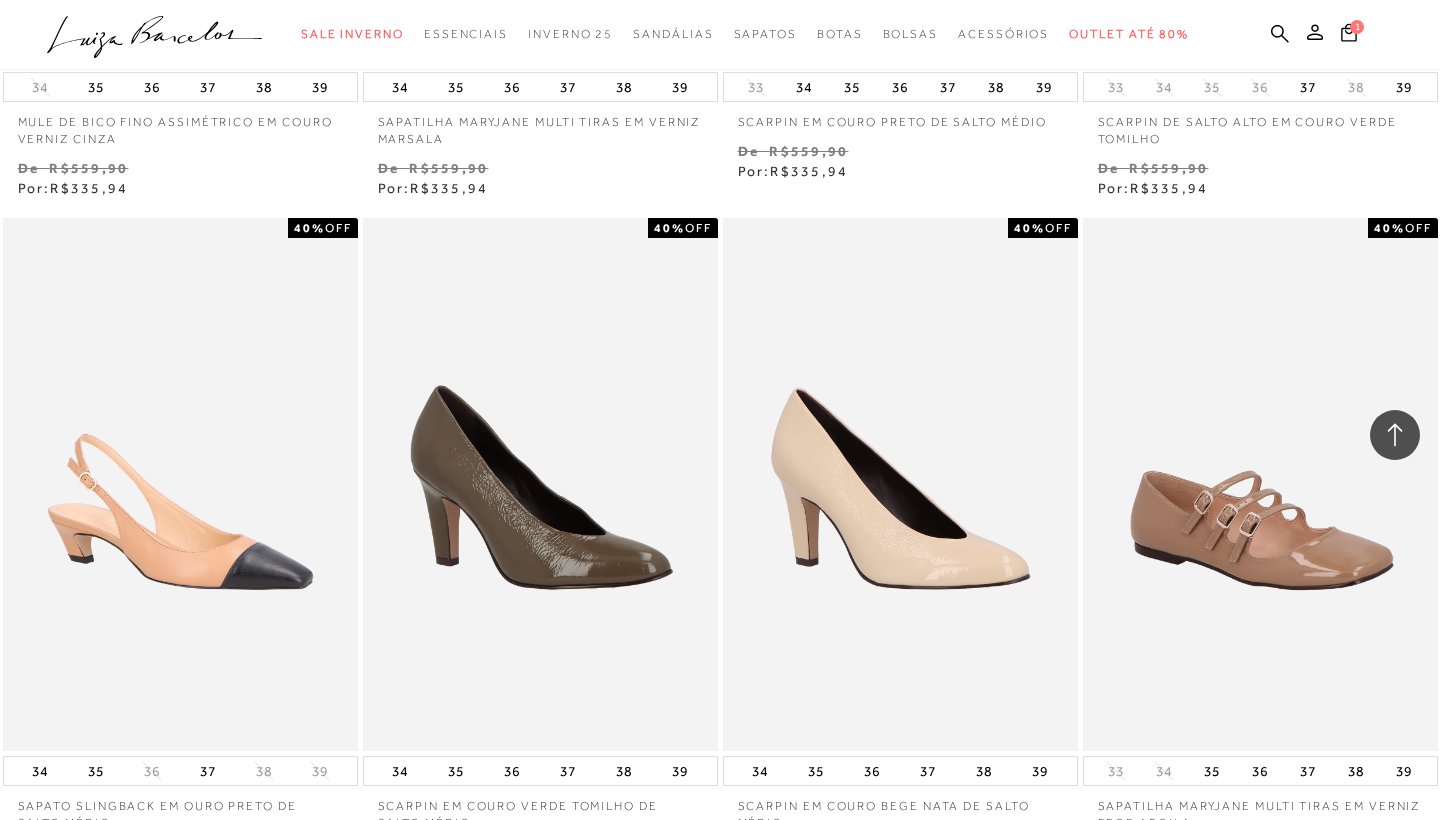 scroll, scrollTop: 8243, scrollLeft: 0, axis: vertical 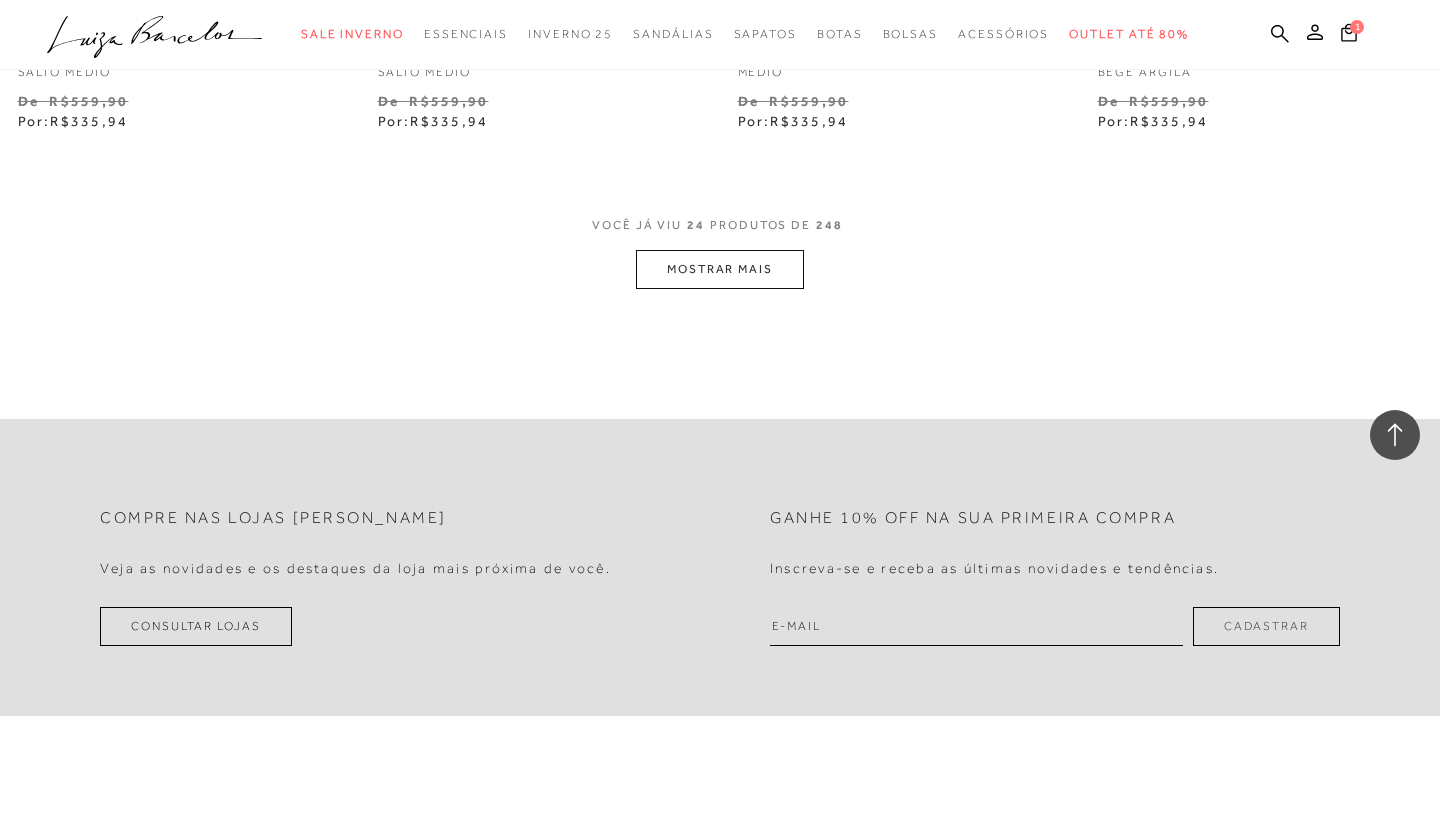 click on "MOSTRAR MAIS" at bounding box center (720, 269) 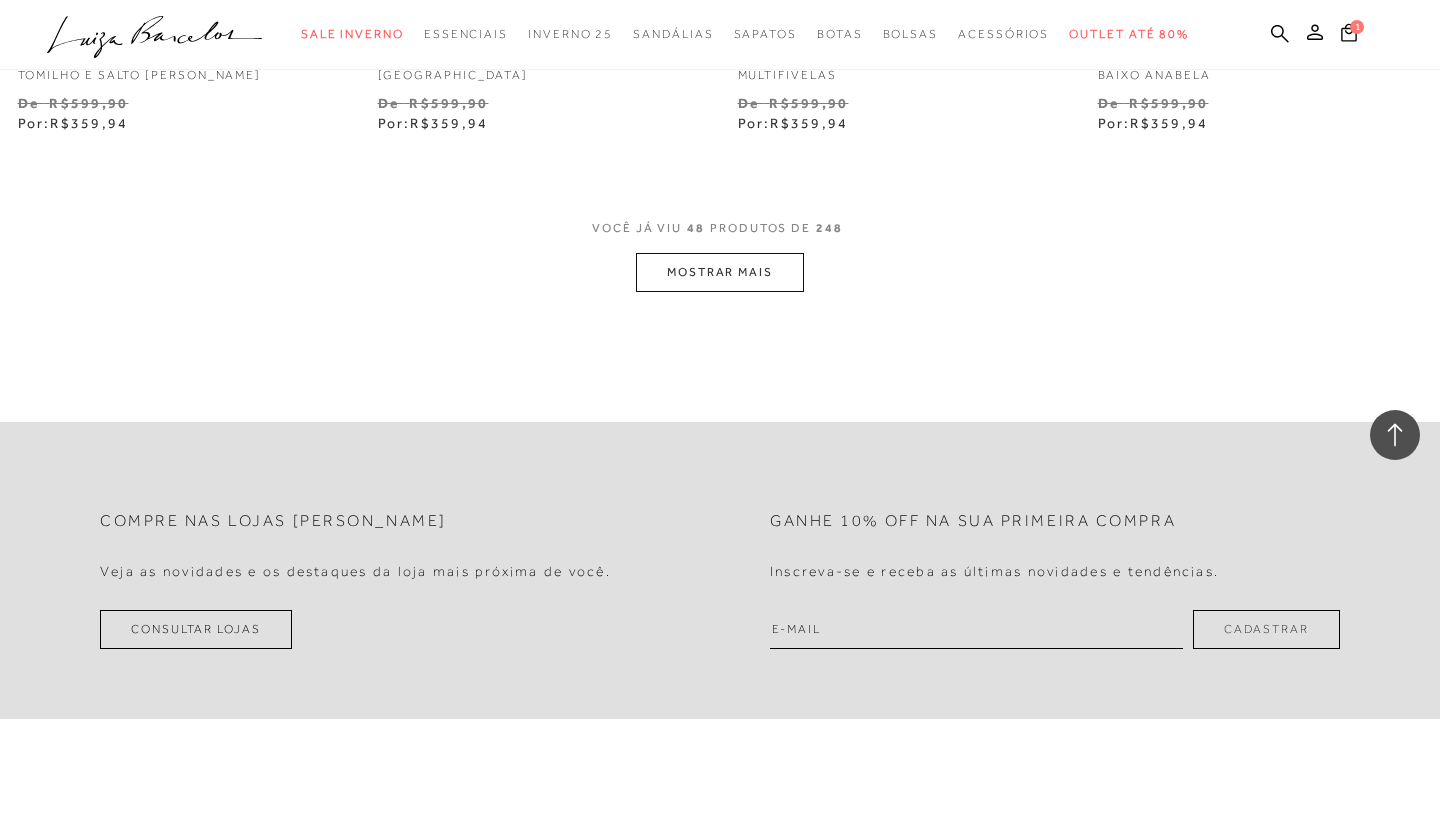 scroll, scrollTop: 12360, scrollLeft: 0, axis: vertical 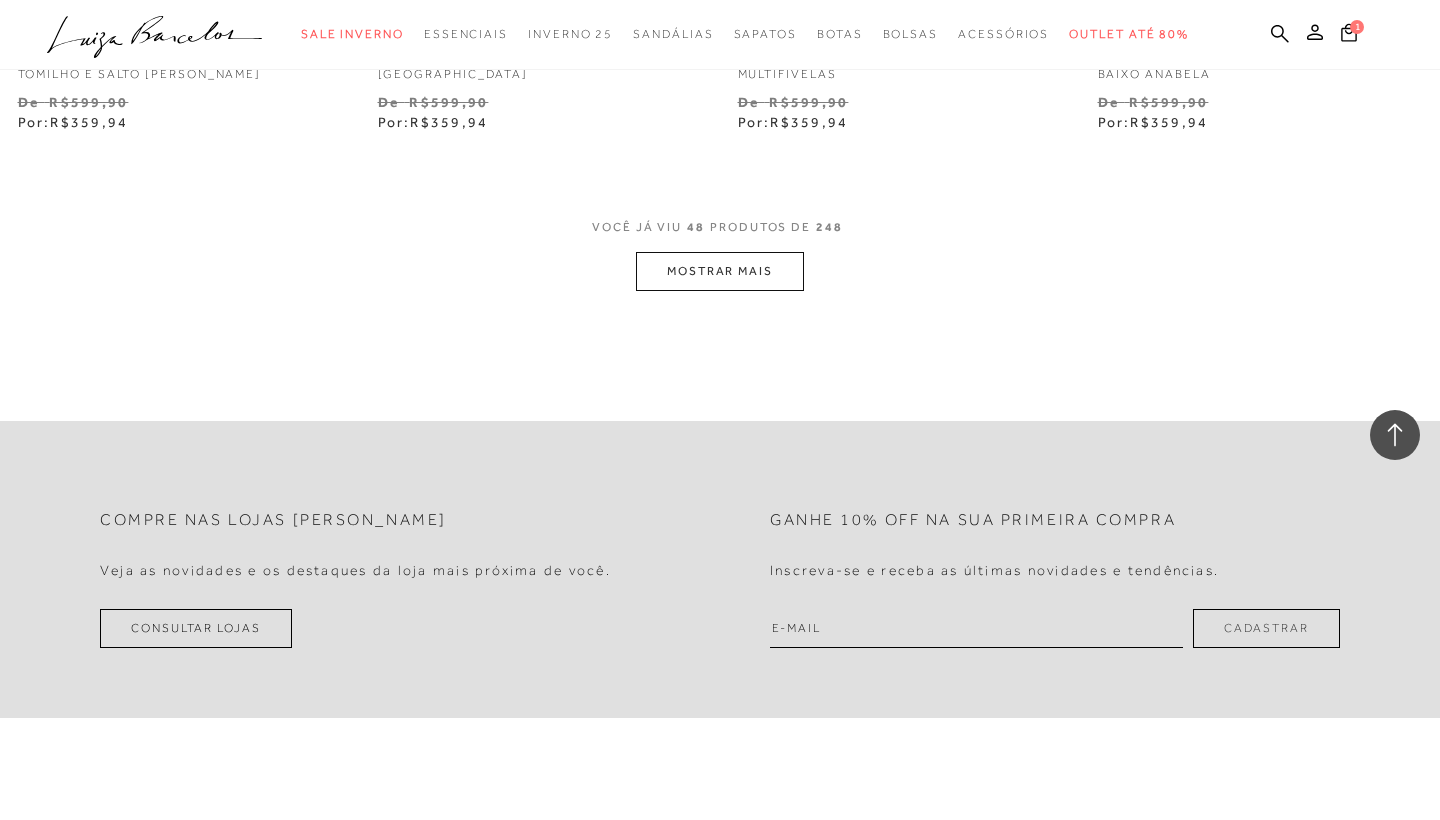 click on "MOSTRAR MAIS" at bounding box center (720, 271) 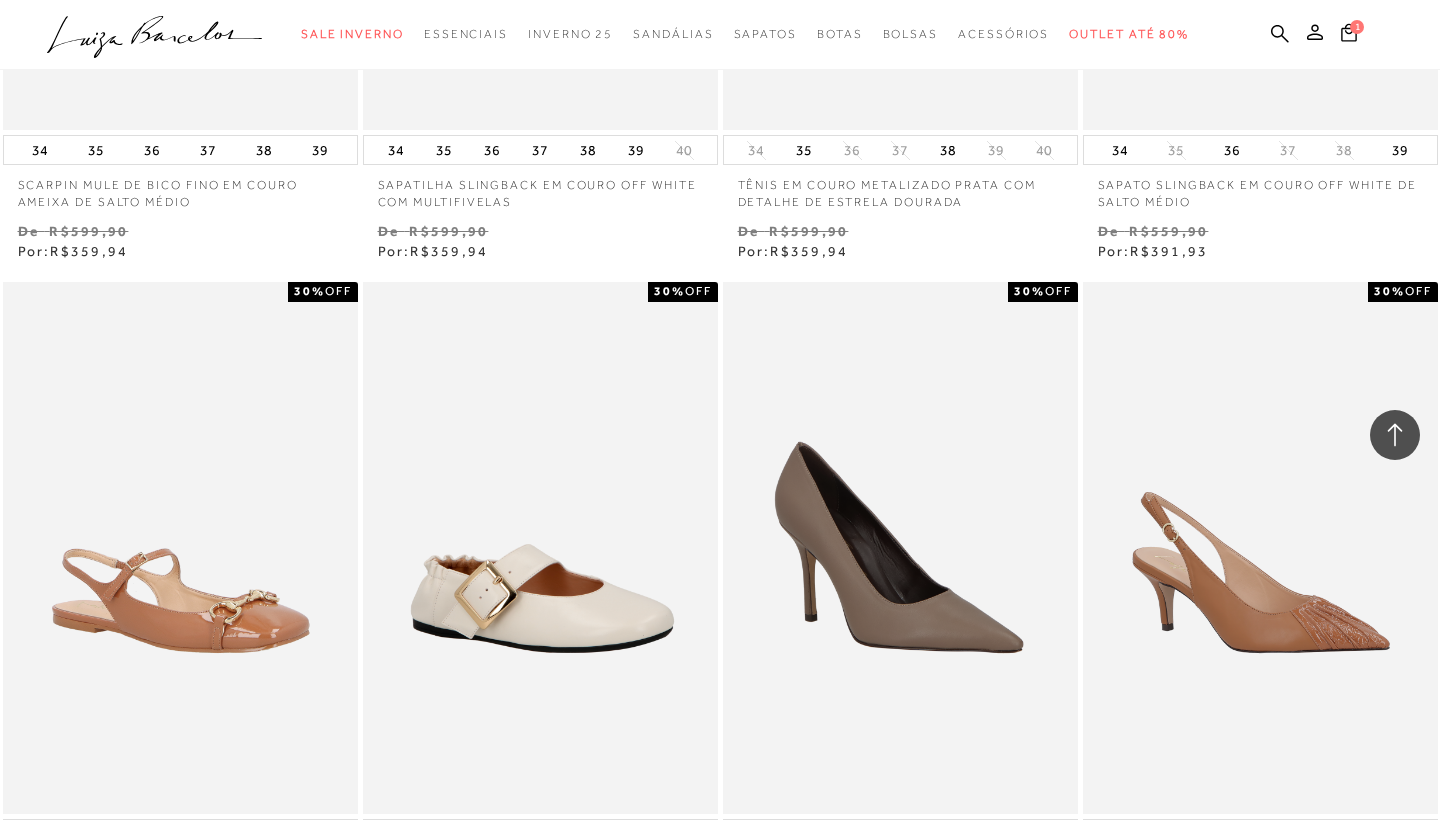 scroll, scrollTop: 15942, scrollLeft: 0, axis: vertical 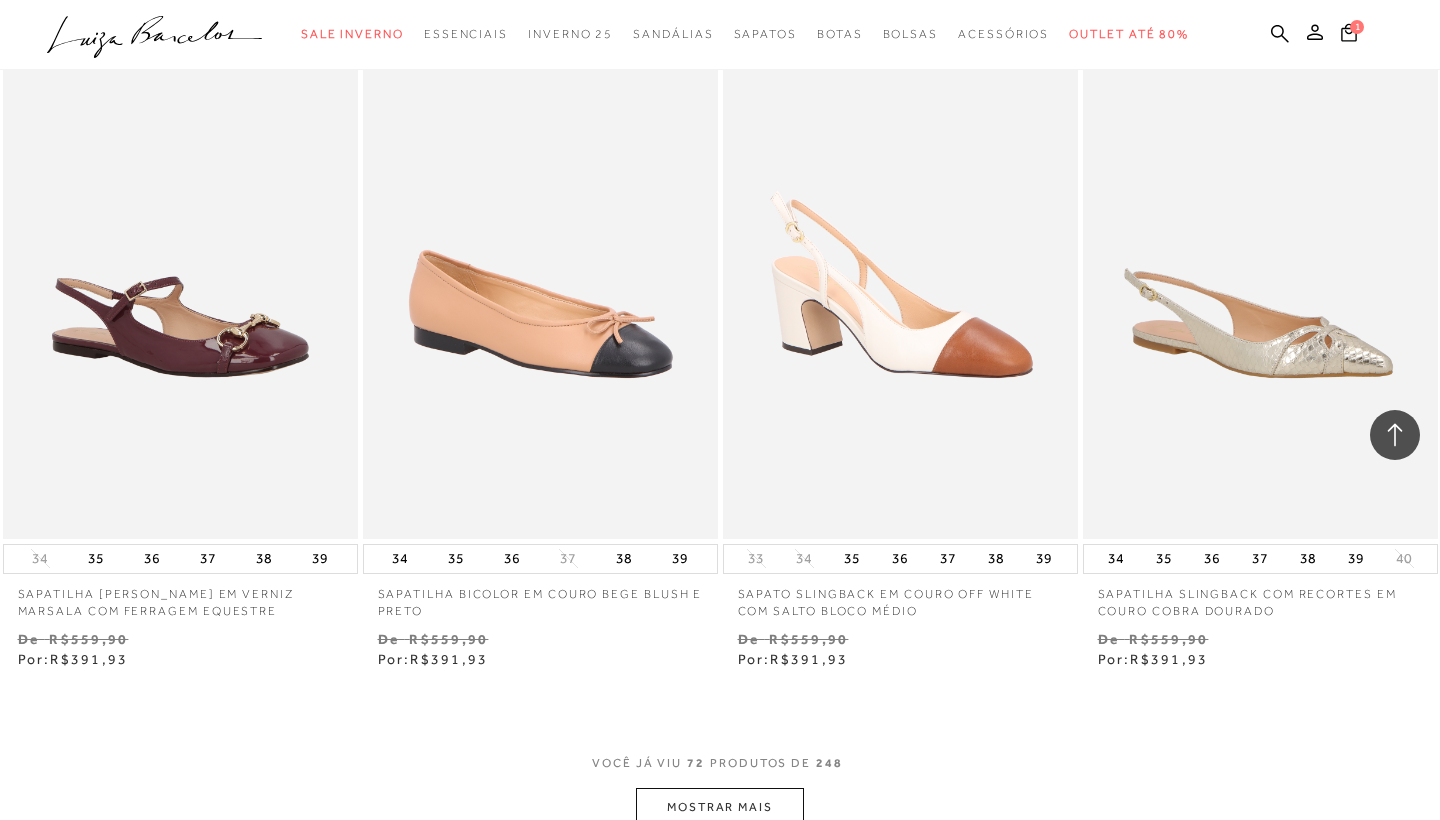 click on "MOSTRAR MAIS" at bounding box center (720, 807) 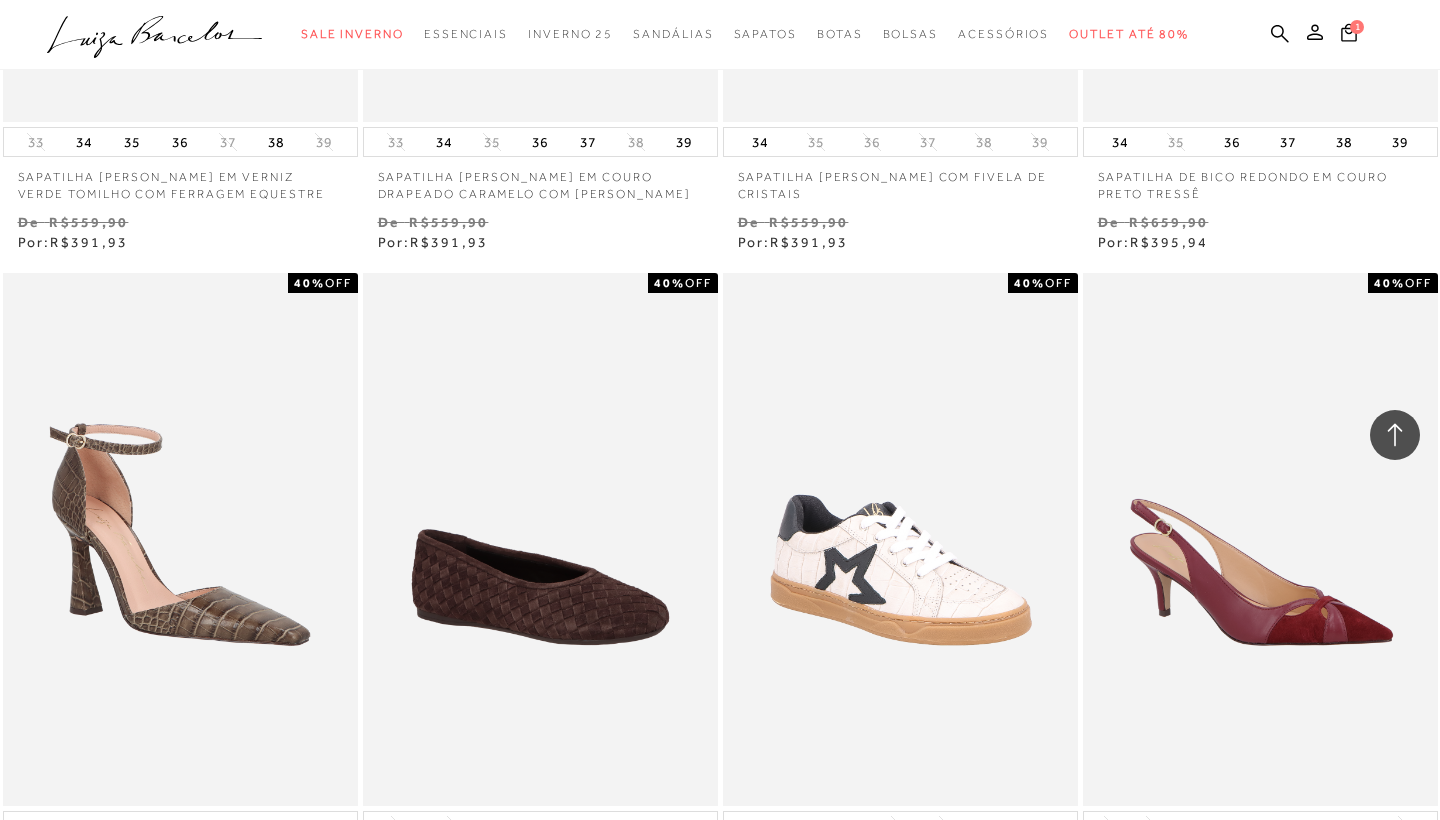 scroll, scrollTop: 18460, scrollLeft: 0, axis: vertical 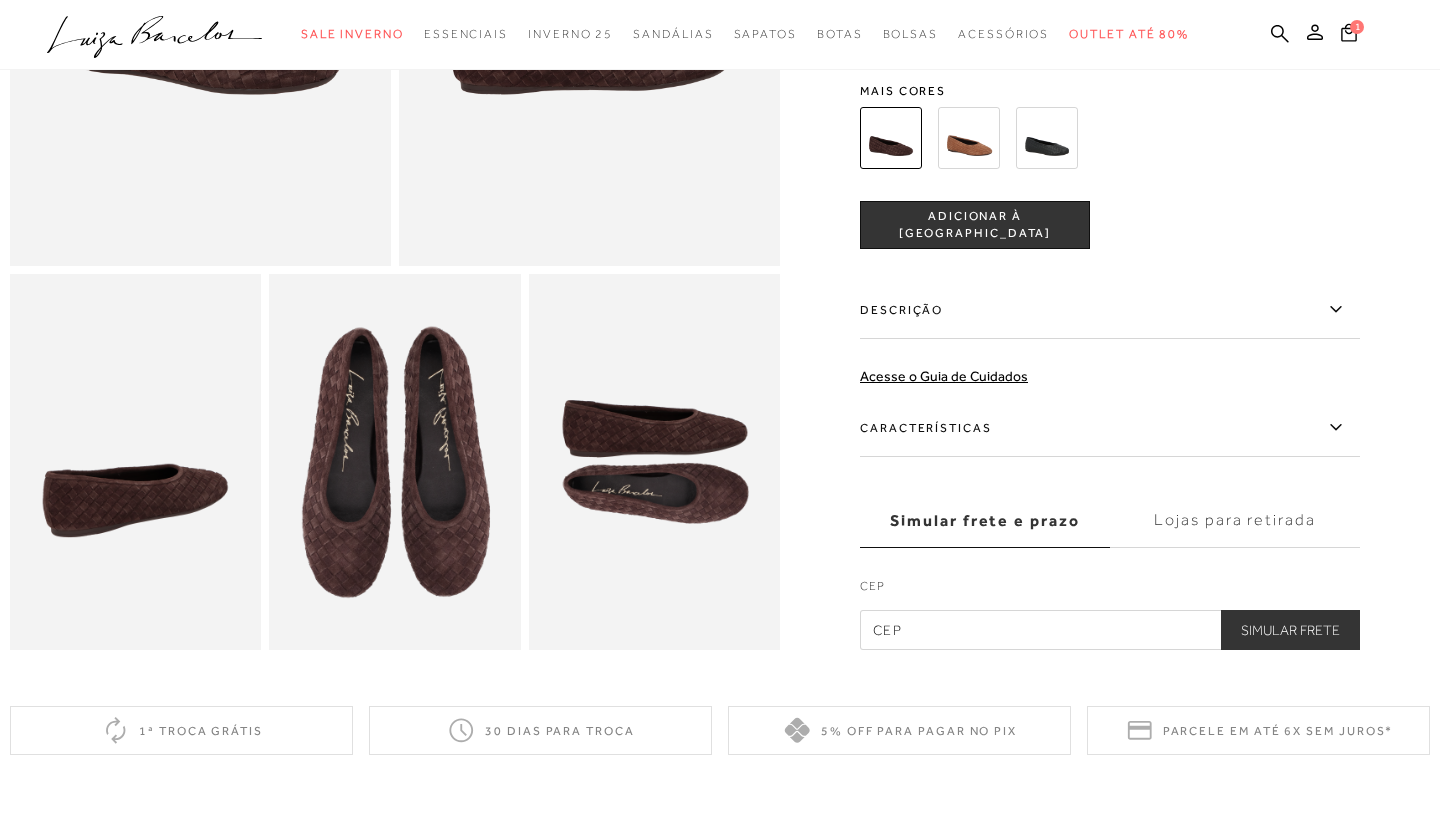 click at bounding box center [394, 462] 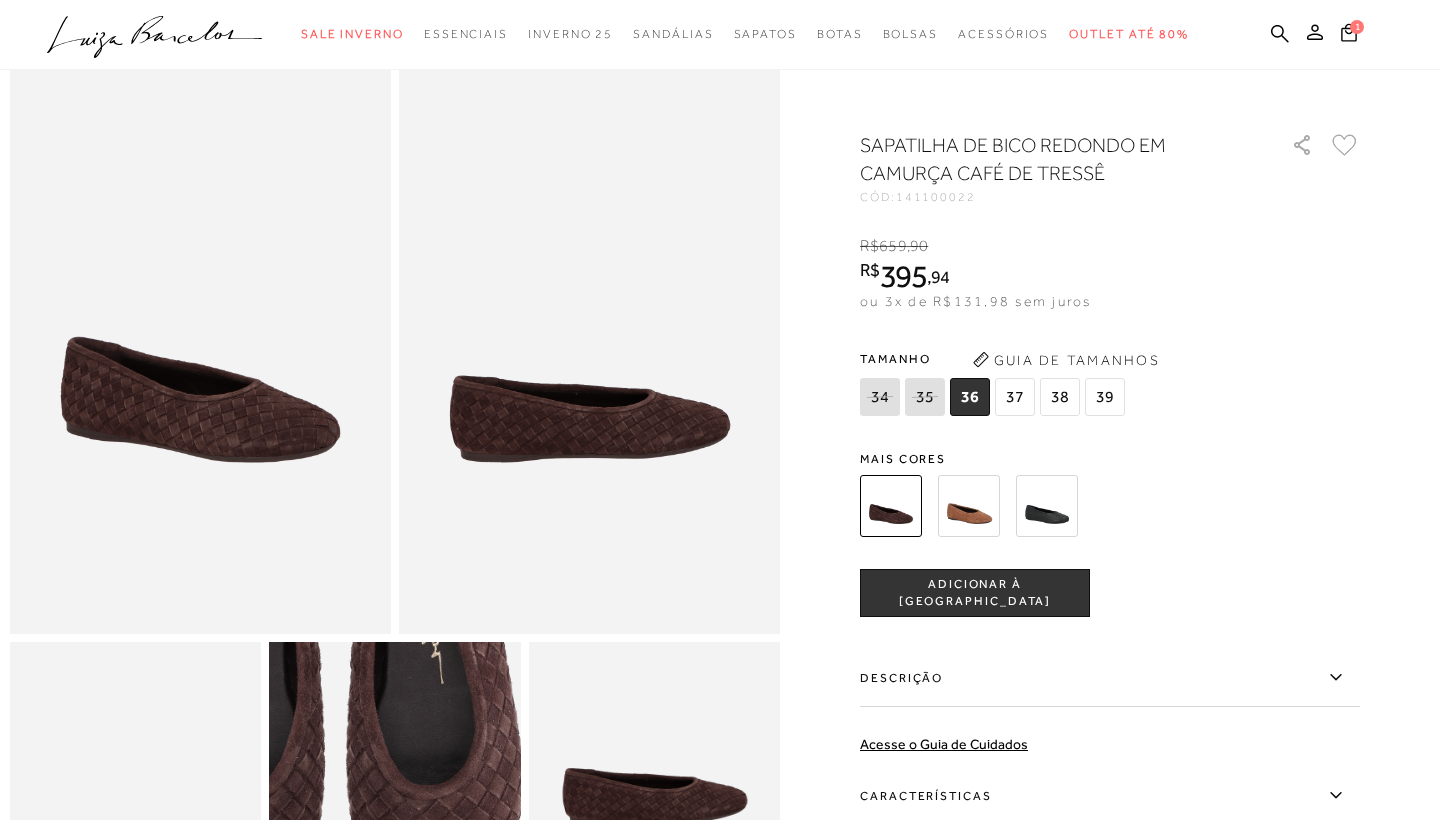 scroll, scrollTop: 74, scrollLeft: 0, axis: vertical 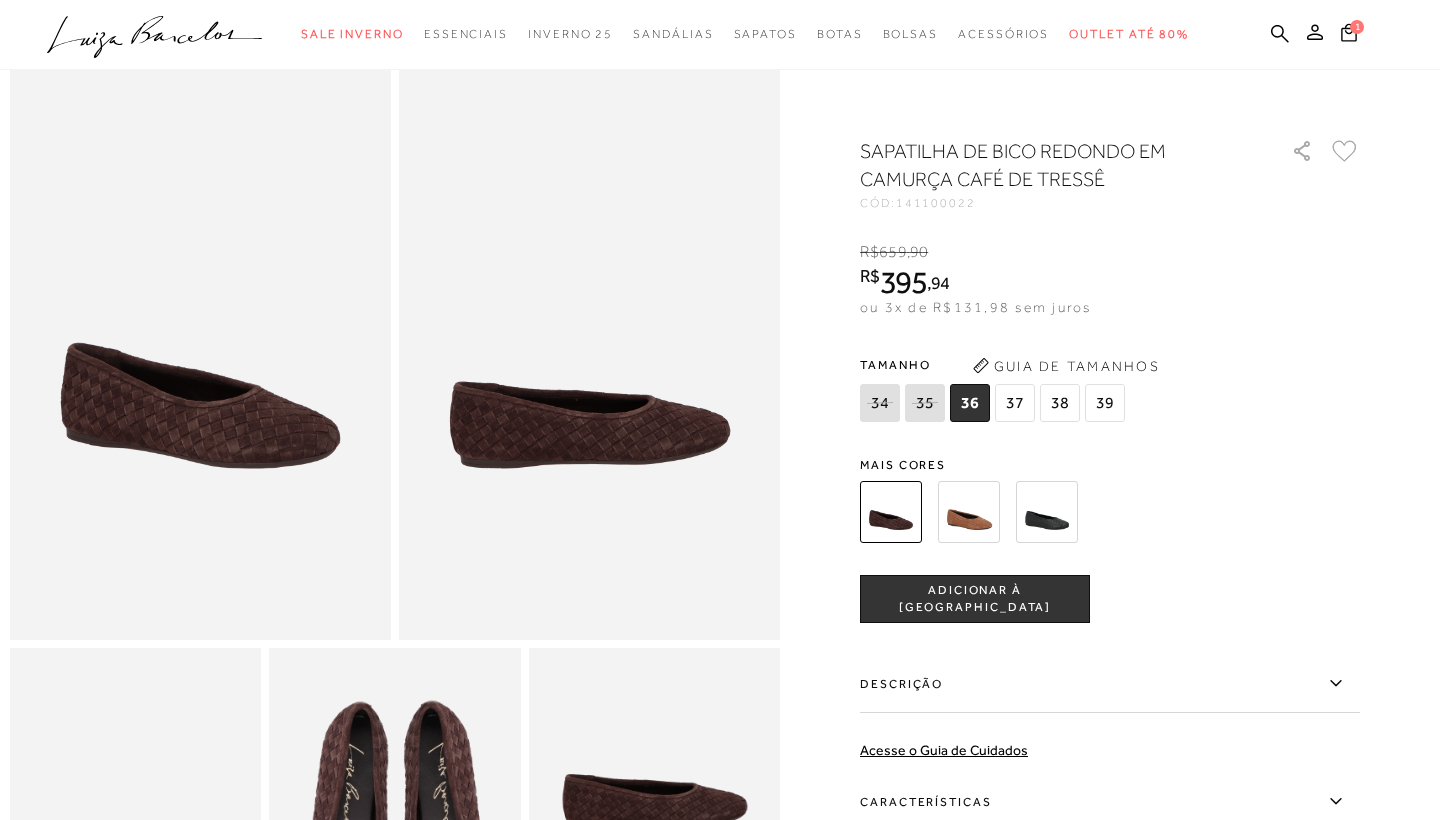 click at bounding box center [969, 512] 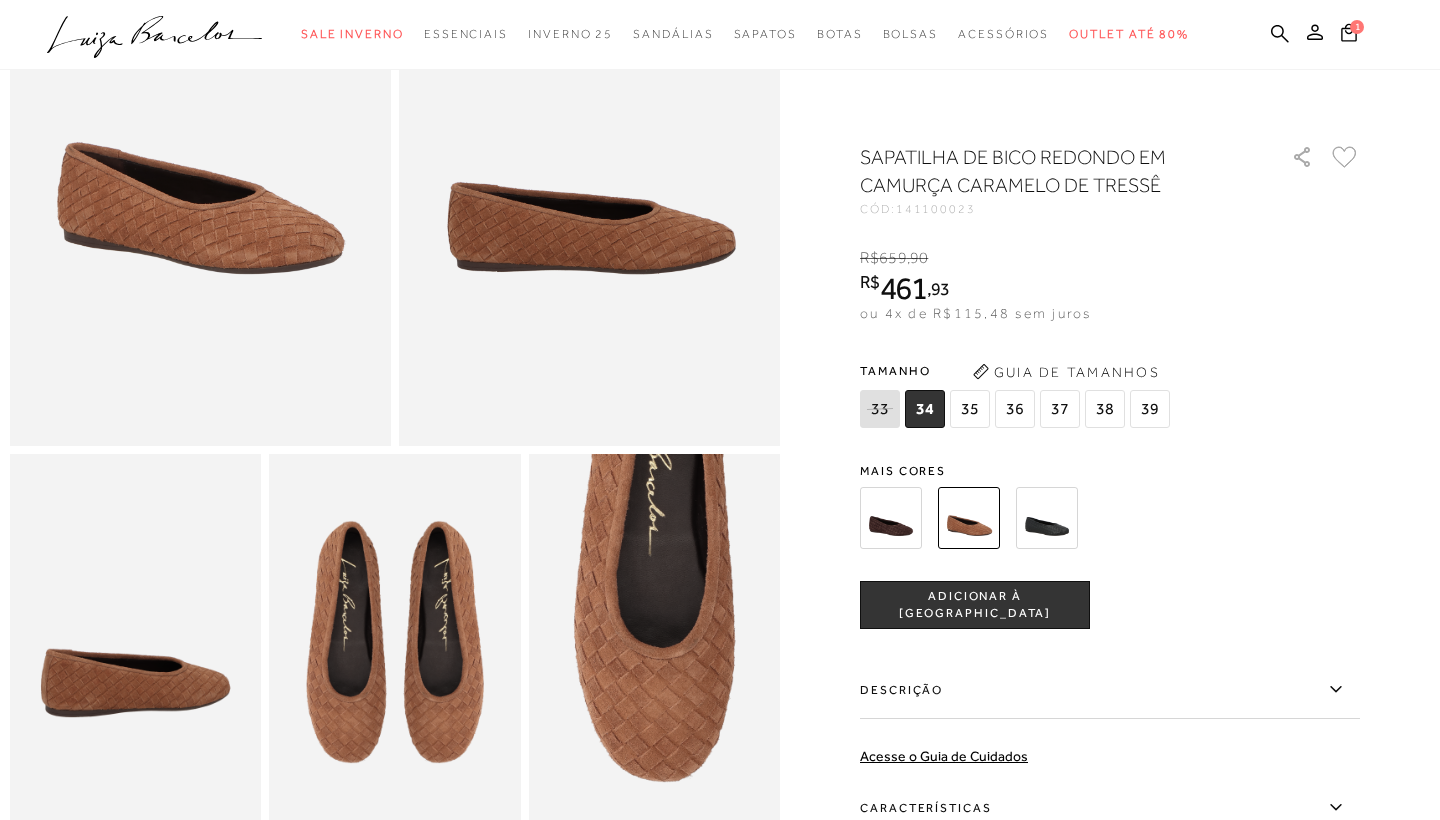 scroll, scrollTop: 263, scrollLeft: 0, axis: vertical 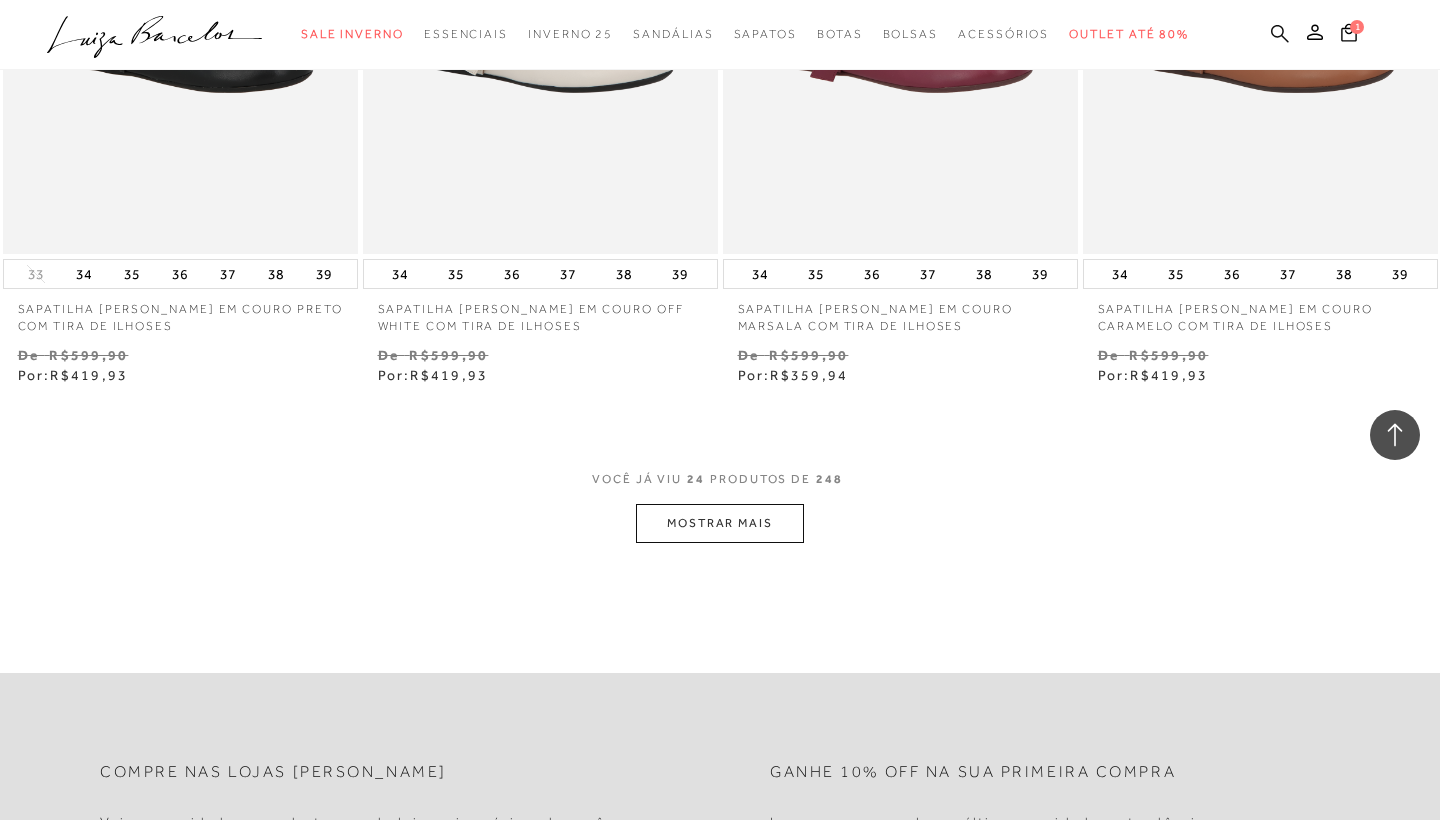 click 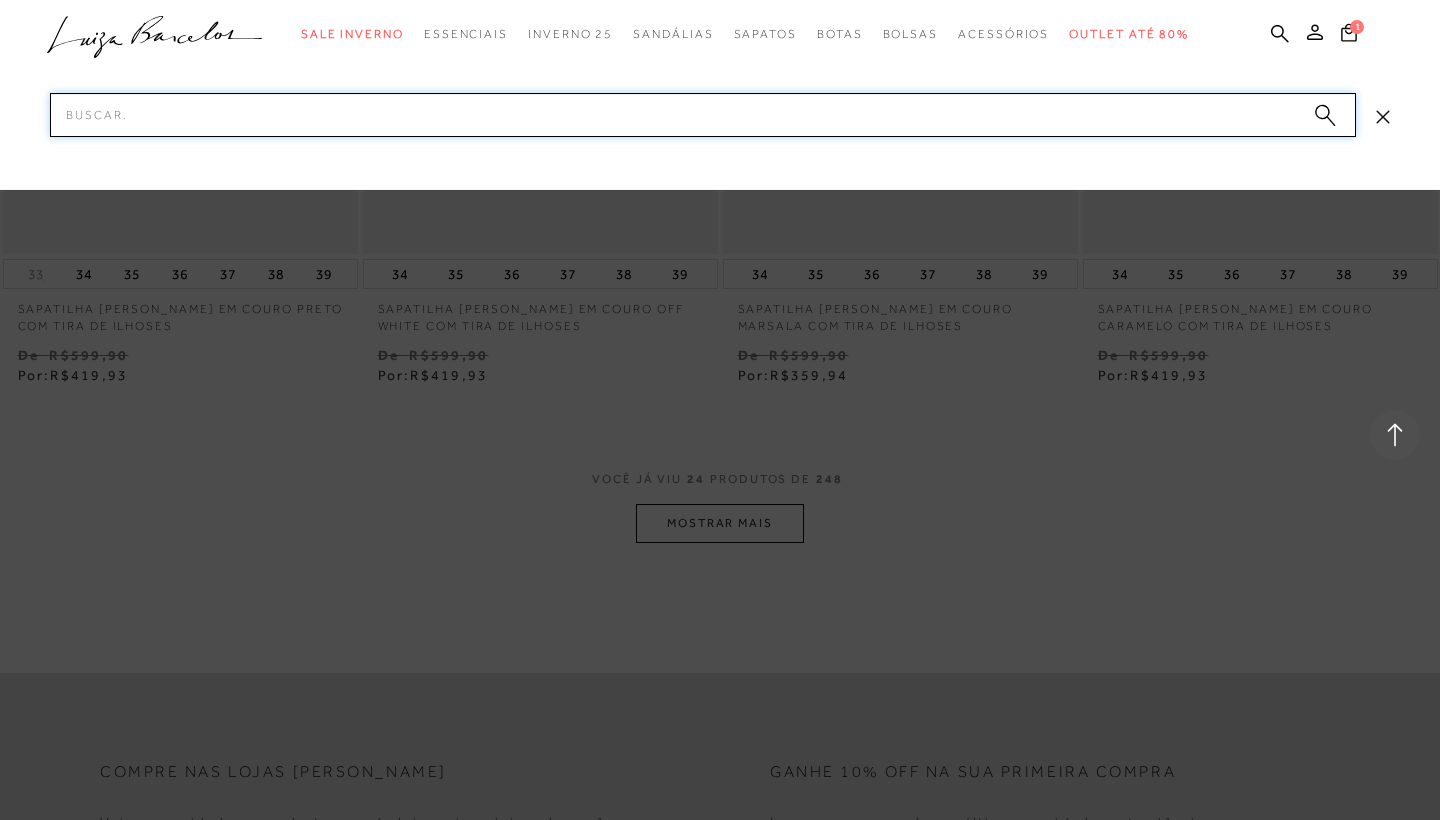 click on "Pesquisar" at bounding box center (703, 115) 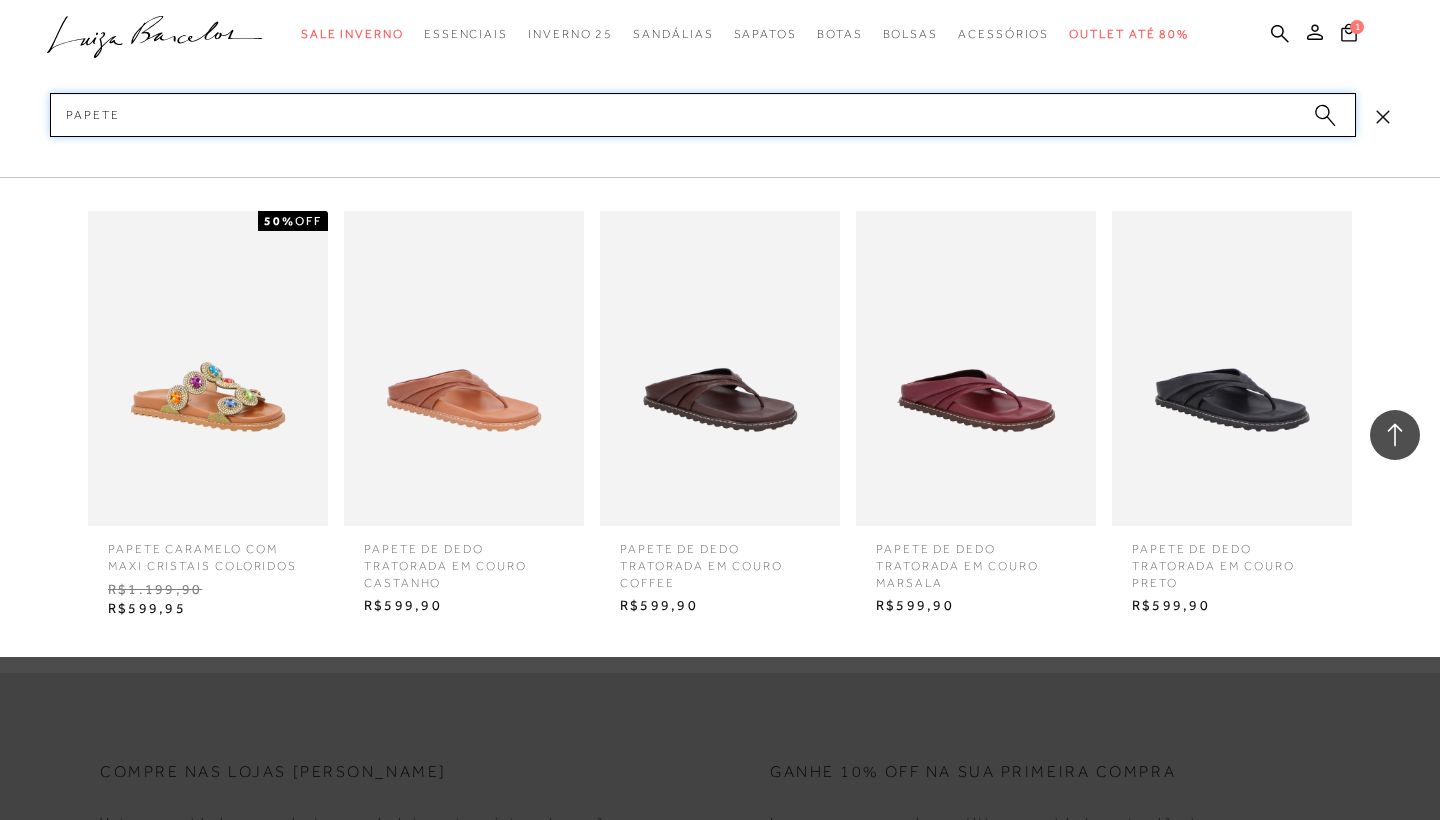type on "PAPETE" 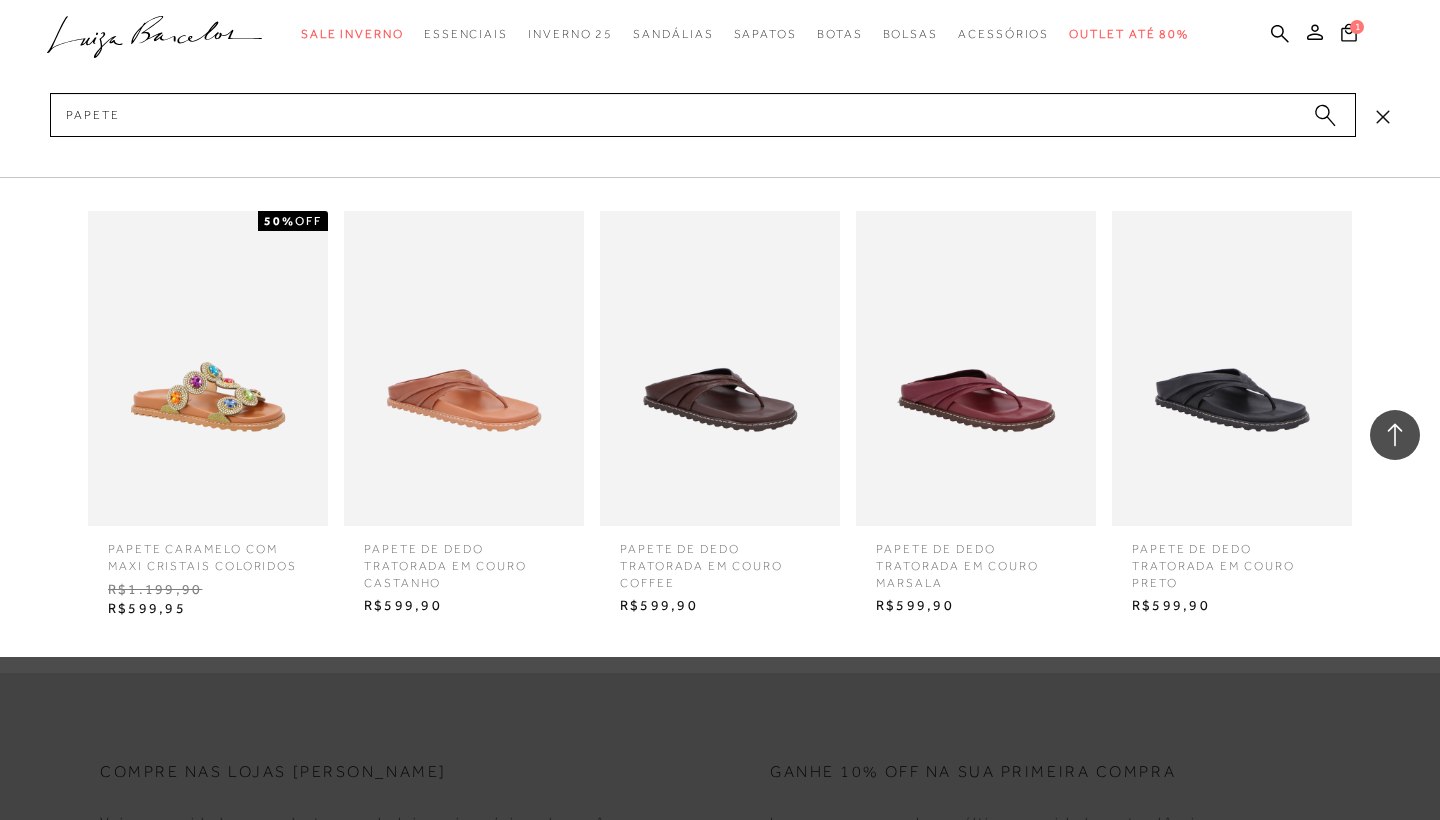 click 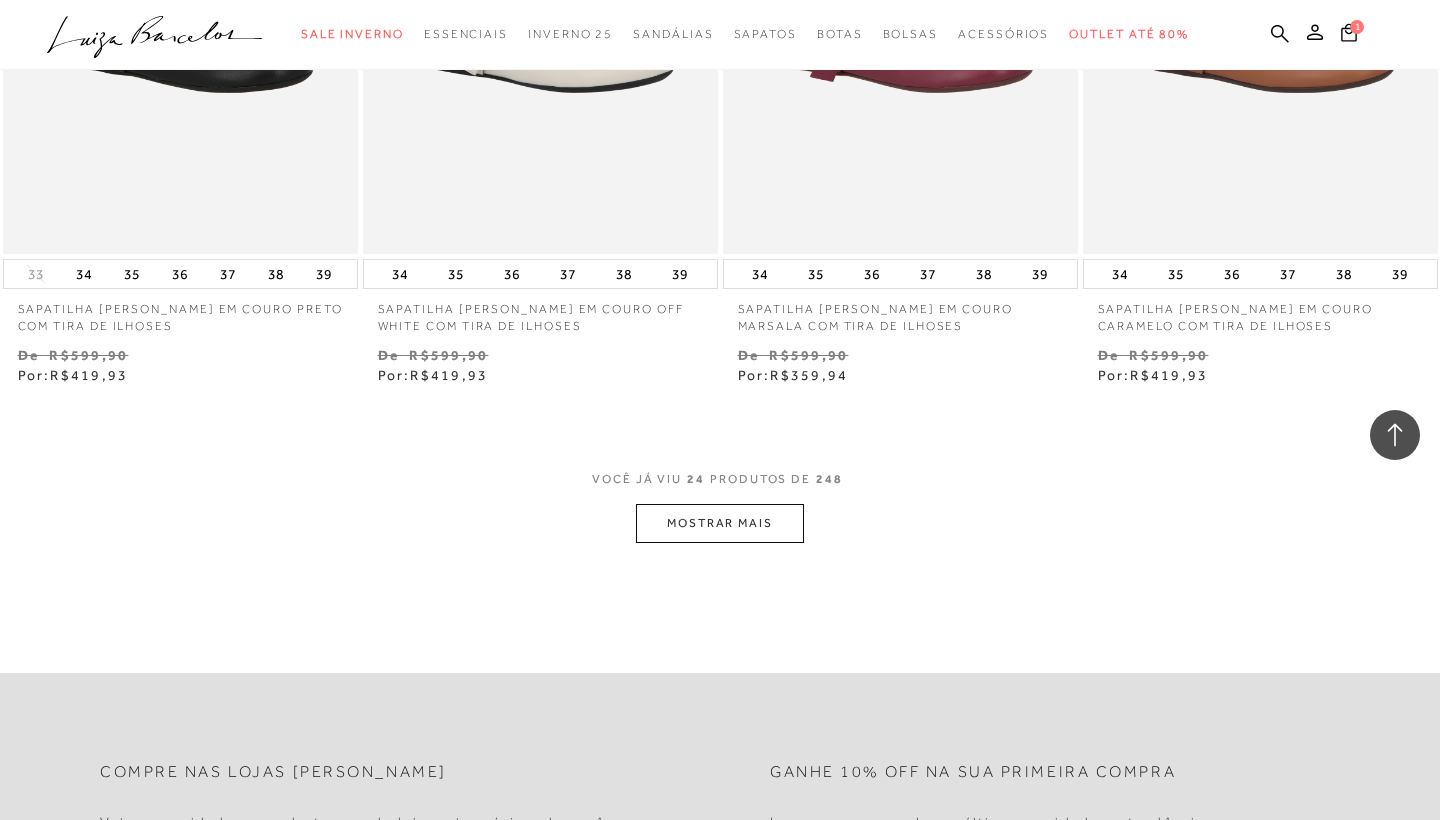 type 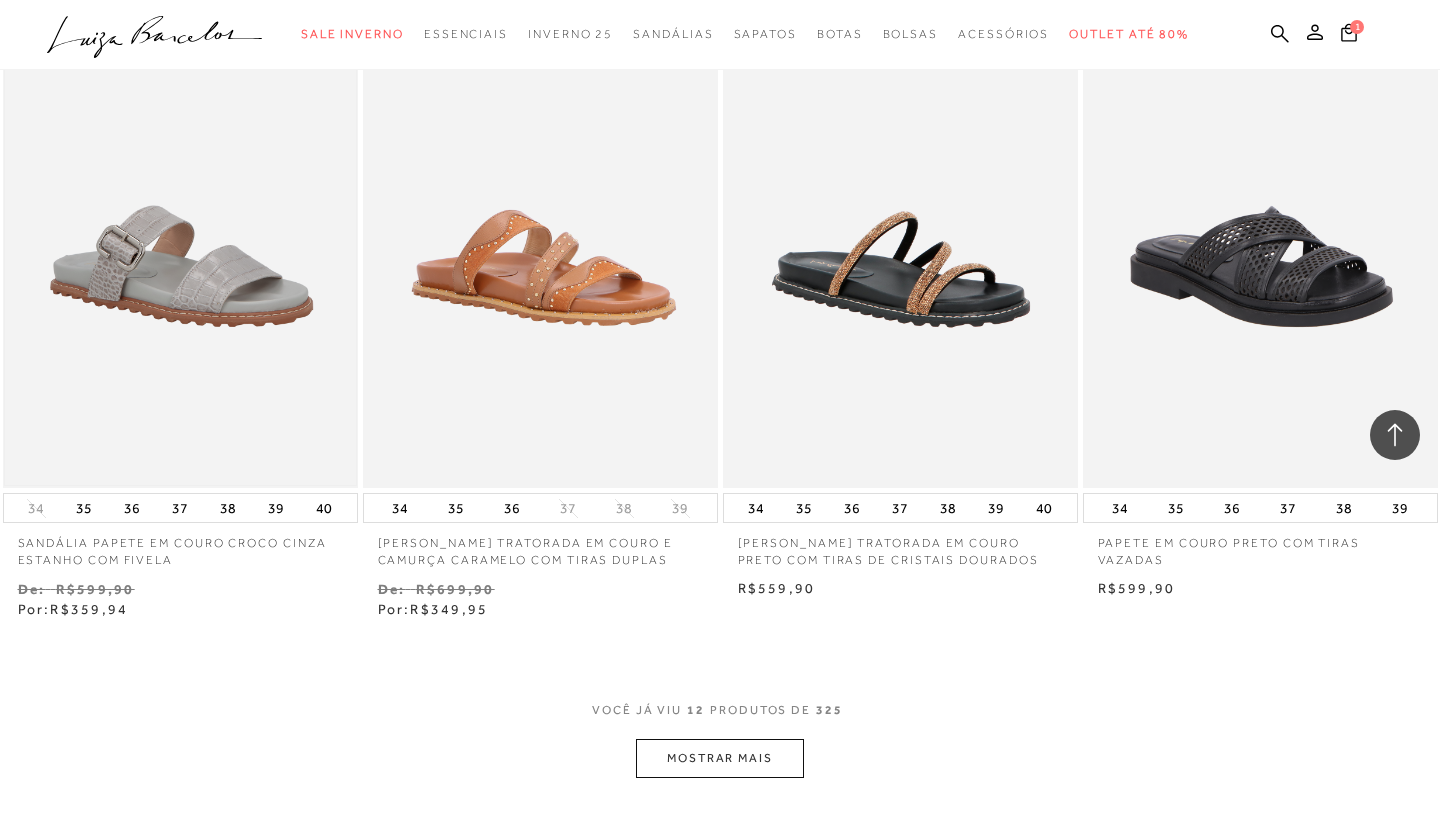 scroll, scrollTop: 1573, scrollLeft: 0, axis: vertical 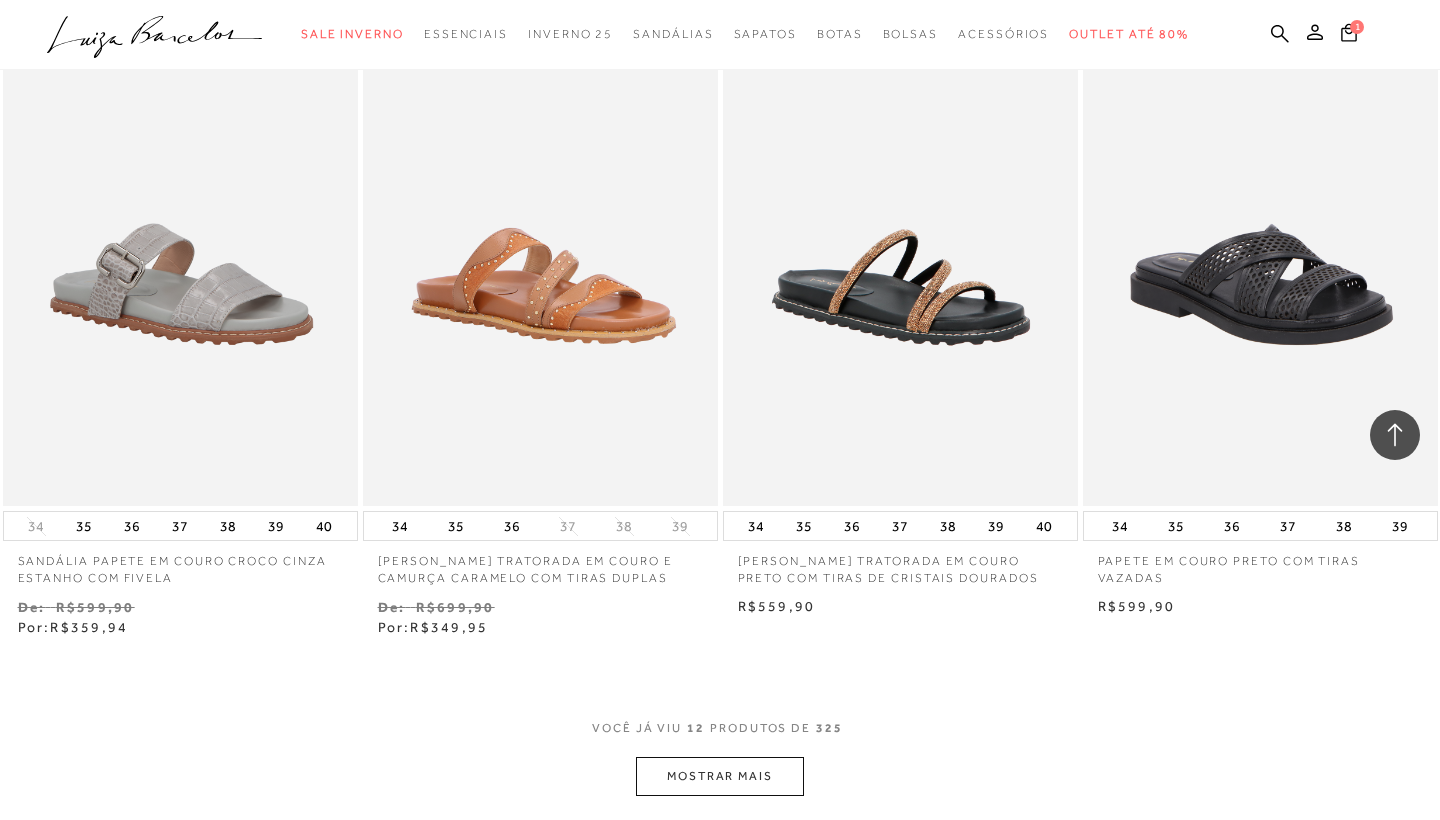 click on "MOSTRAR MAIS" at bounding box center (720, 776) 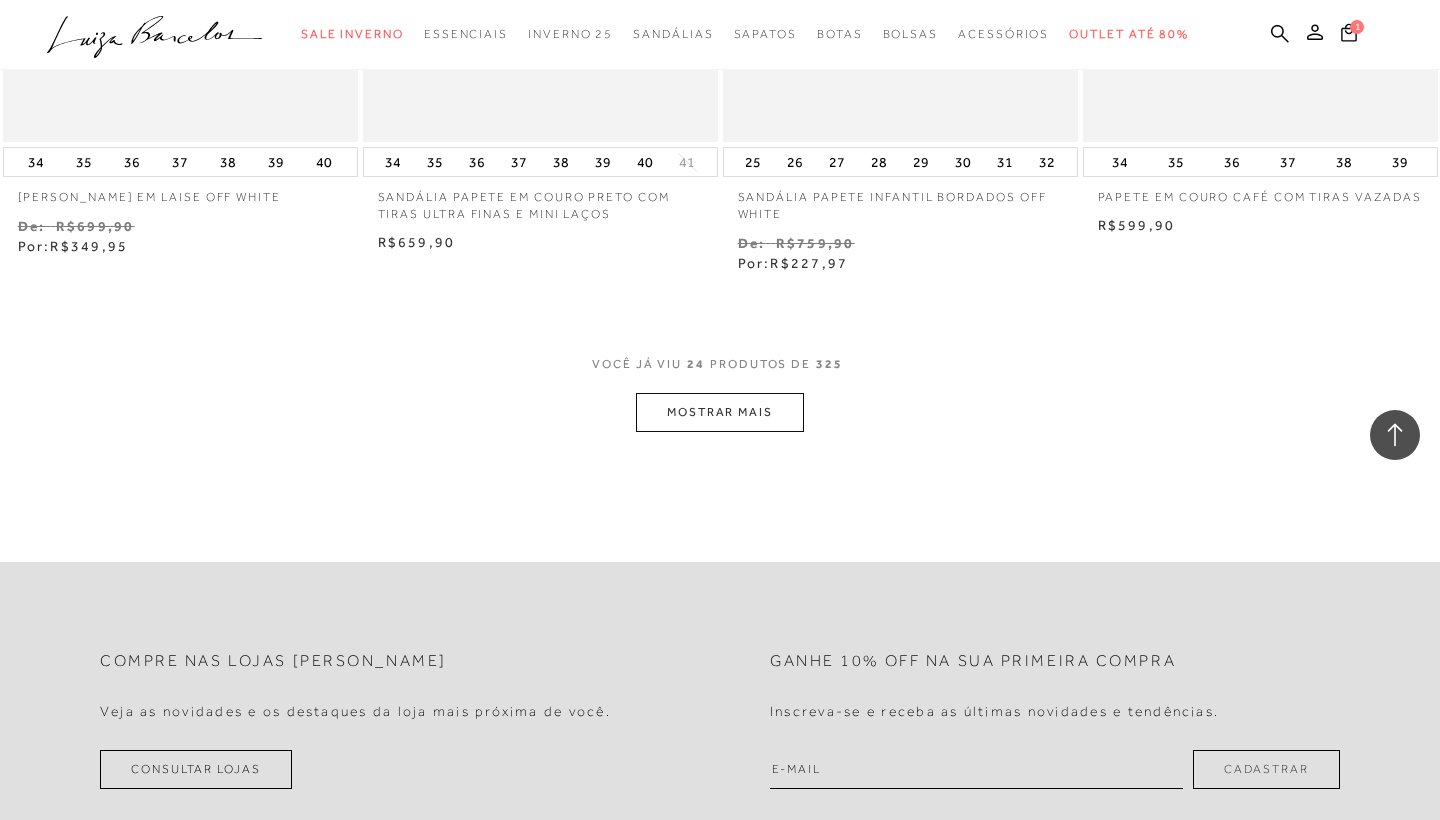 scroll, scrollTop: 4010, scrollLeft: 0, axis: vertical 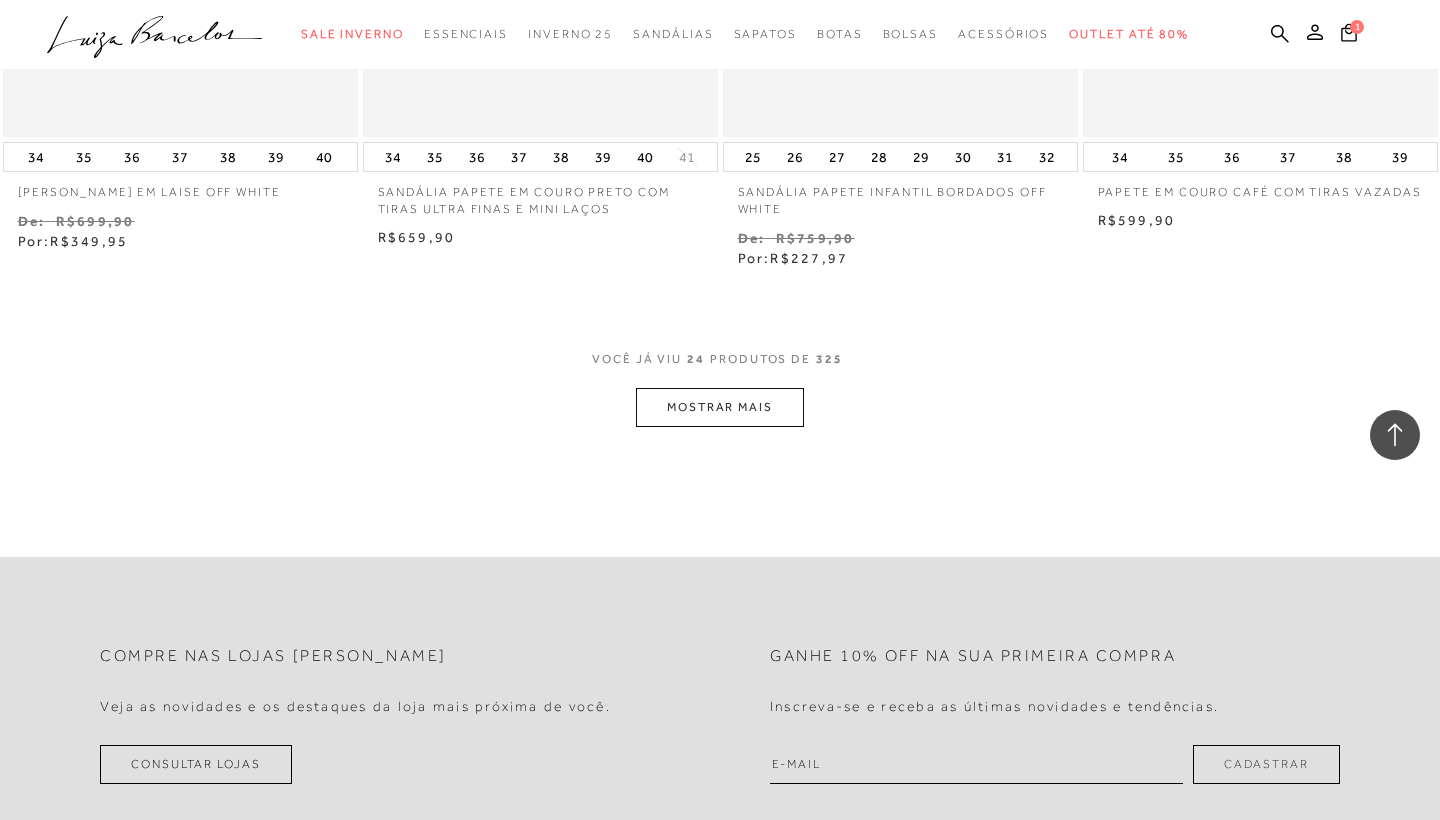 click on "MOSTRAR MAIS" at bounding box center [720, 407] 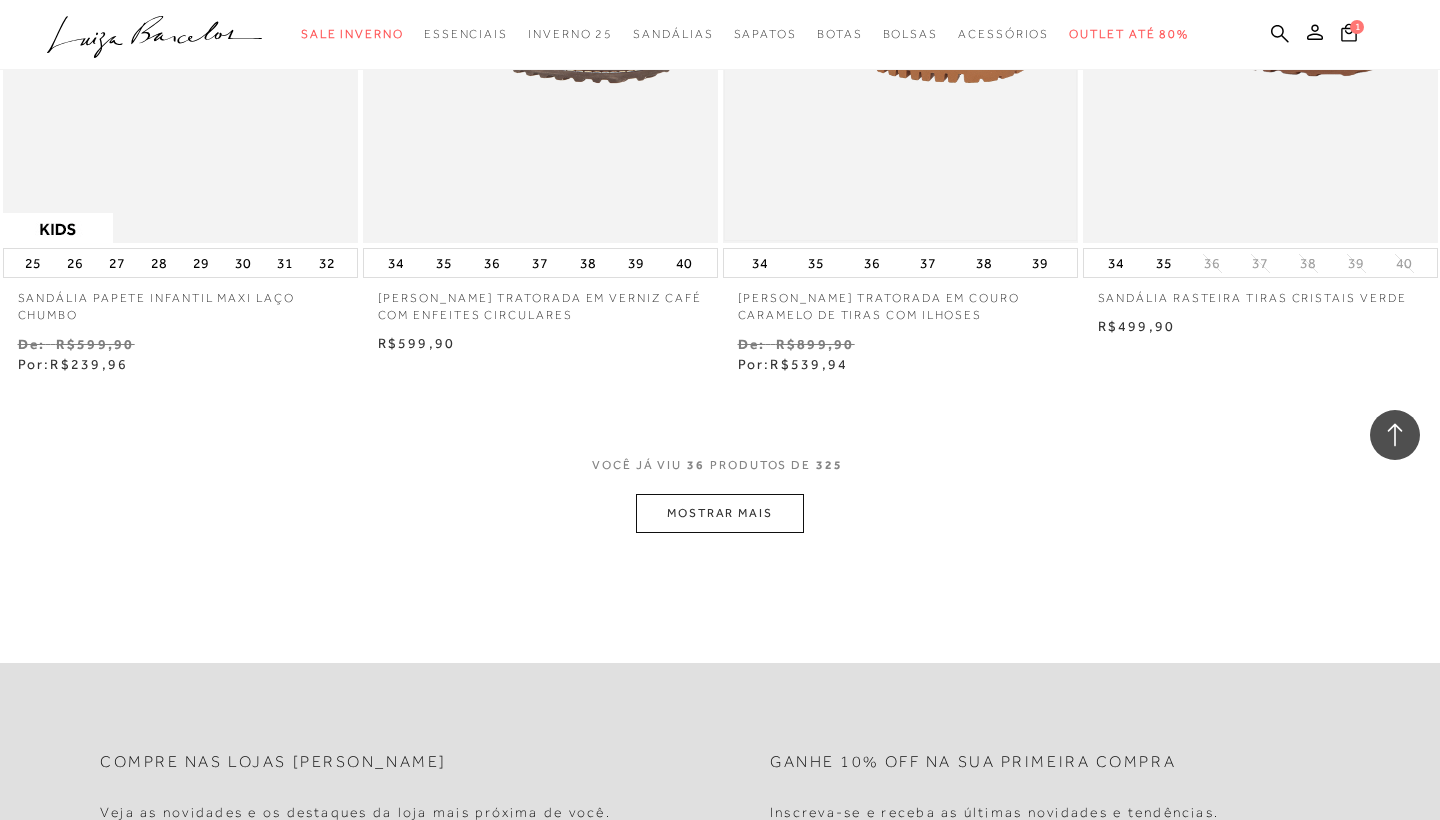 scroll, scrollTop: 5970, scrollLeft: 0, axis: vertical 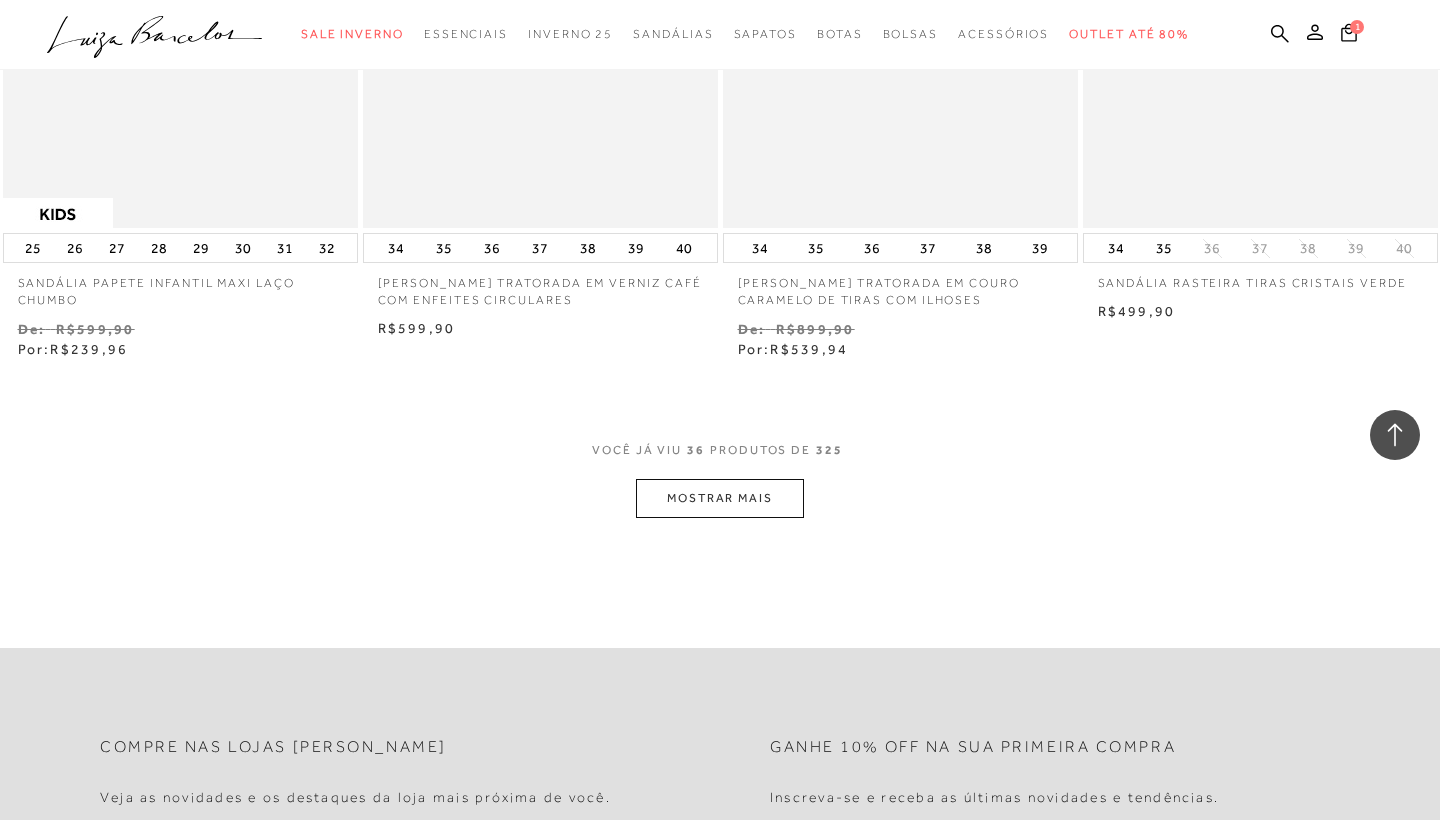 click on "MOSTRAR MAIS" at bounding box center (720, 498) 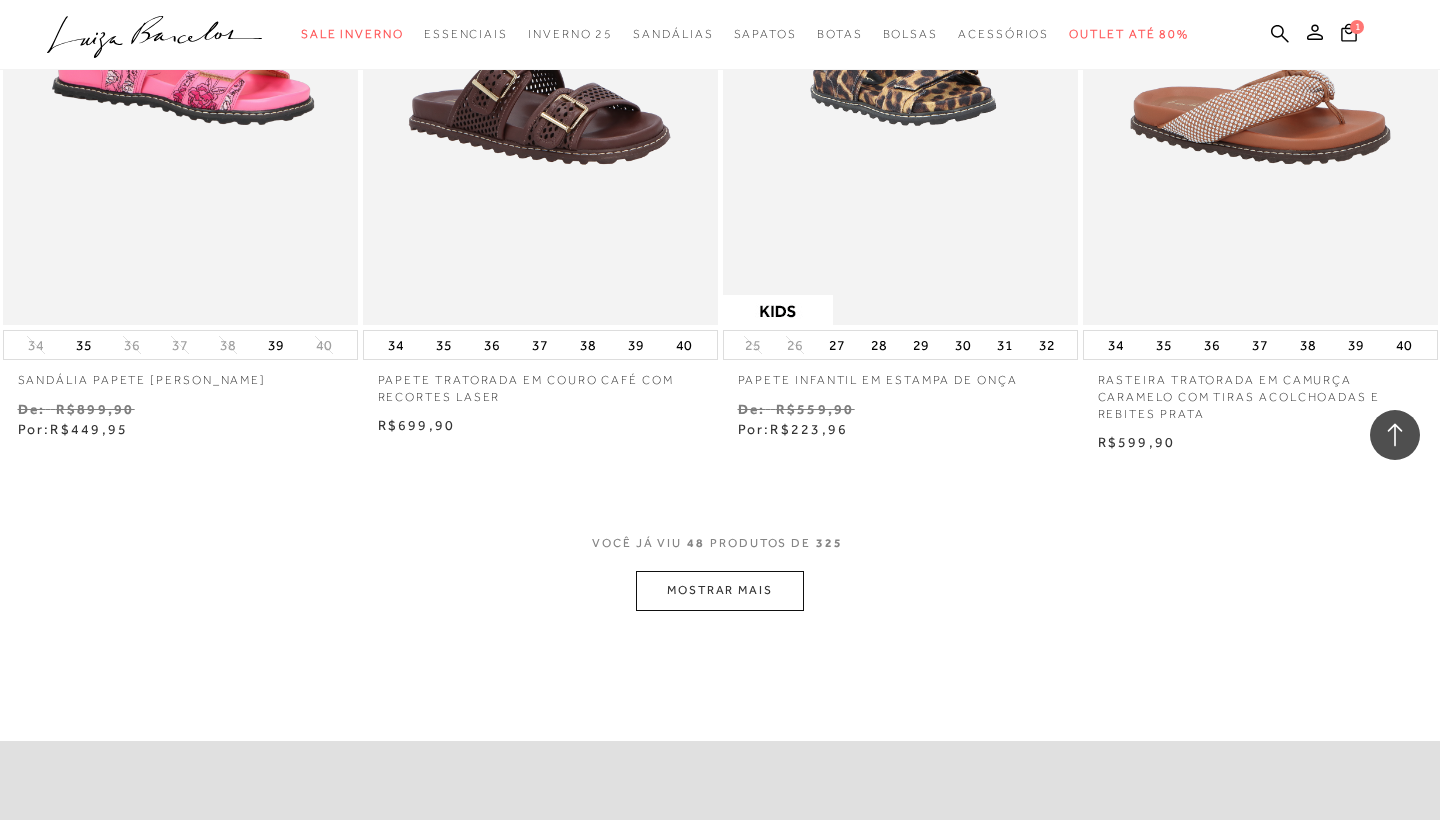 scroll, scrollTop: 7947, scrollLeft: 0, axis: vertical 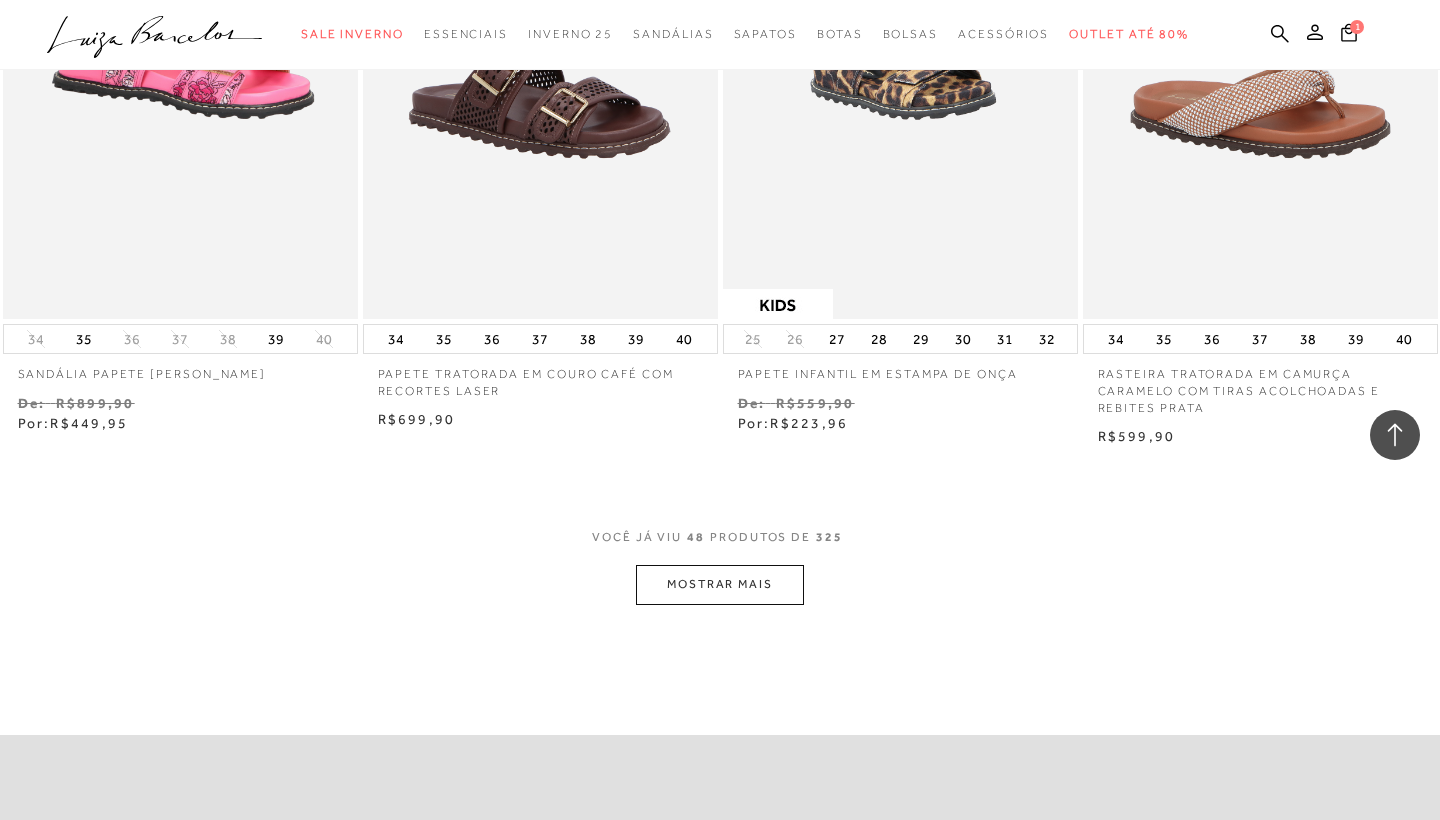 click on "MOSTRAR MAIS" at bounding box center (720, 584) 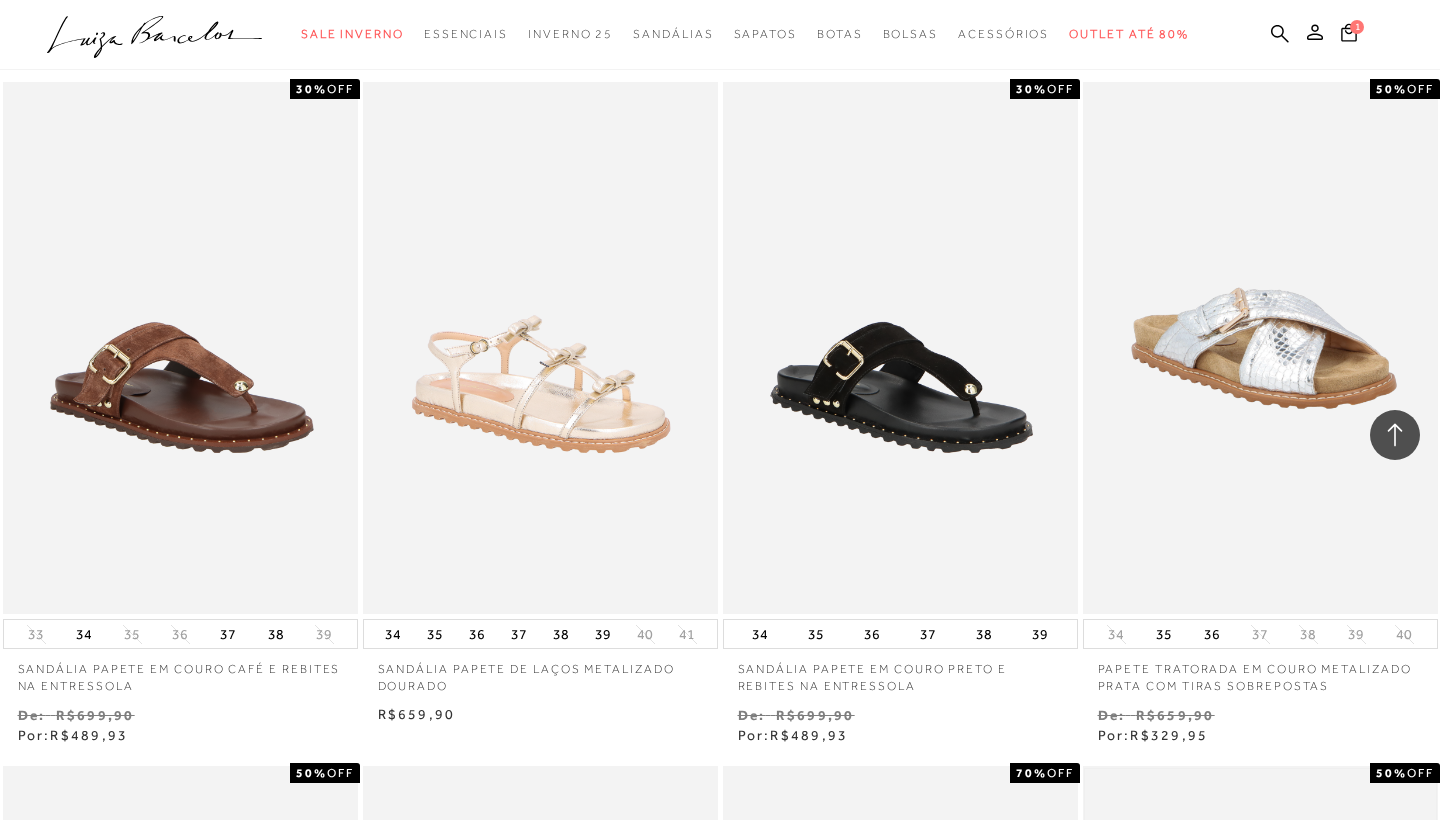 scroll, scrollTop: 9009, scrollLeft: 0, axis: vertical 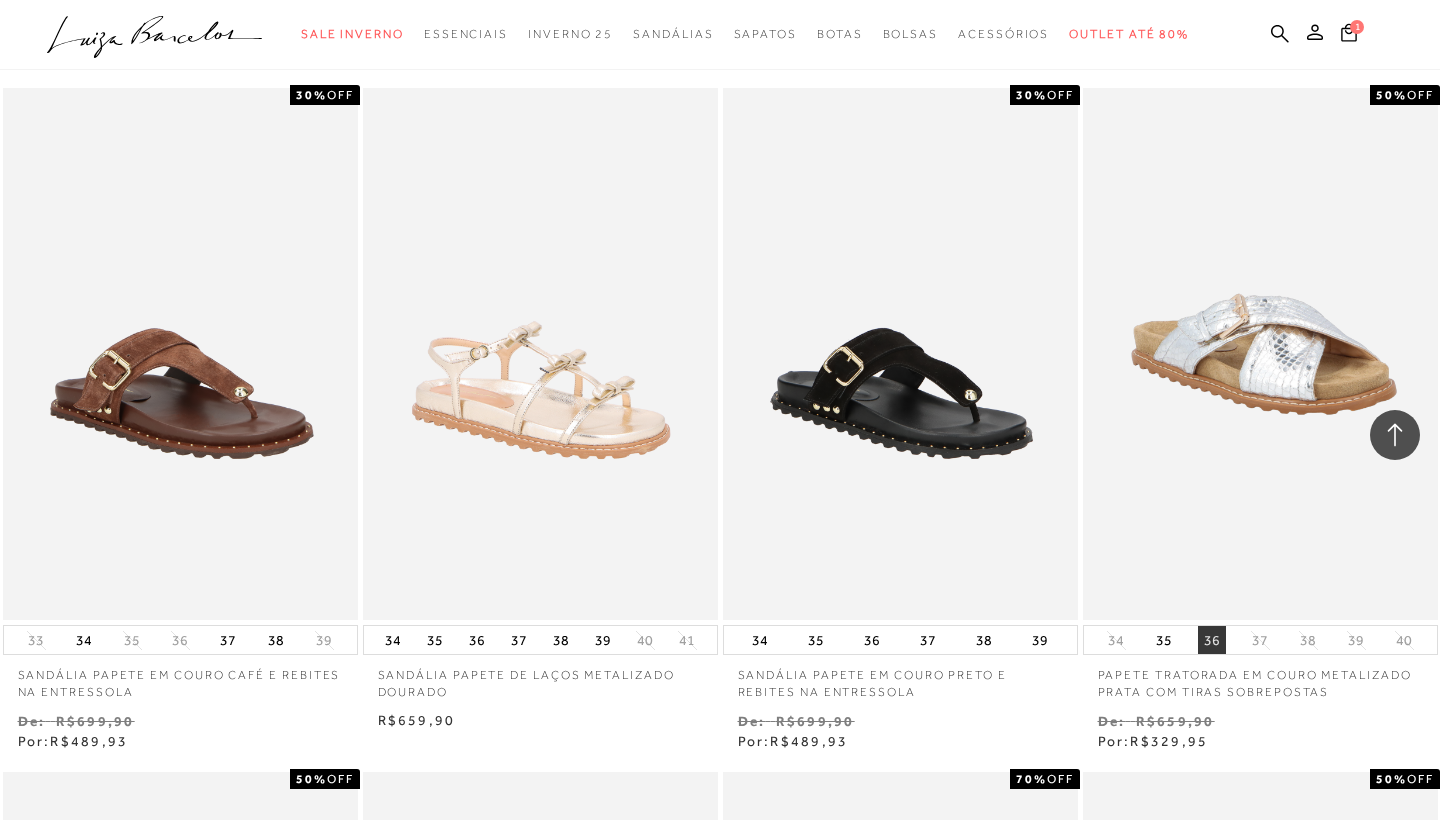 click on "36" at bounding box center [1212, 640] 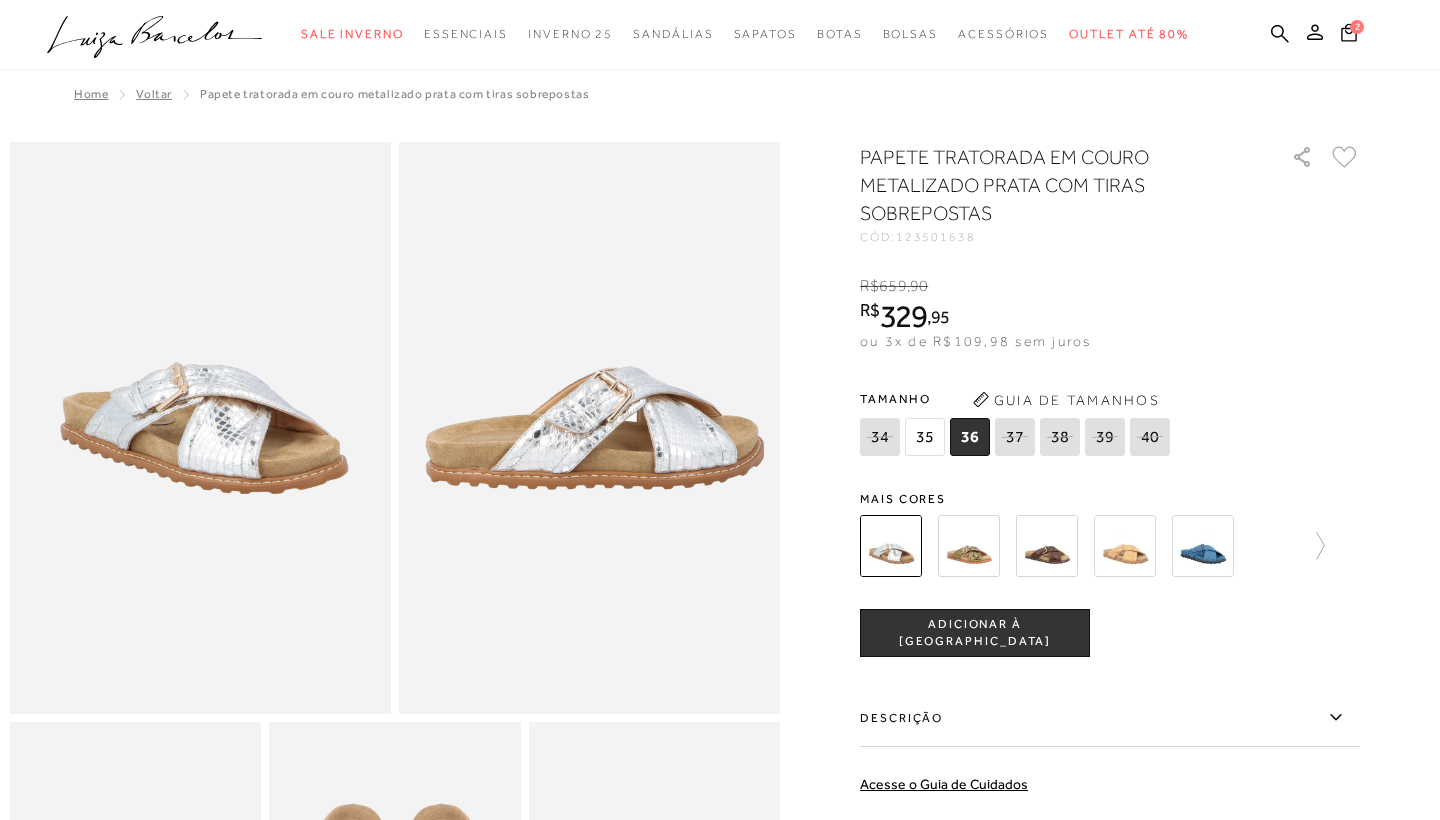 scroll, scrollTop: 0, scrollLeft: 0, axis: both 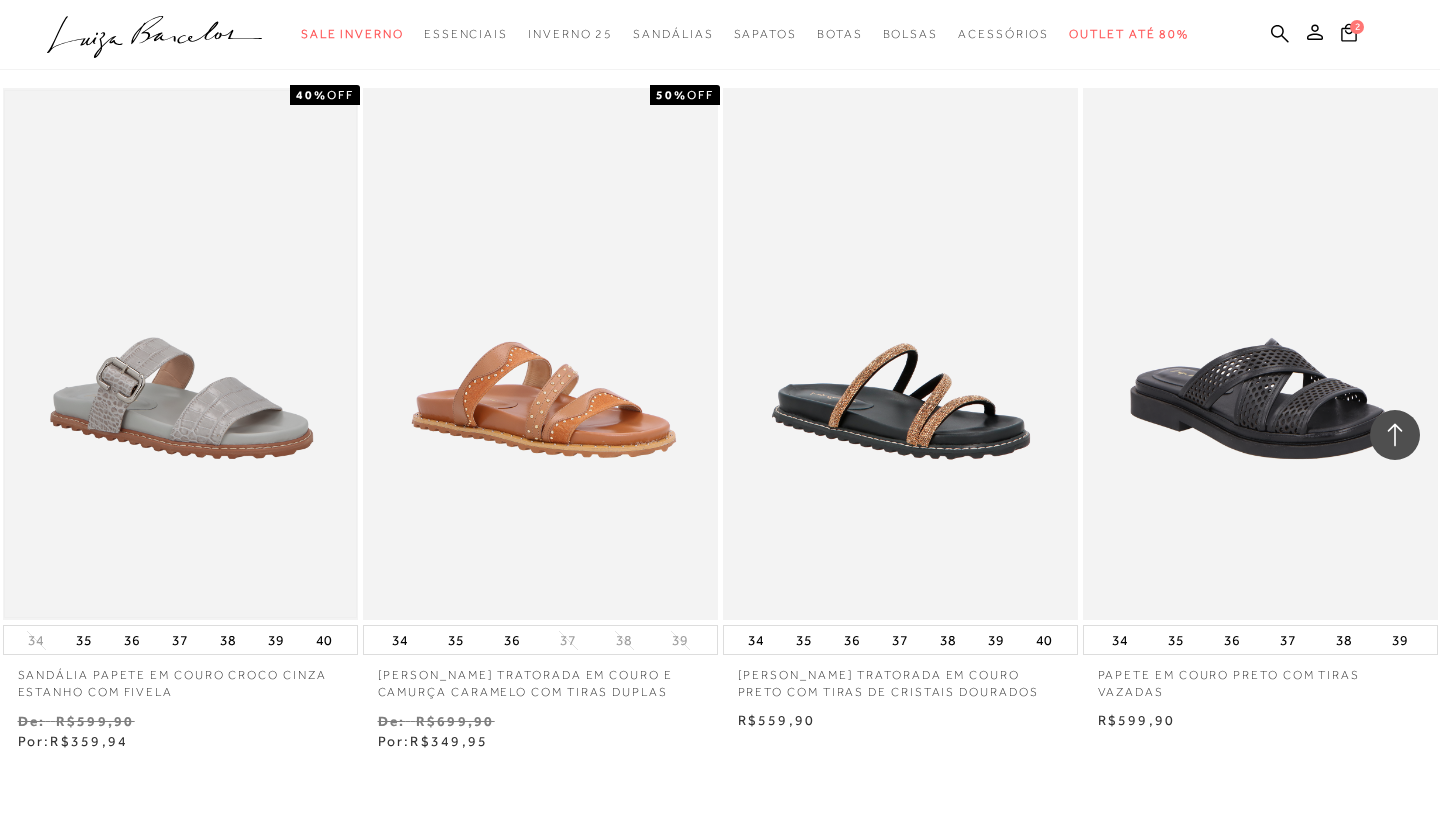 click at bounding box center (180, 354) 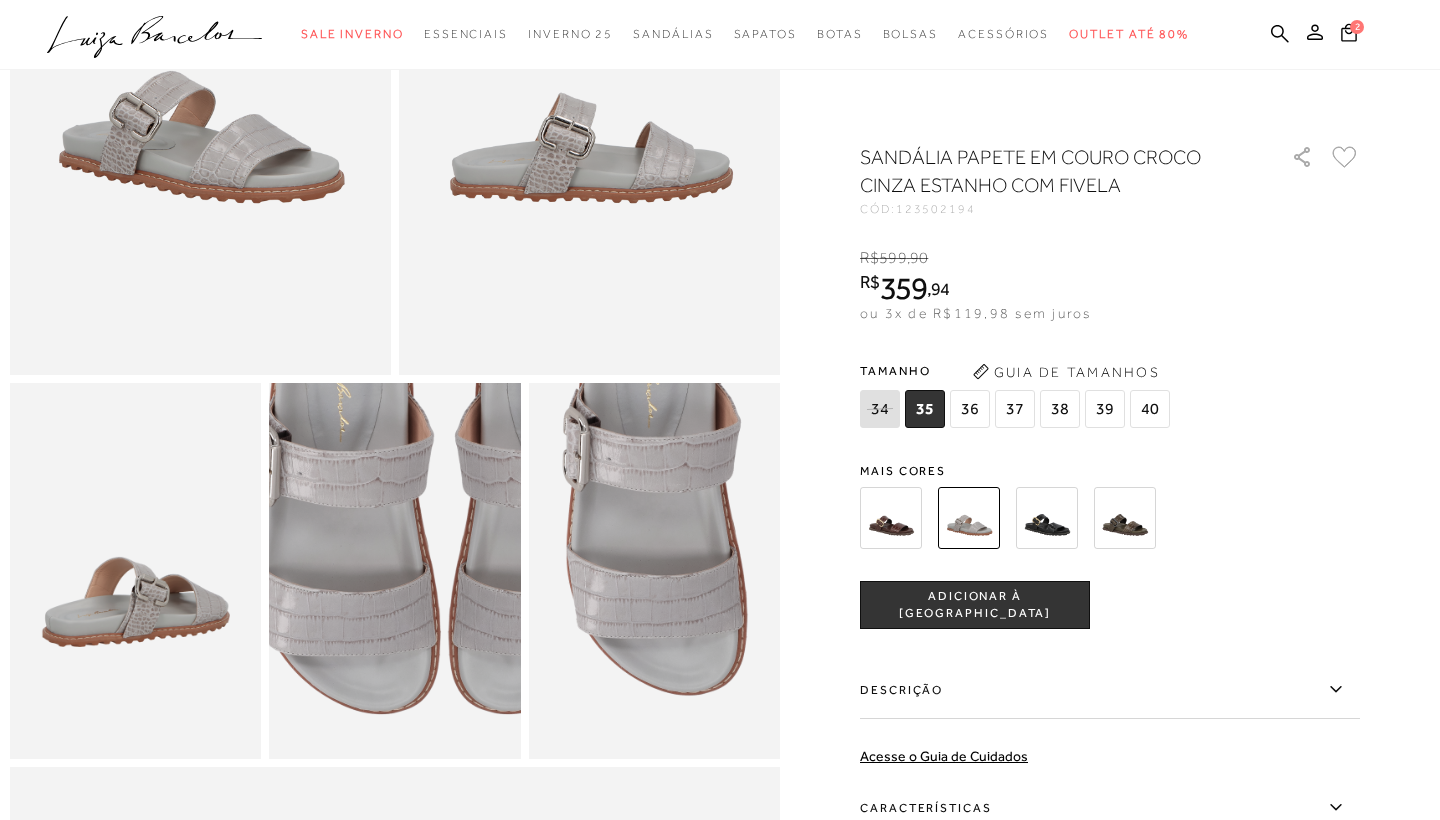 scroll, scrollTop: 341, scrollLeft: 0, axis: vertical 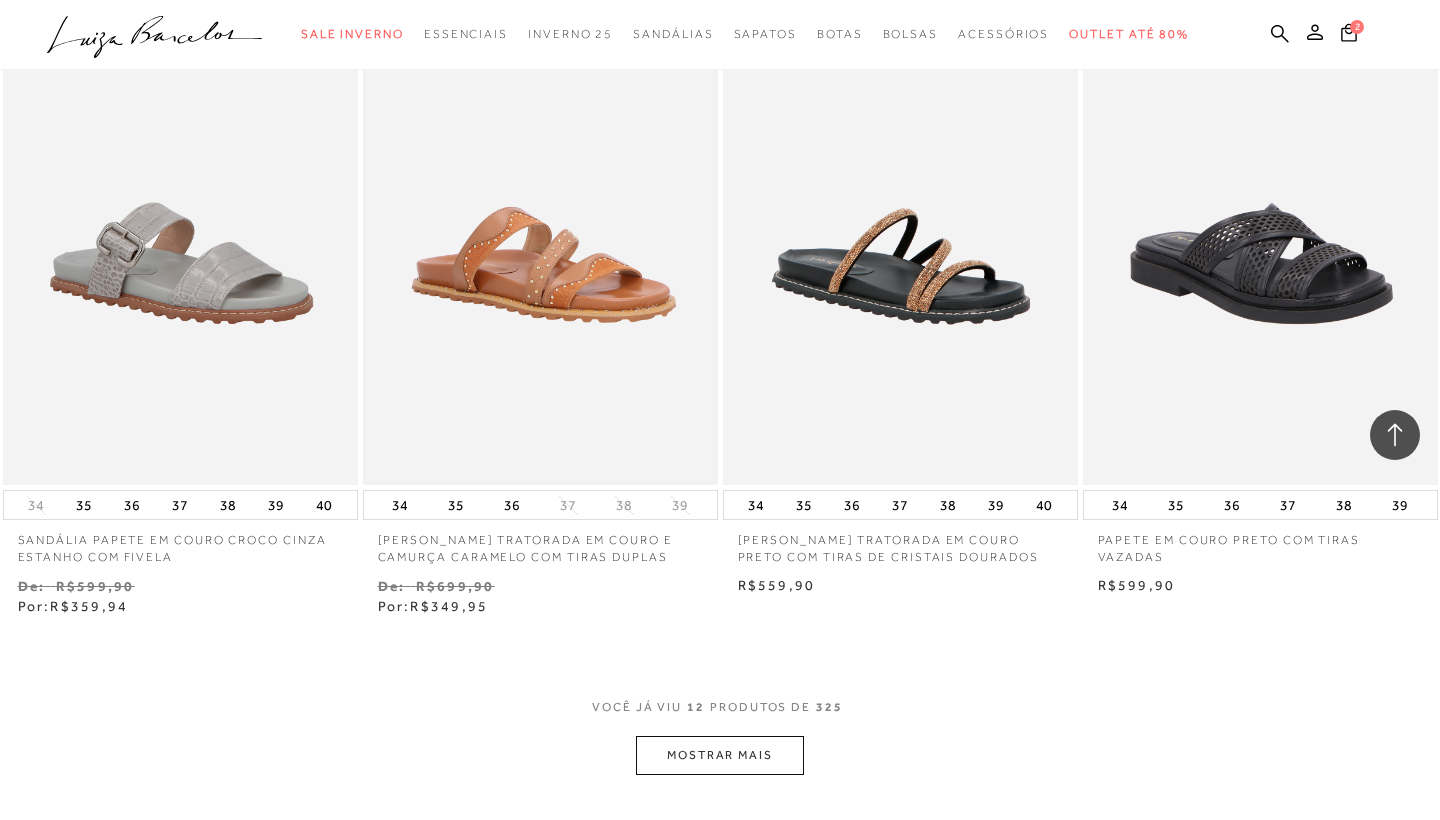 click at bounding box center (540, 219) 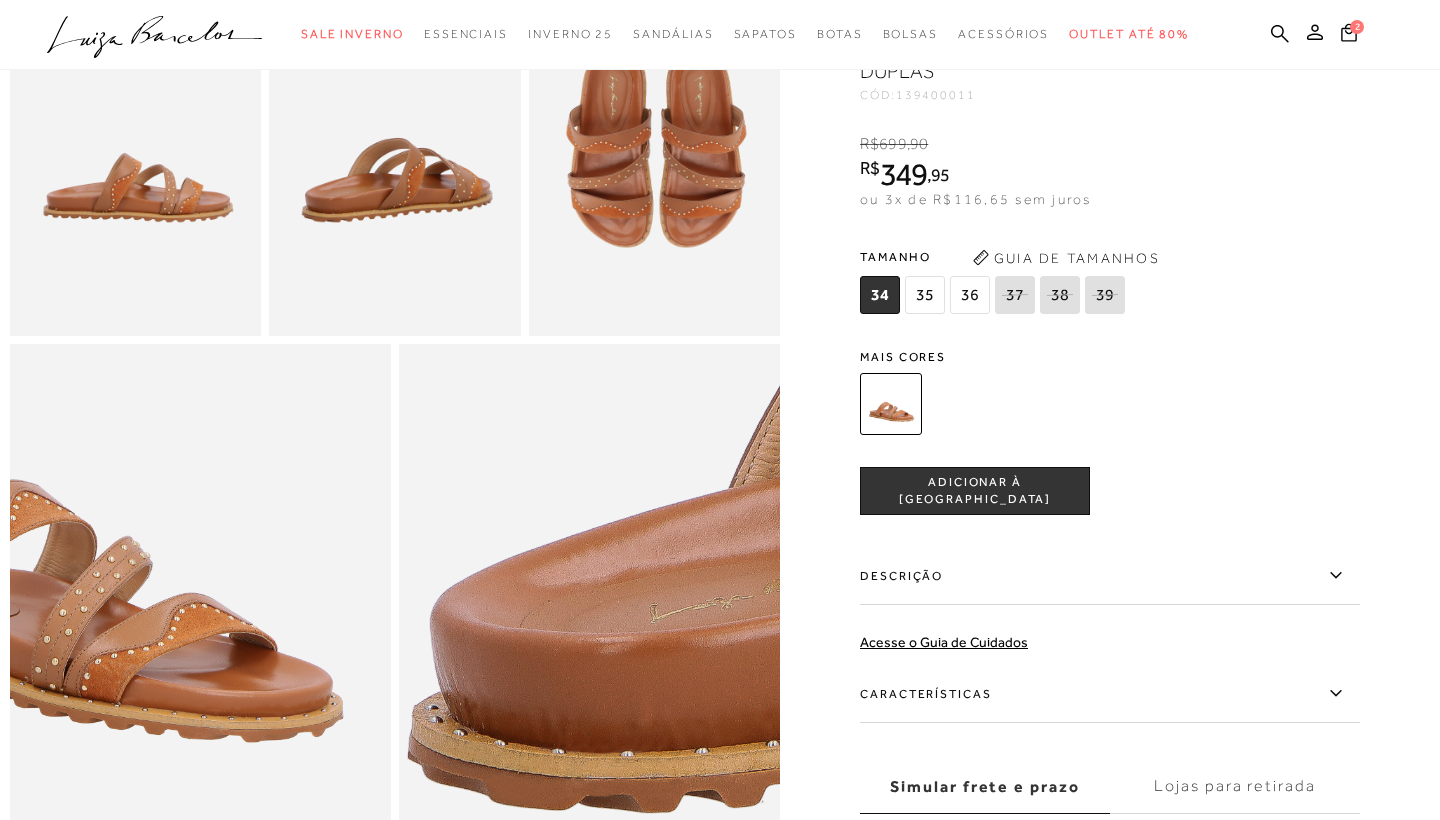scroll, scrollTop: 740, scrollLeft: 0, axis: vertical 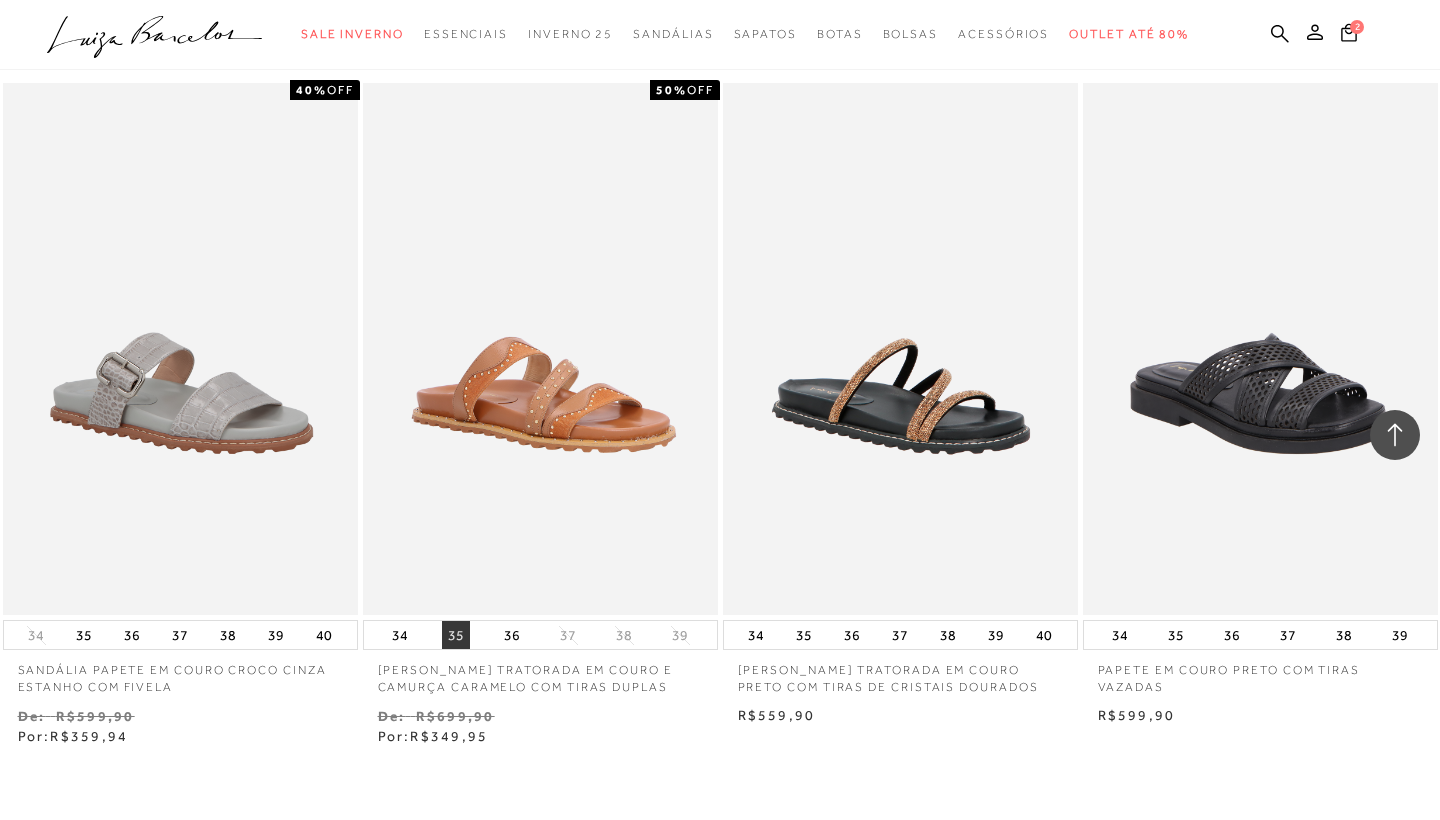 click on "35" at bounding box center [456, 635] 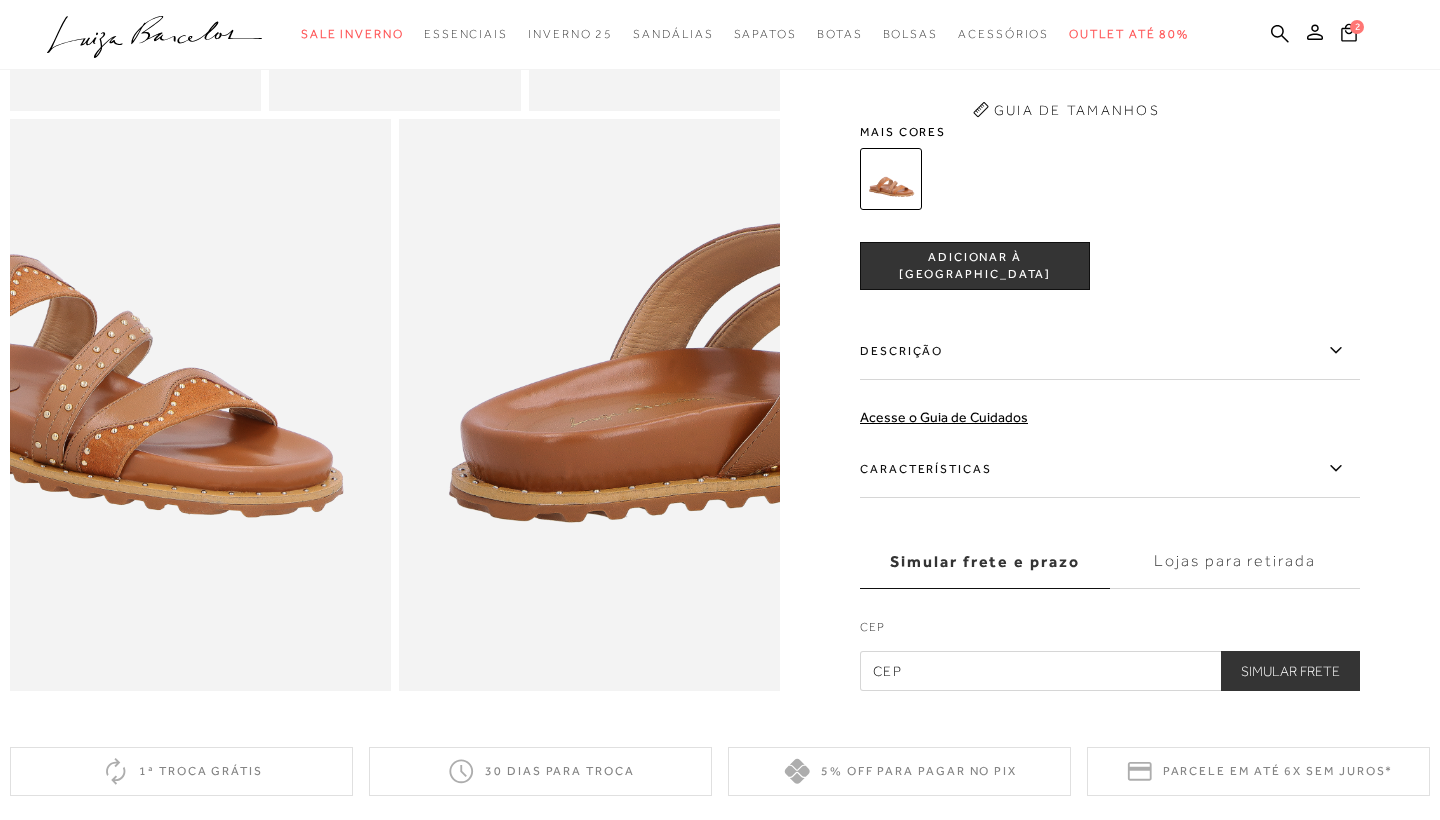 click at bounding box center (1086, 179) 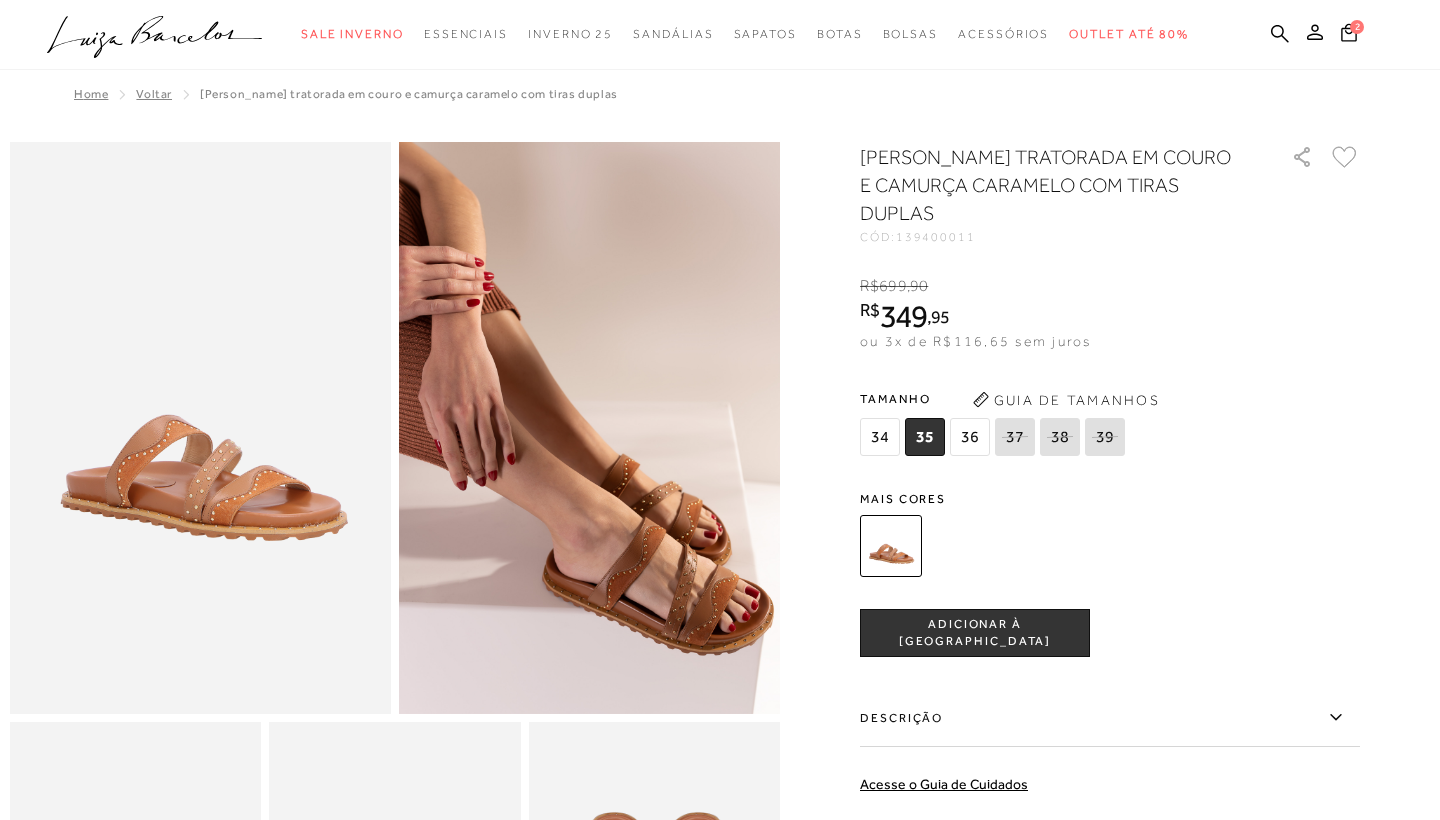 scroll, scrollTop: 0, scrollLeft: 0, axis: both 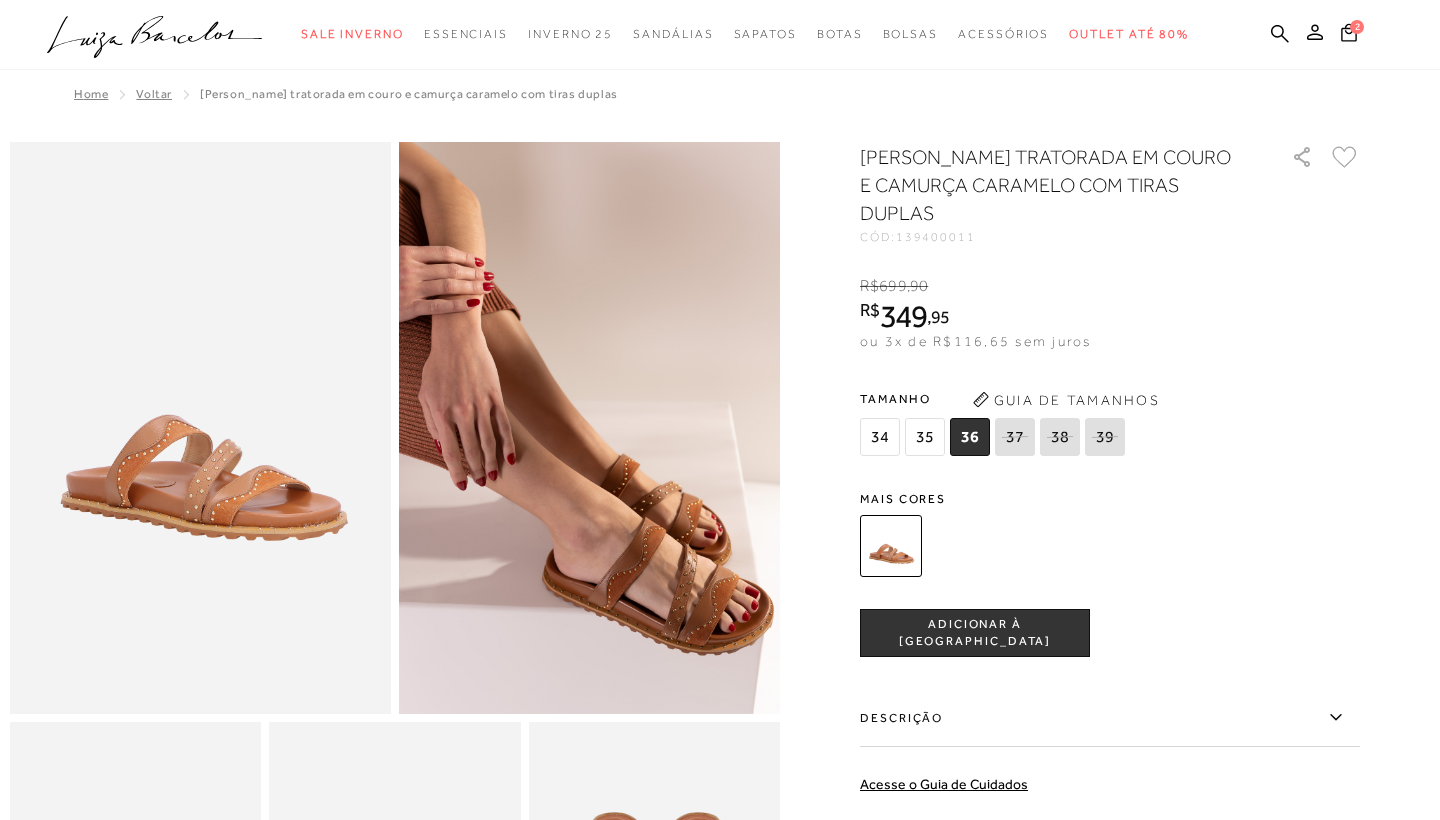click on "ADICIONAR À [GEOGRAPHIC_DATA]" at bounding box center (975, 633) 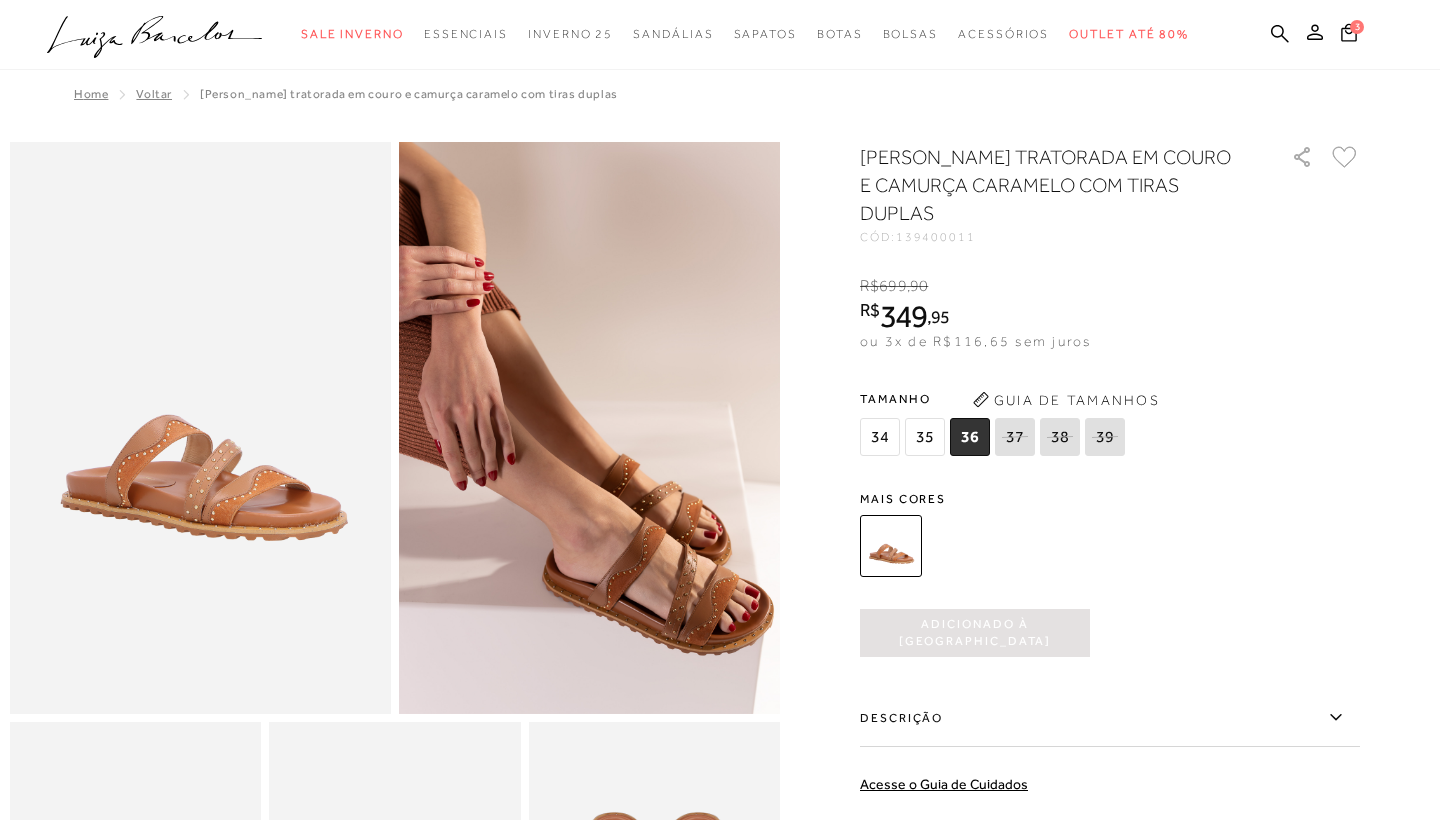 scroll, scrollTop: 0, scrollLeft: 0, axis: both 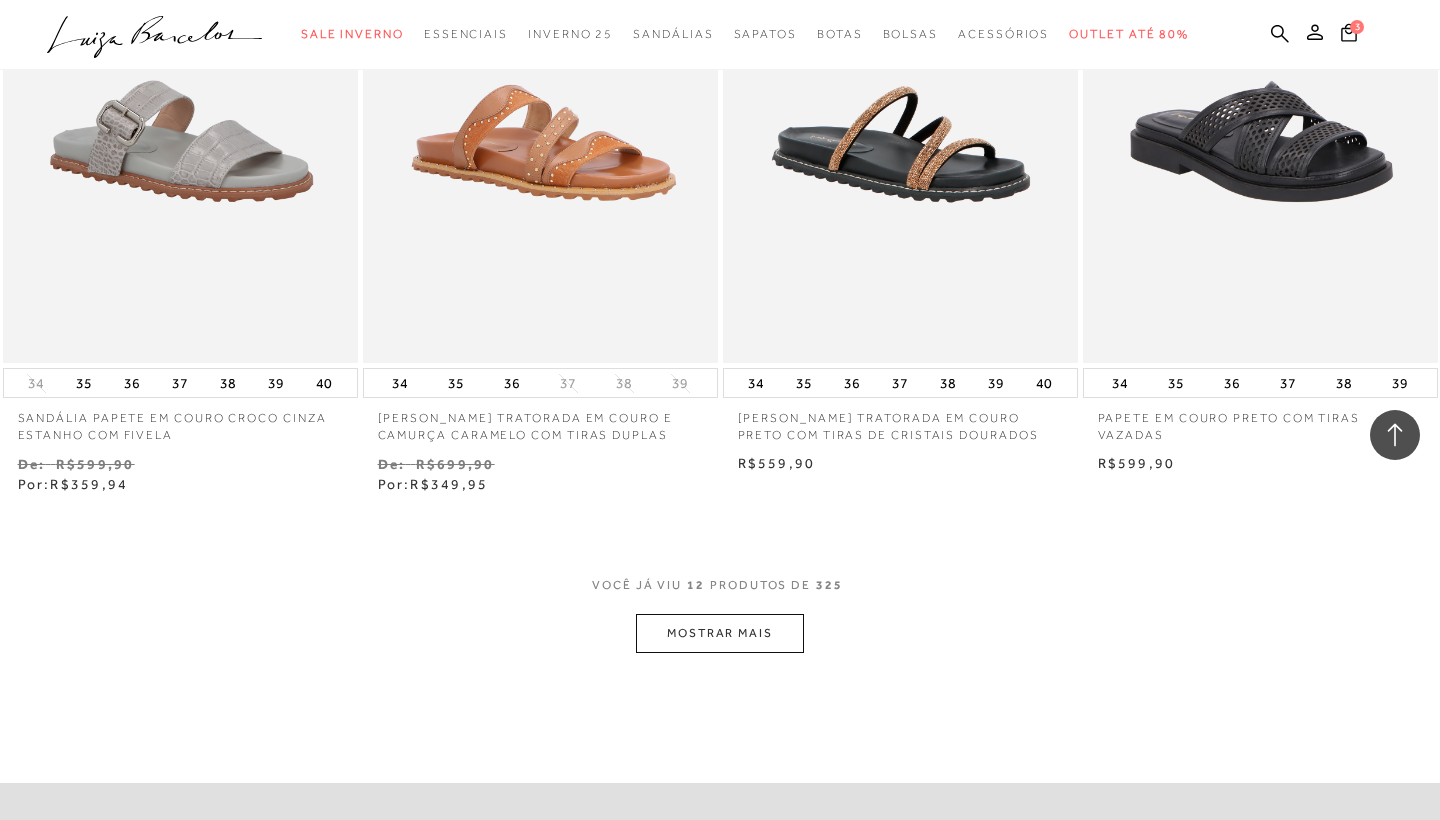 click on "MOSTRAR MAIS" at bounding box center [720, 633] 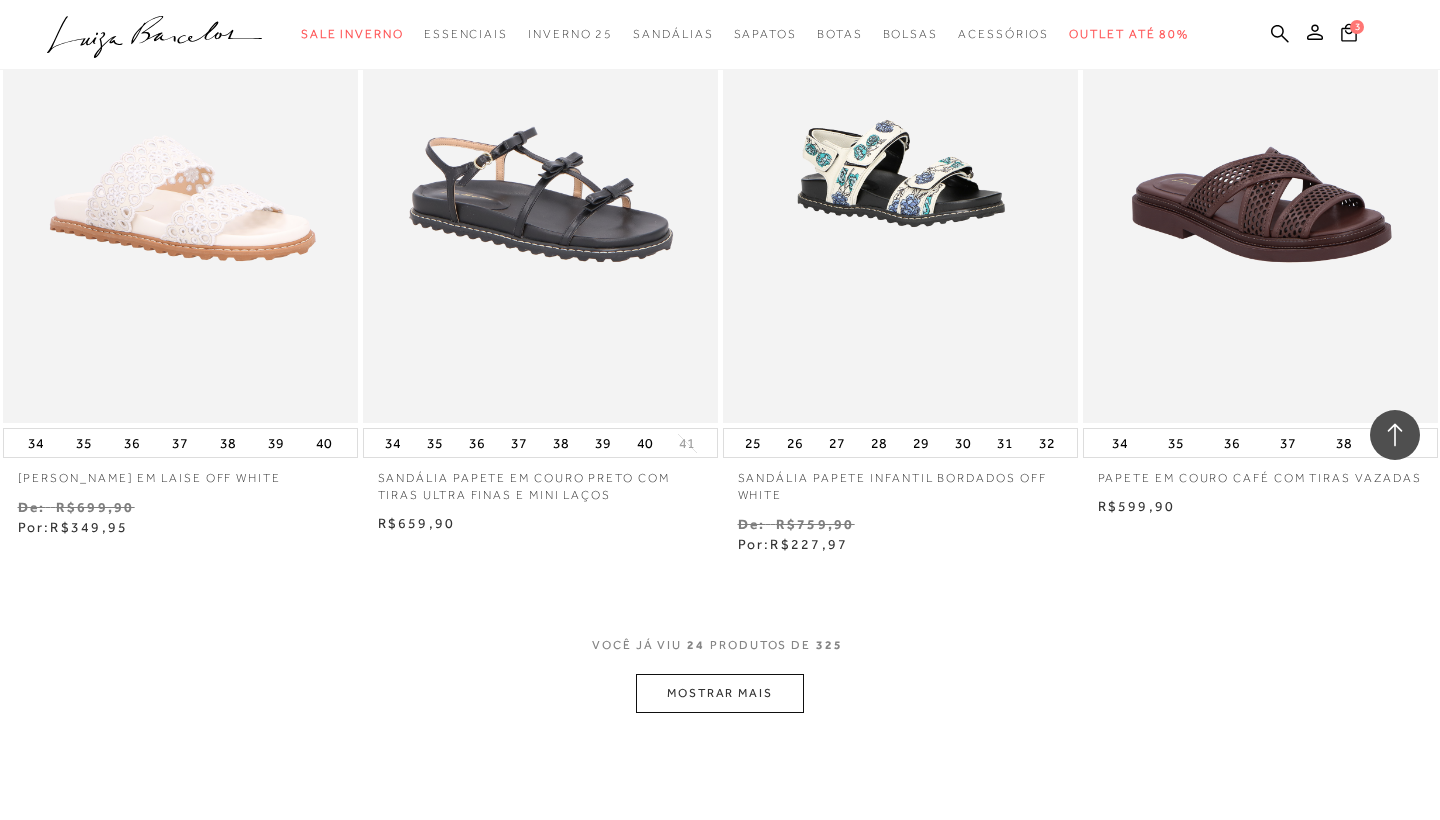 scroll, scrollTop: 3727, scrollLeft: 0, axis: vertical 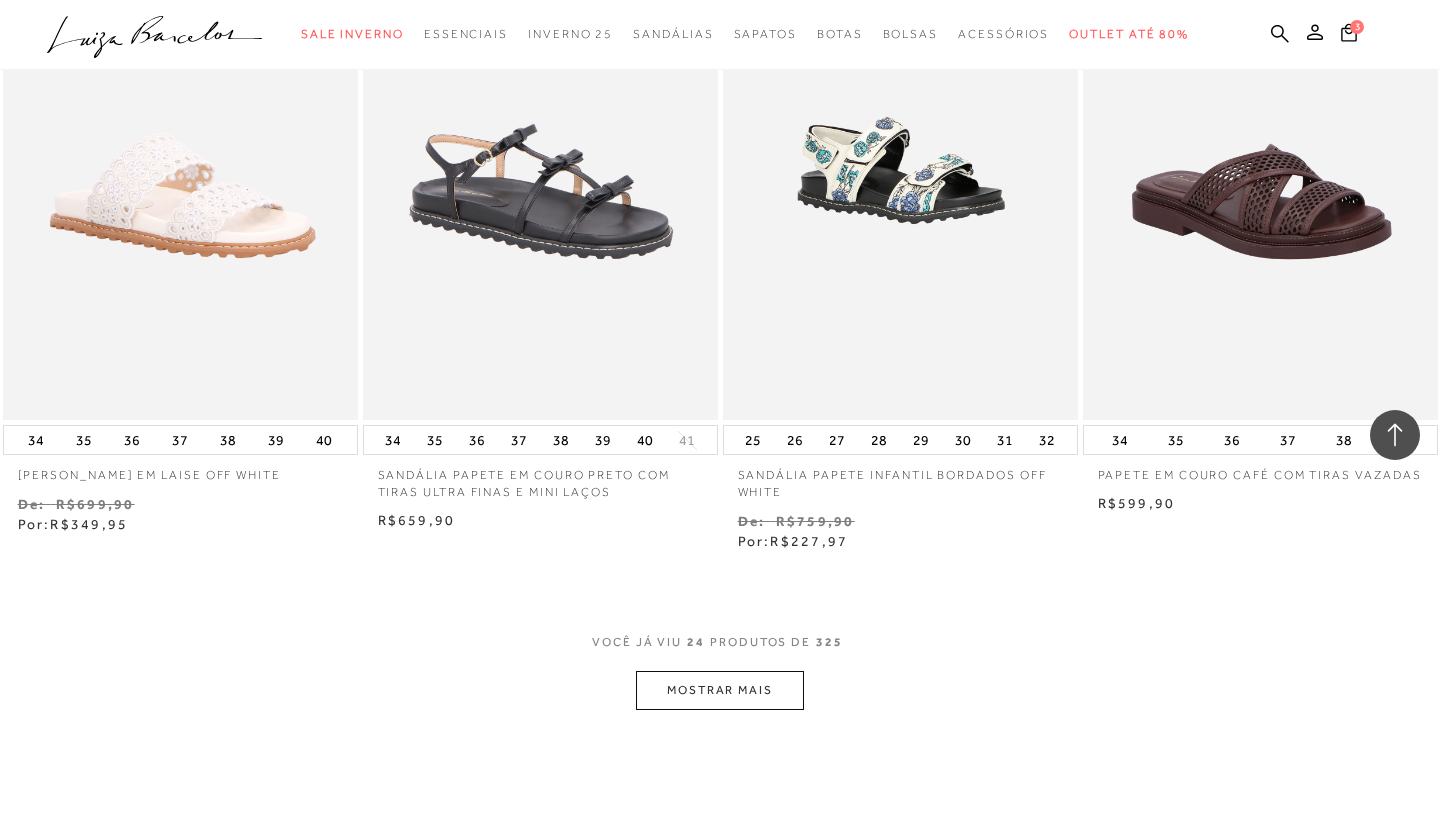 click on "MOSTRAR MAIS" at bounding box center (720, 690) 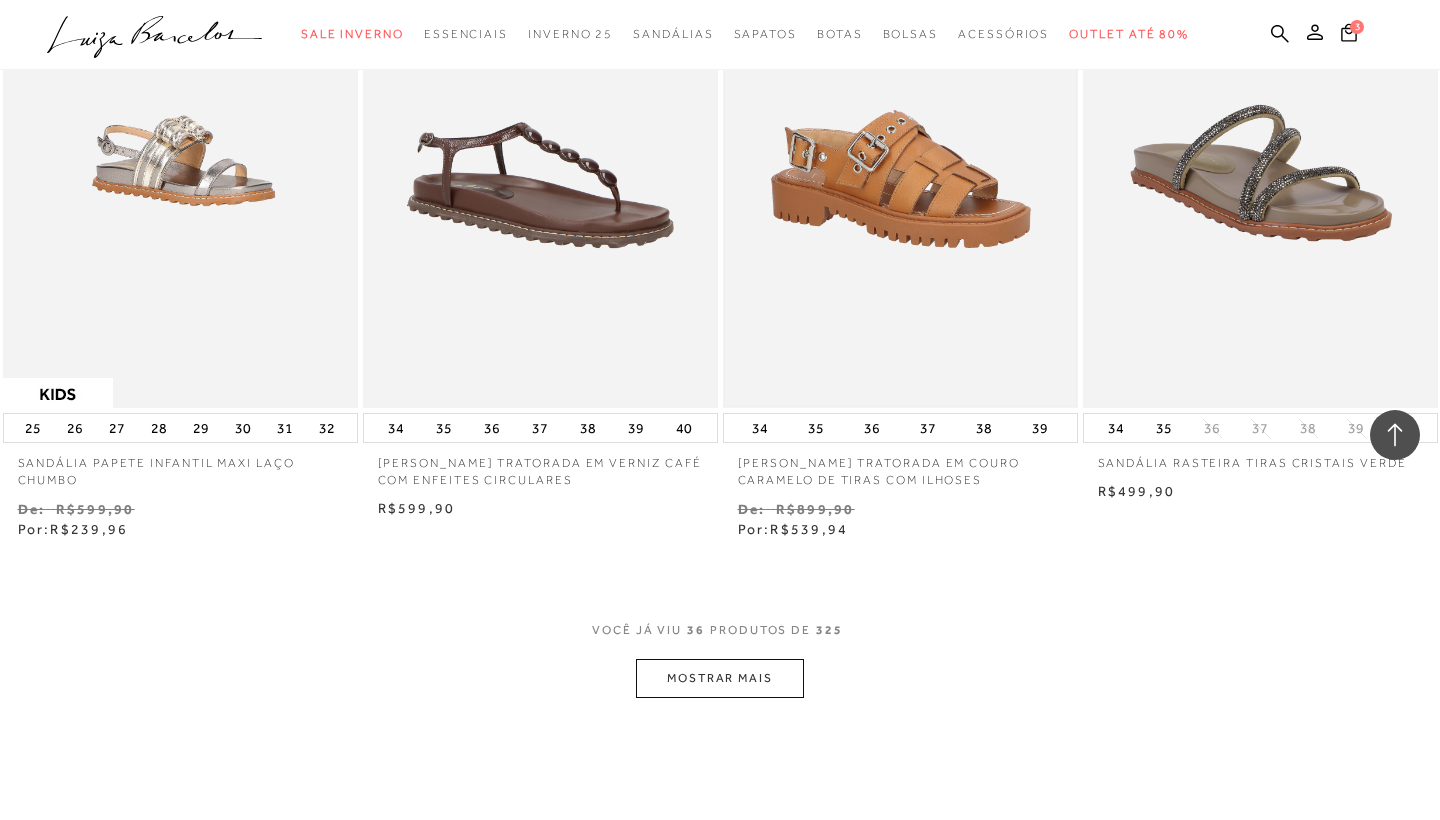 scroll, scrollTop: 5791, scrollLeft: 0, axis: vertical 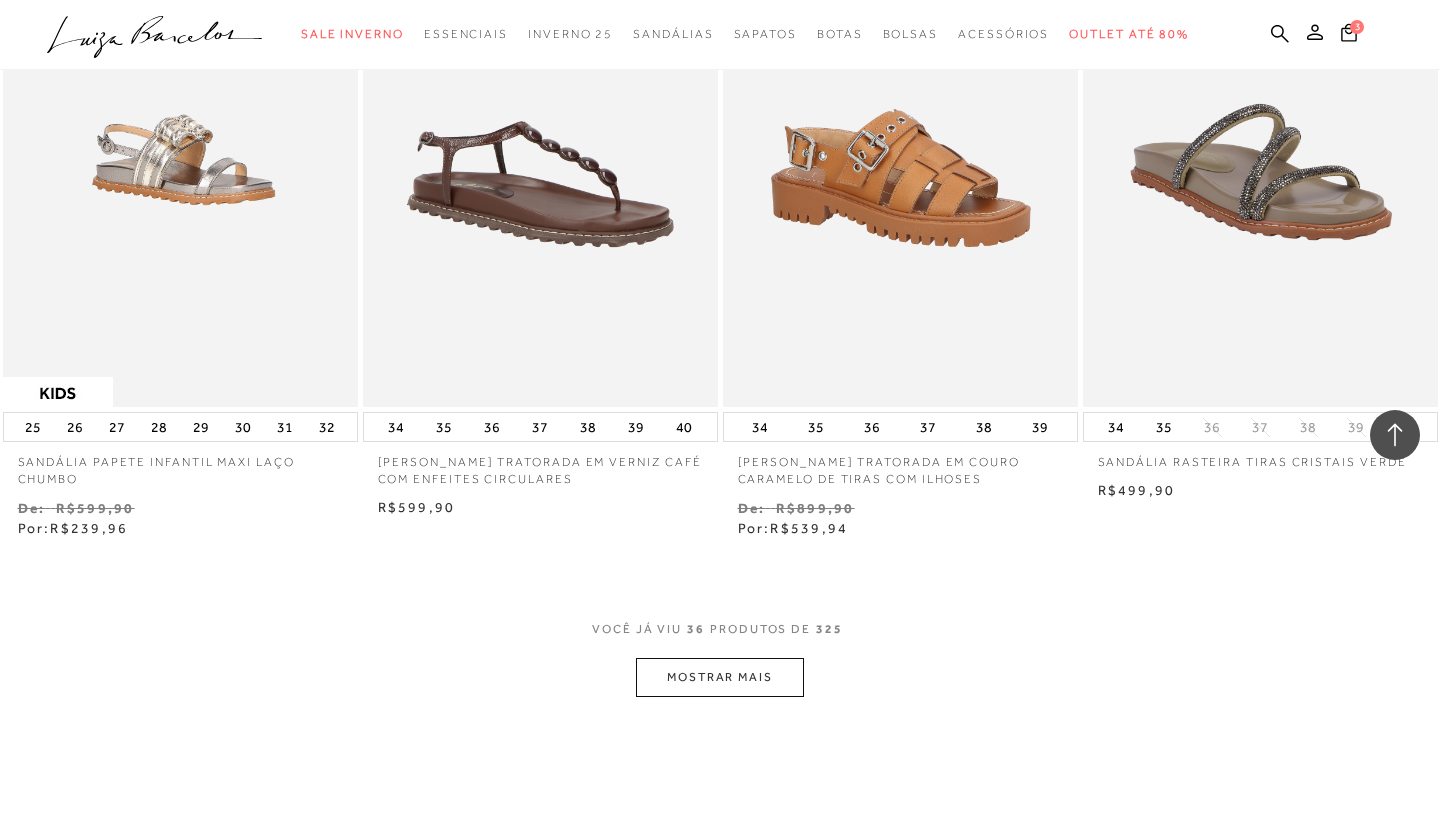 click on "MOSTRAR MAIS" at bounding box center [720, 677] 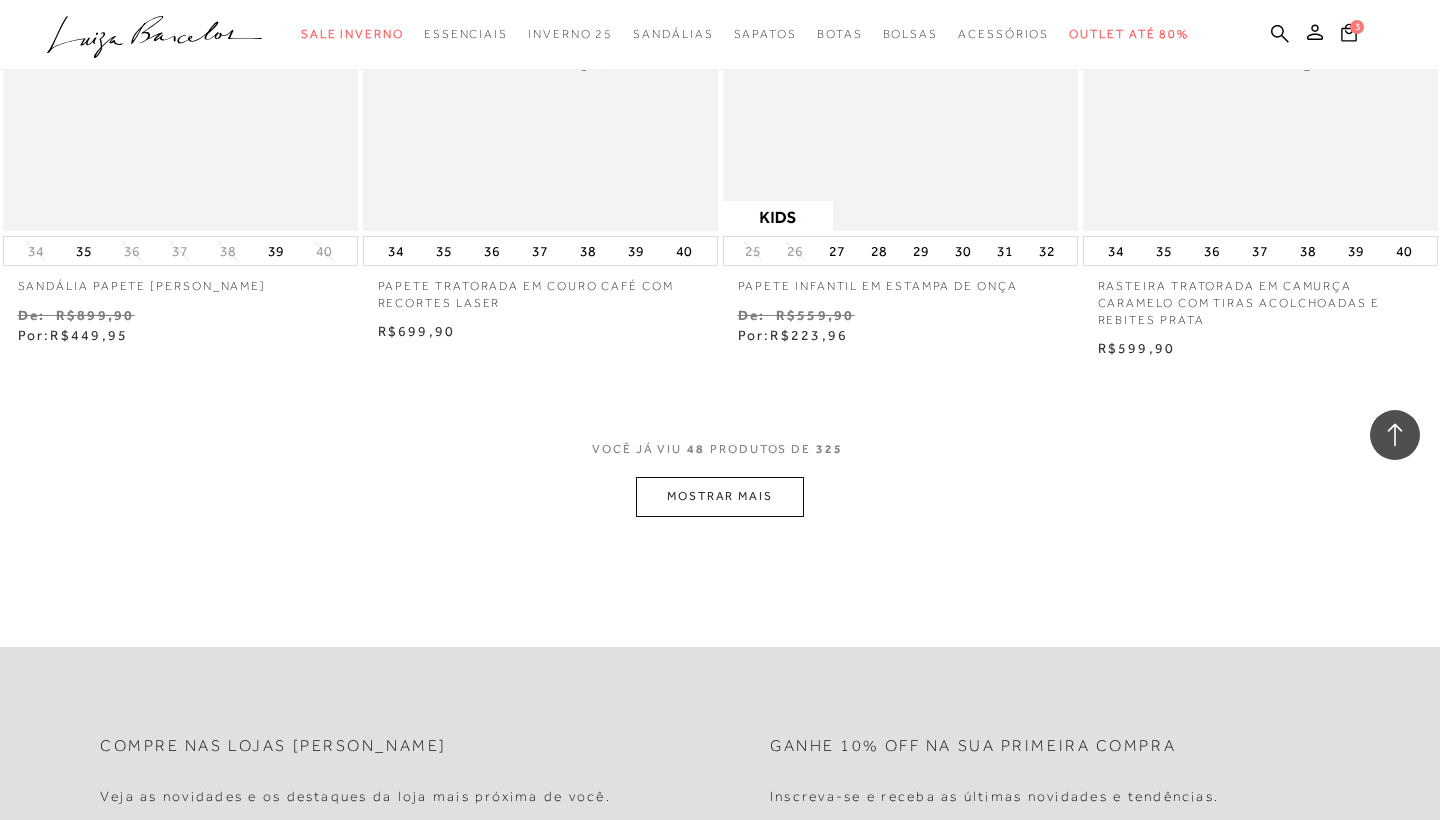 scroll, scrollTop: 8034, scrollLeft: 0, axis: vertical 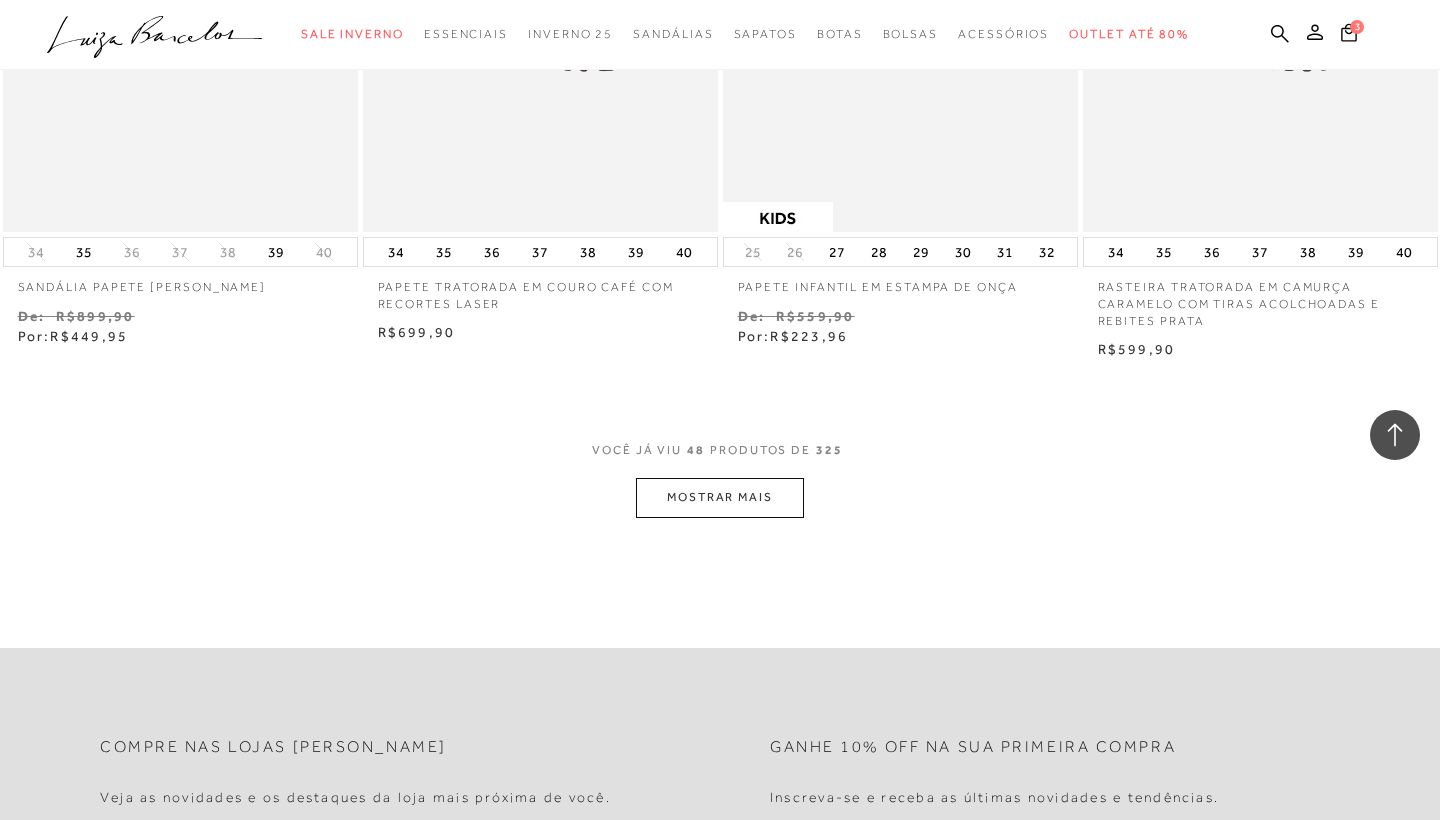 click on "MOSTRAR MAIS" at bounding box center [720, 497] 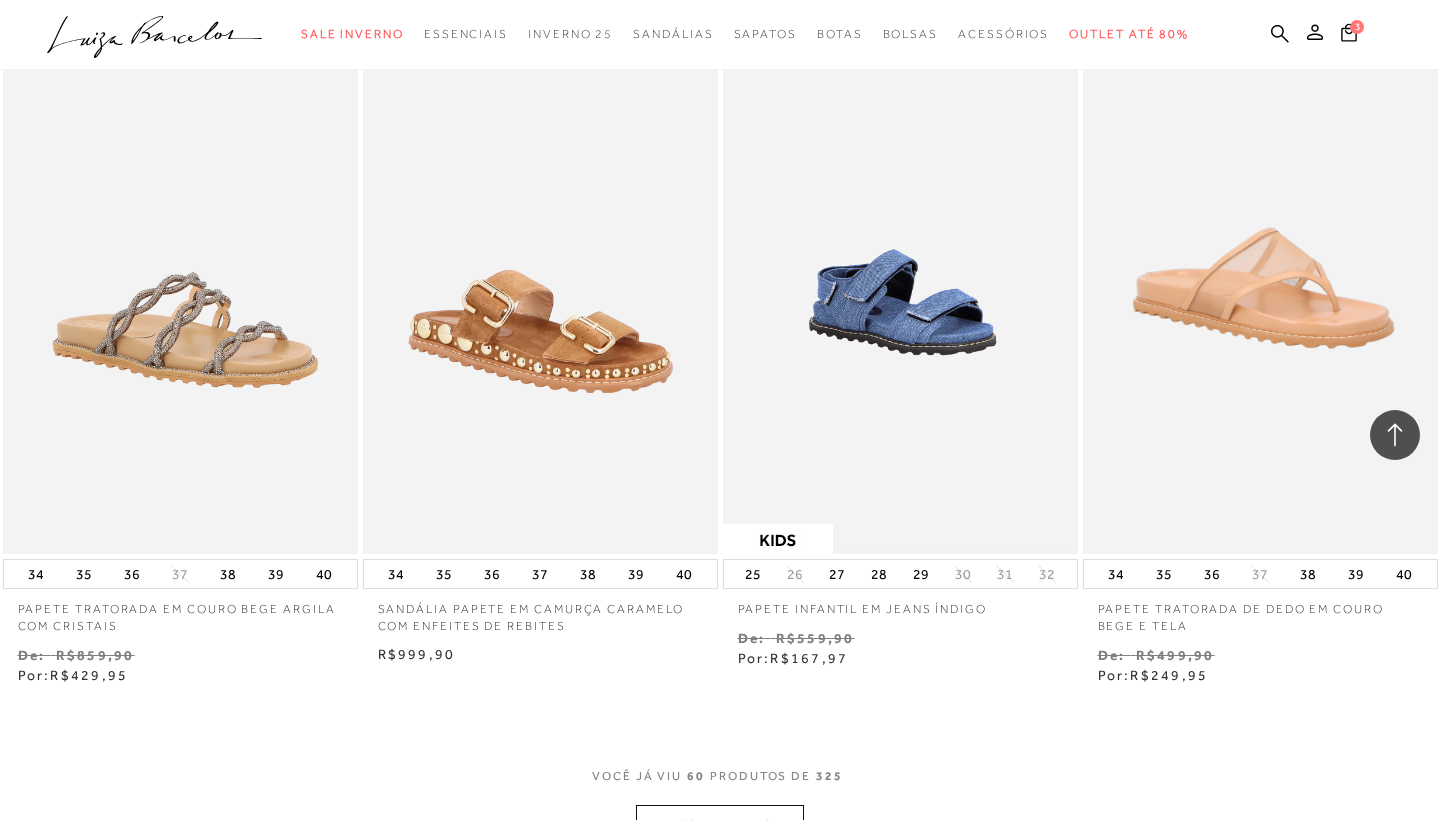 scroll, scrollTop: 10033, scrollLeft: 0, axis: vertical 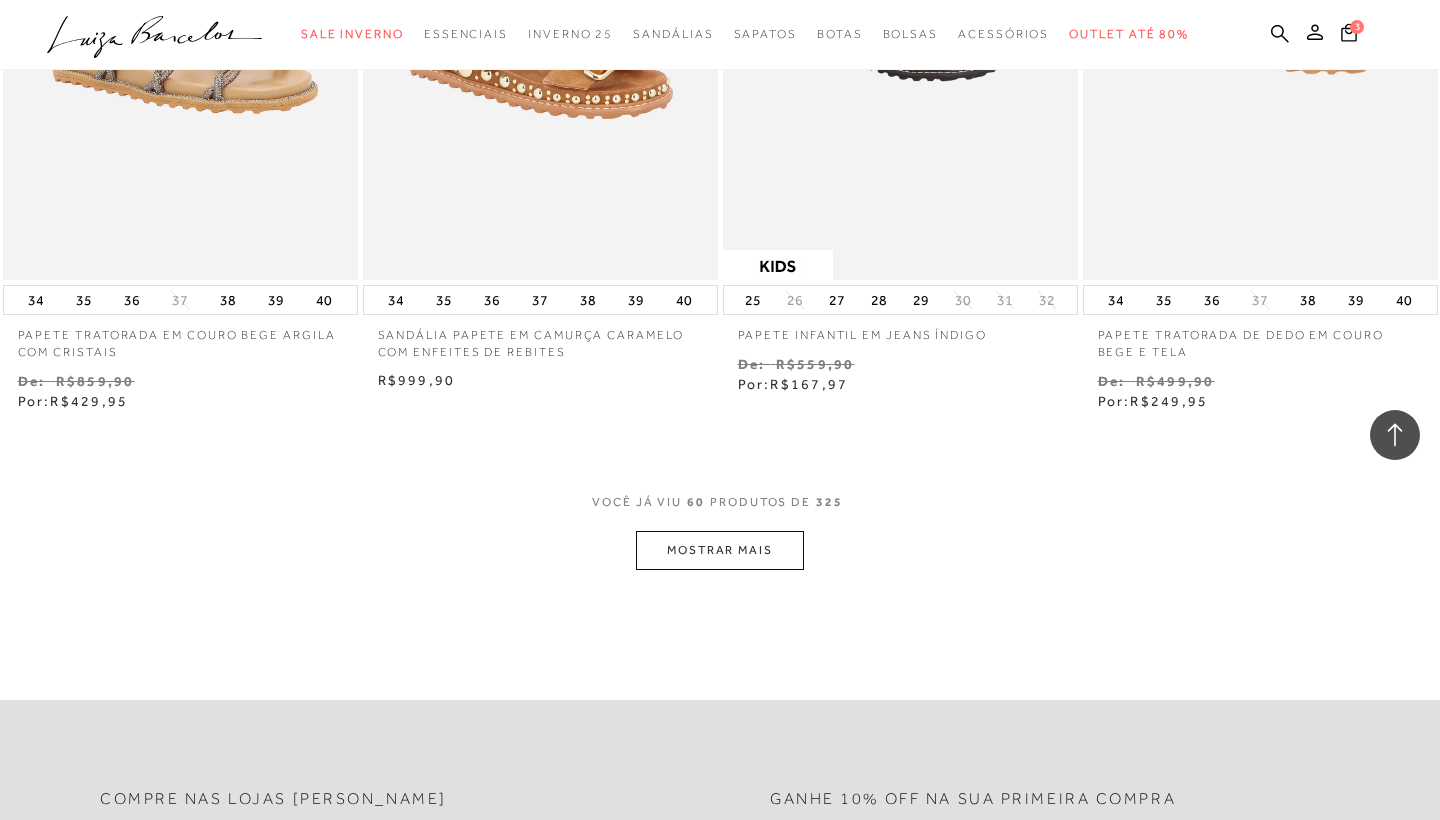click on "MOSTRAR MAIS" at bounding box center [720, 550] 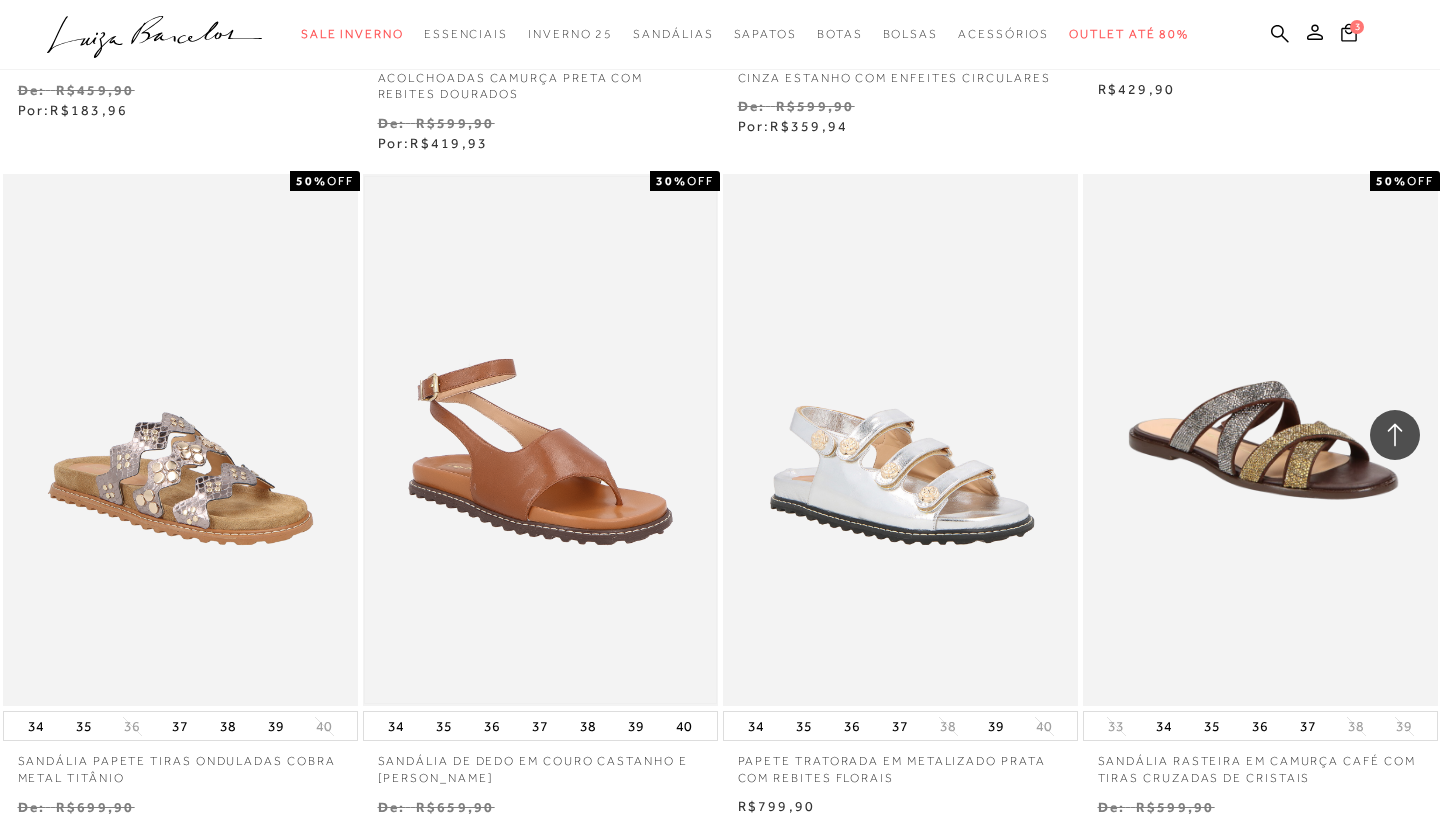 scroll, scrollTop: 10986, scrollLeft: 0, axis: vertical 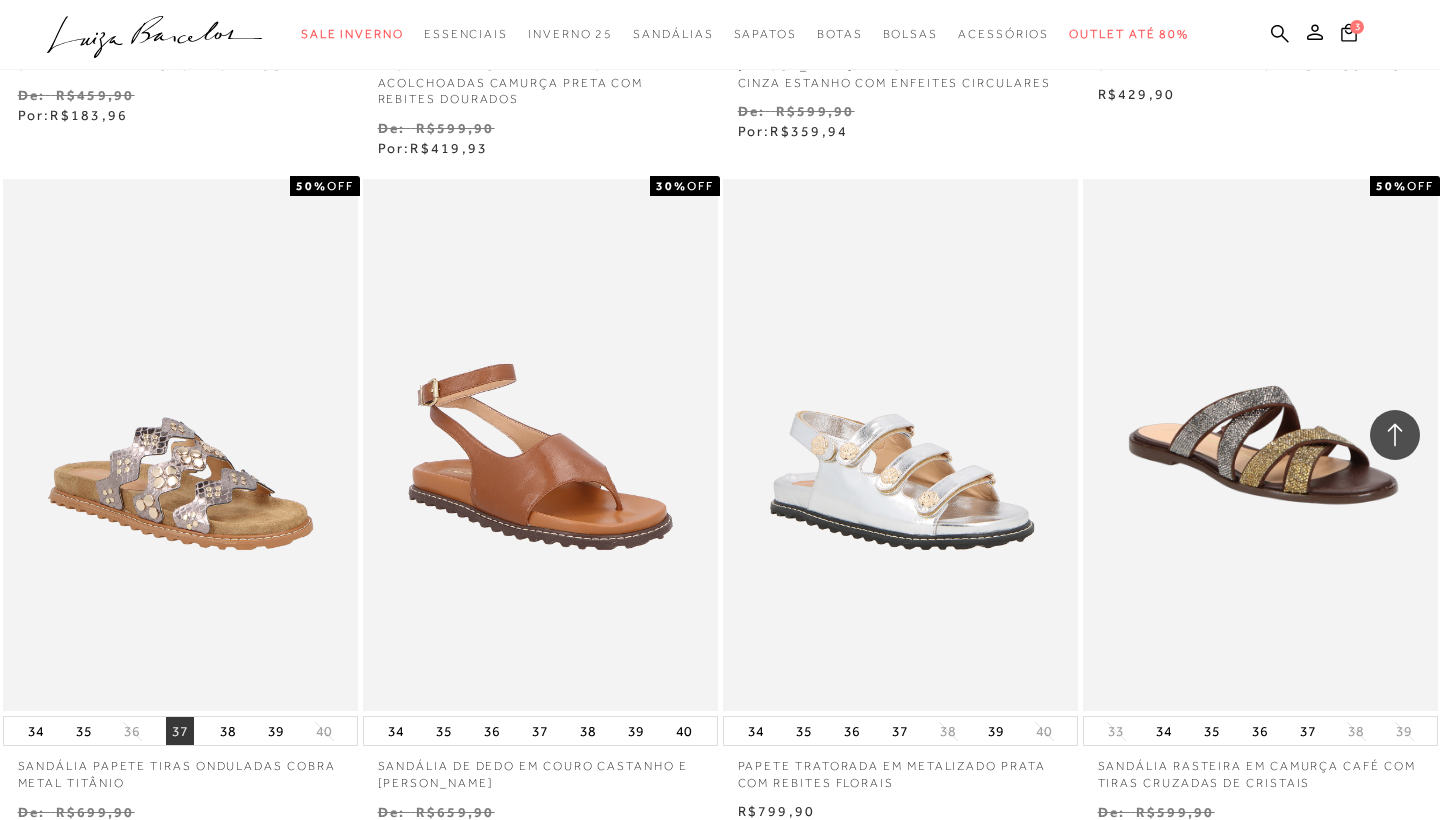 click on "37" at bounding box center (180, 731) 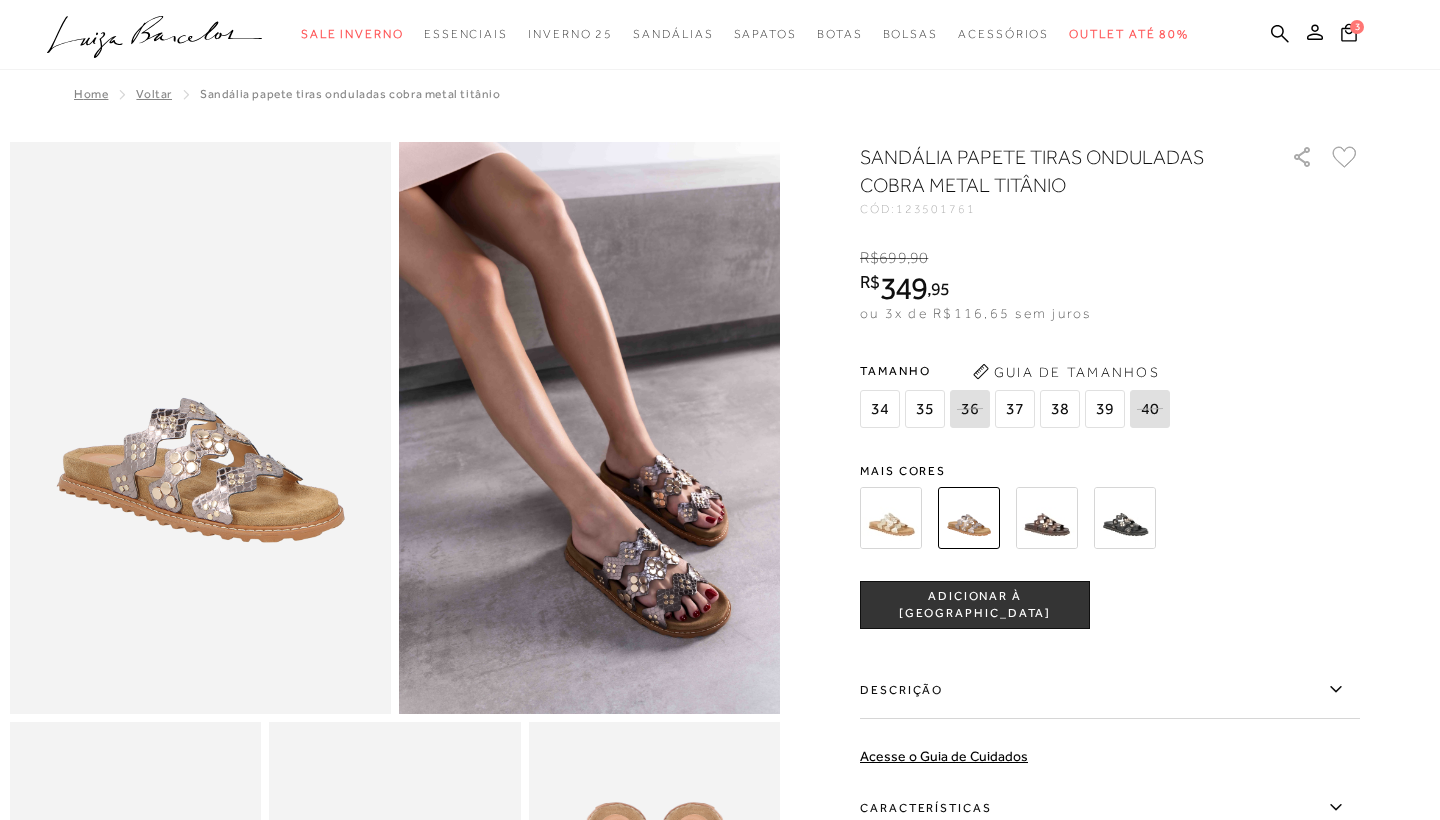 scroll, scrollTop: 702, scrollLeft: 0, axis: vertical 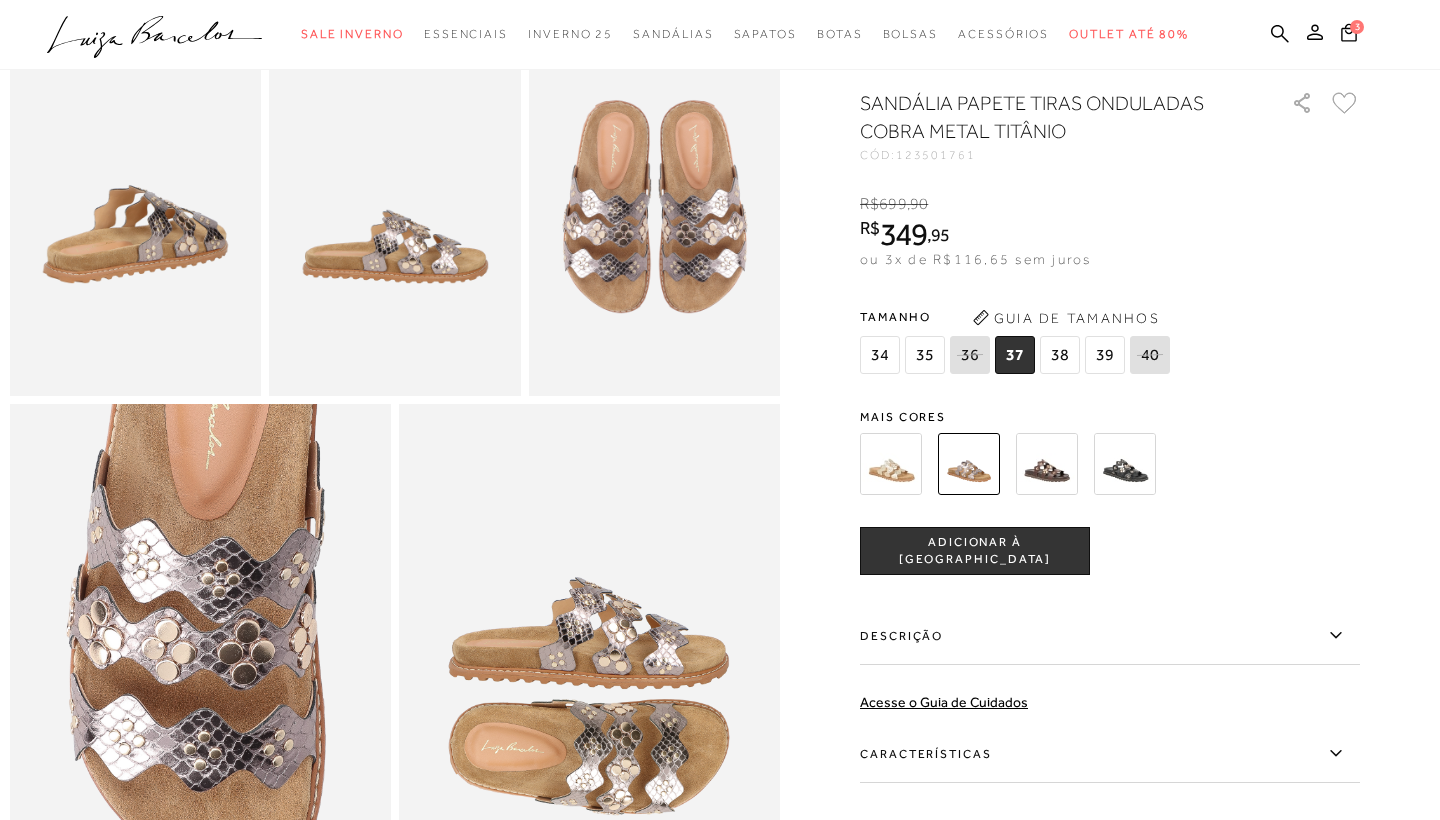 click at bounding box center (891, 464) 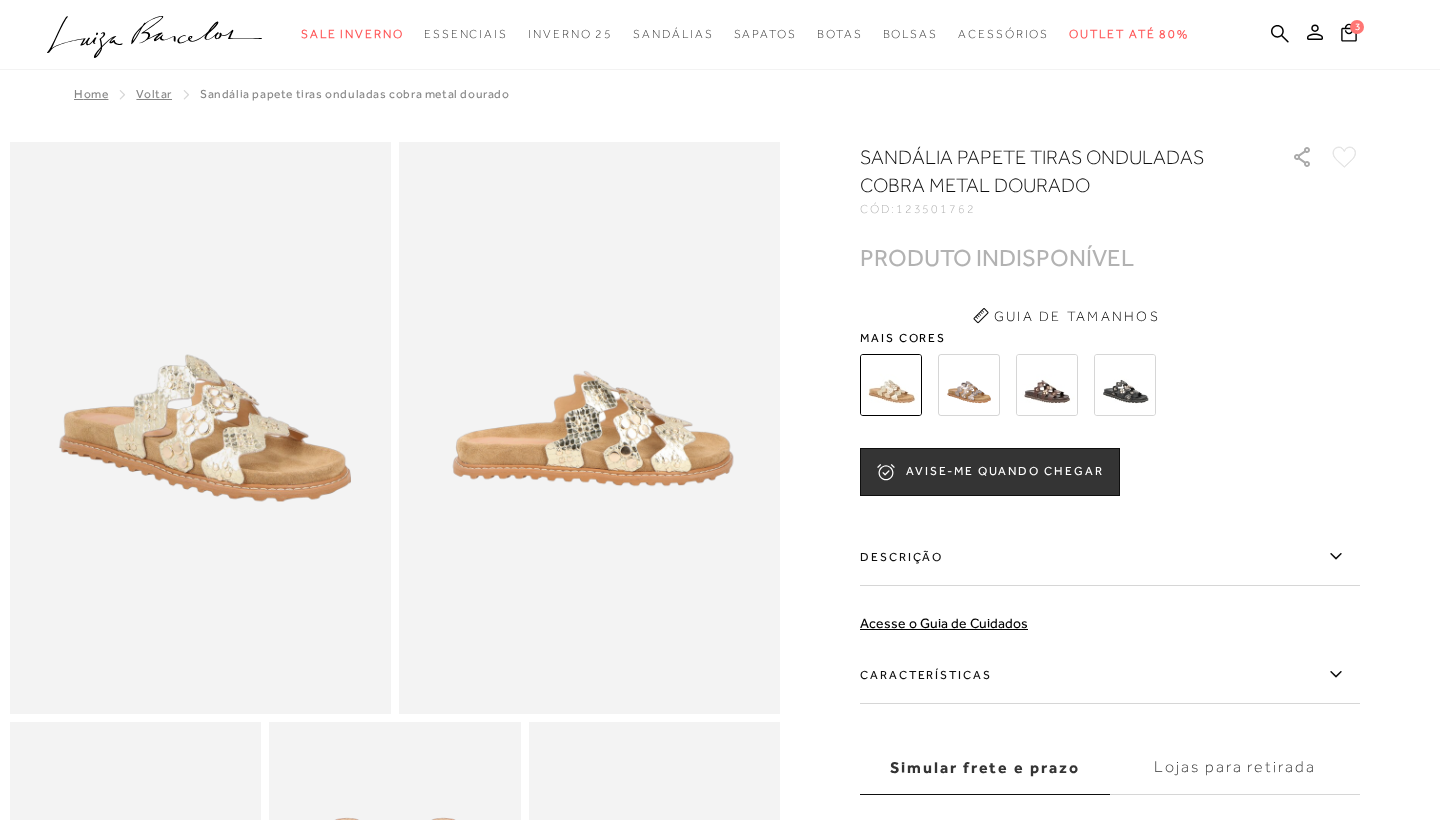 scroll, scrollTop: 0, scrollLeft: 0, axis: both 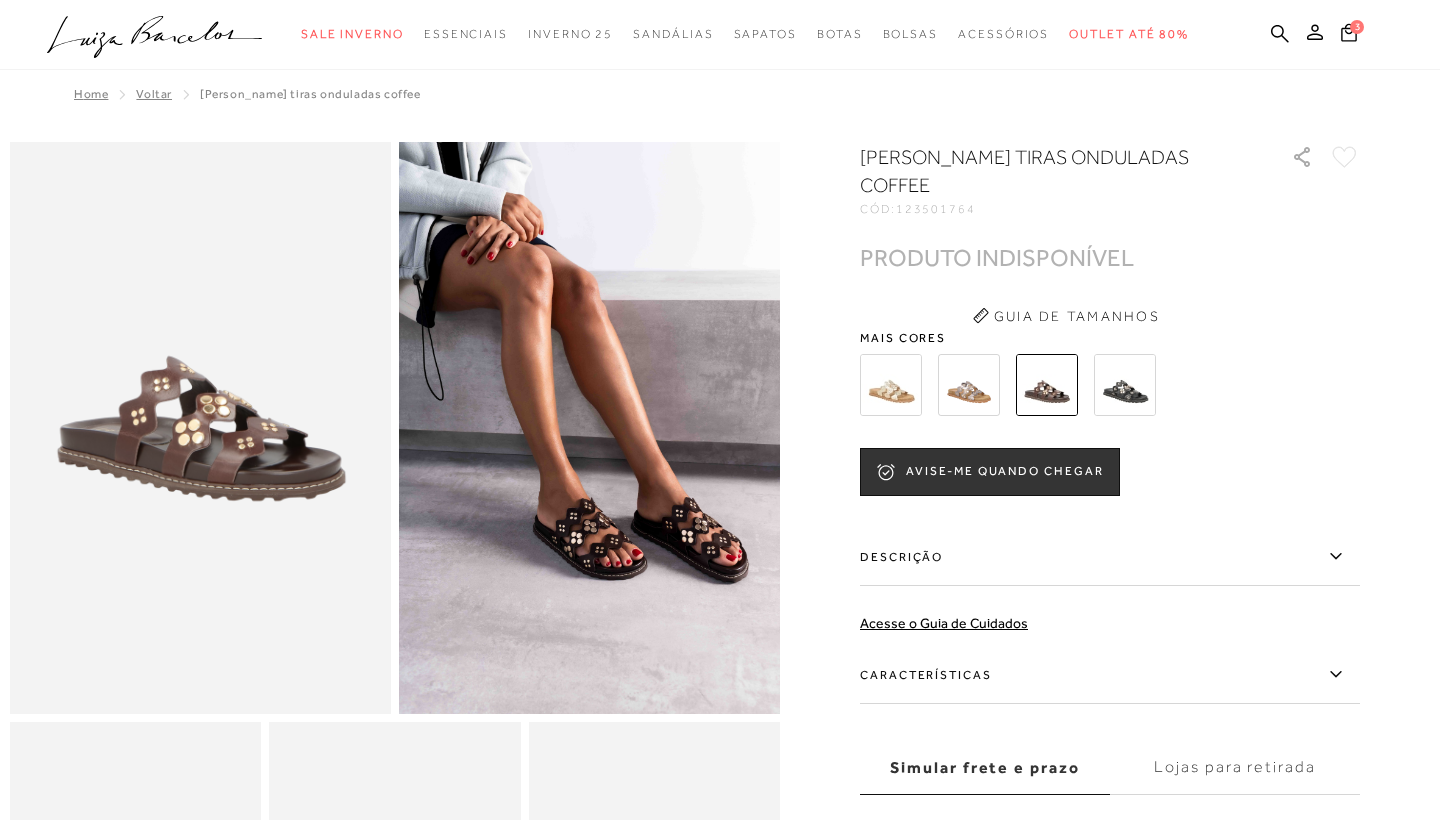 click at bounding box center (1125, 385) 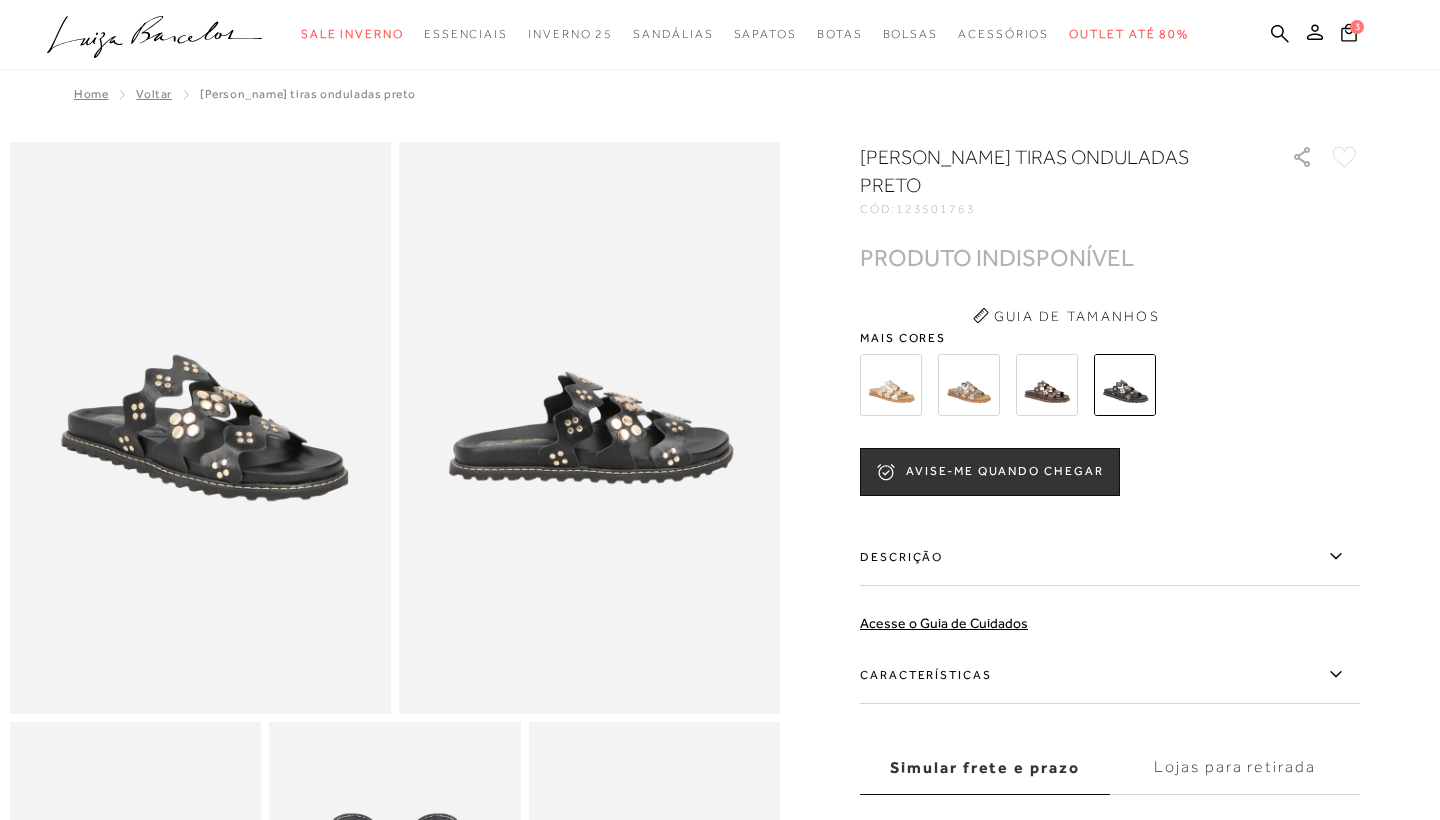 scroll, scrollTop: 0, scrollLeft: 0, axis: both 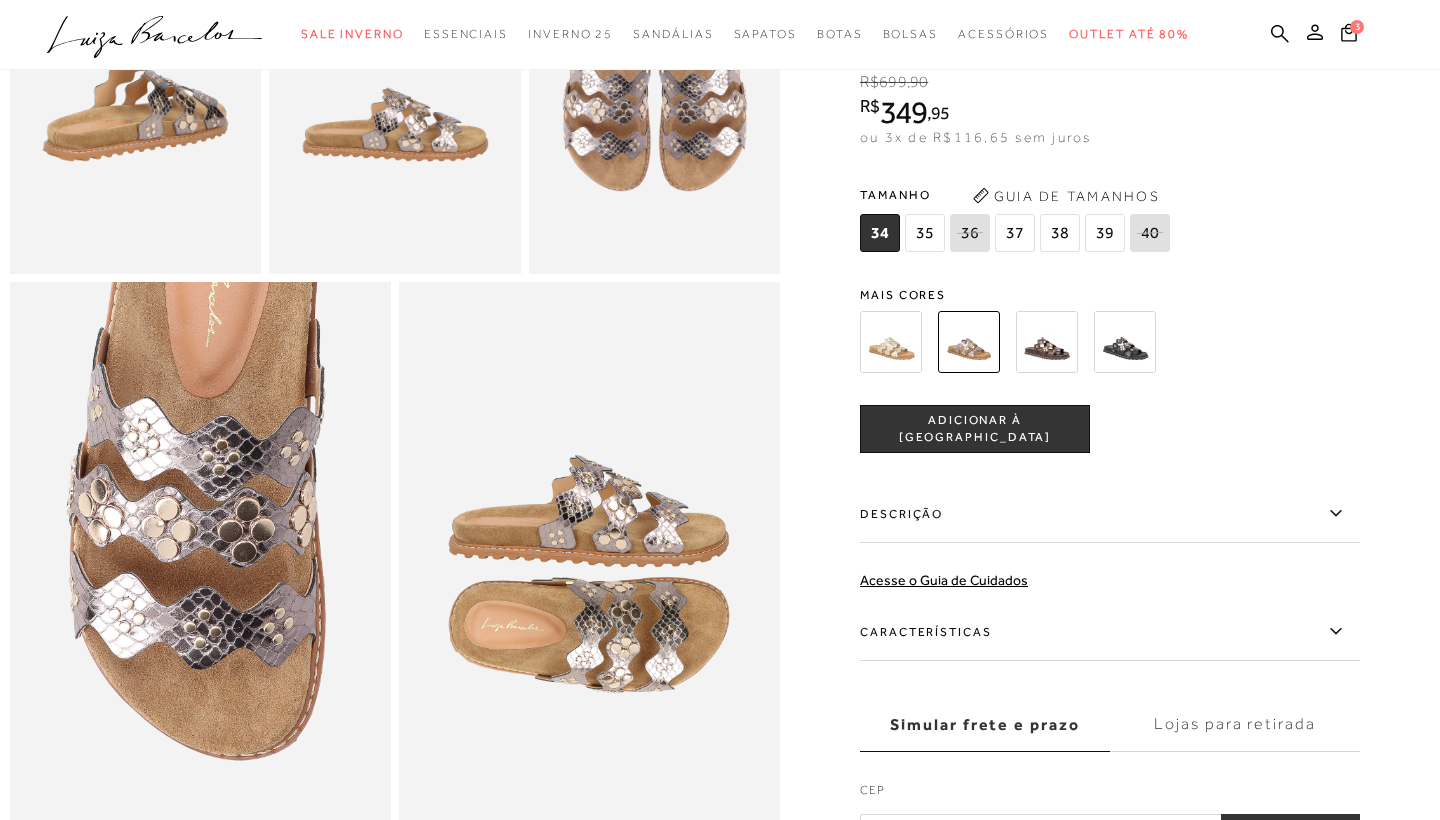 click on "37" at bounding box center (1015, 233) 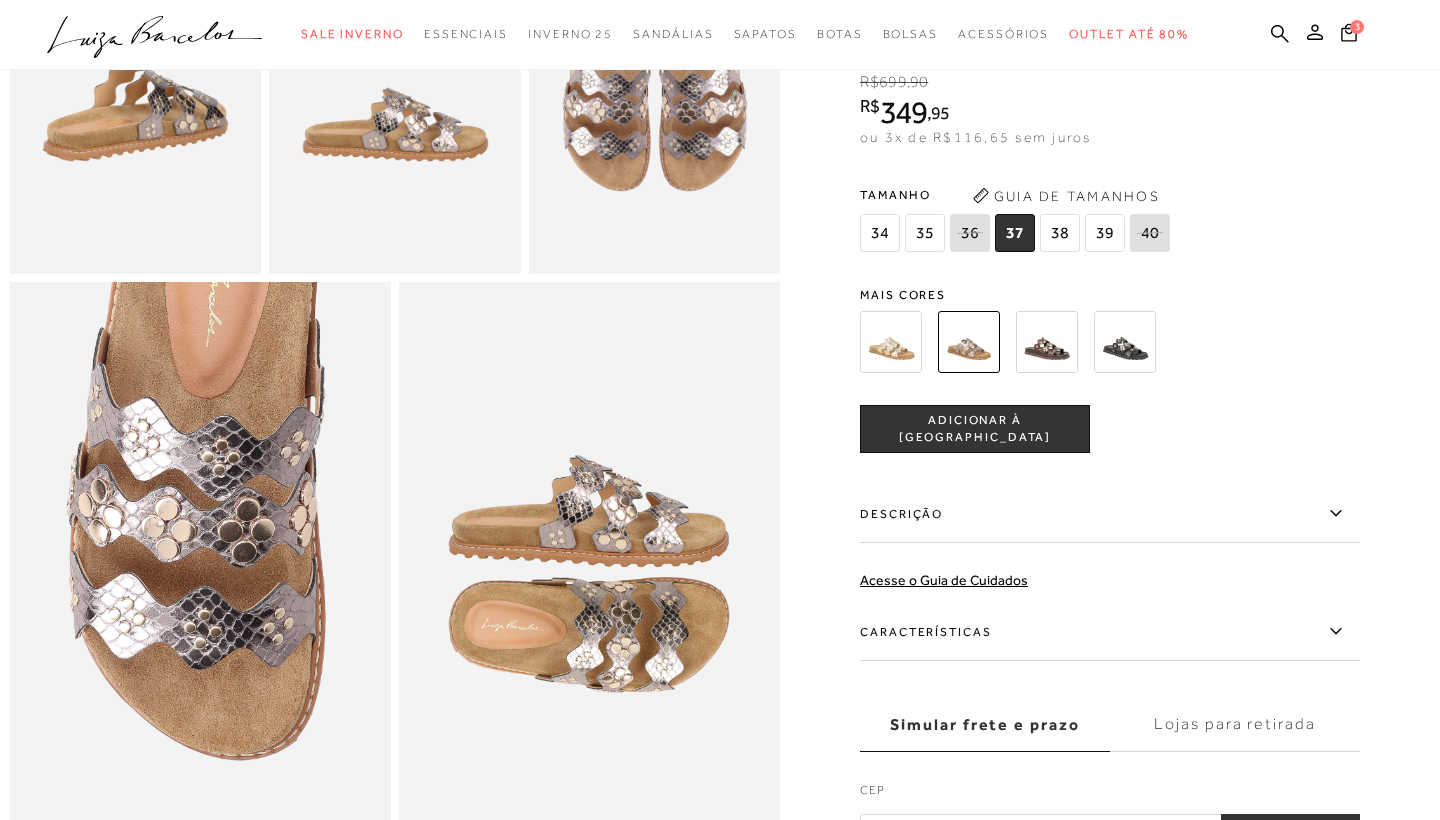 click on "ADICIONAR À [GEOGRAPHIC_DATA]" at bounding box center [975, 429] 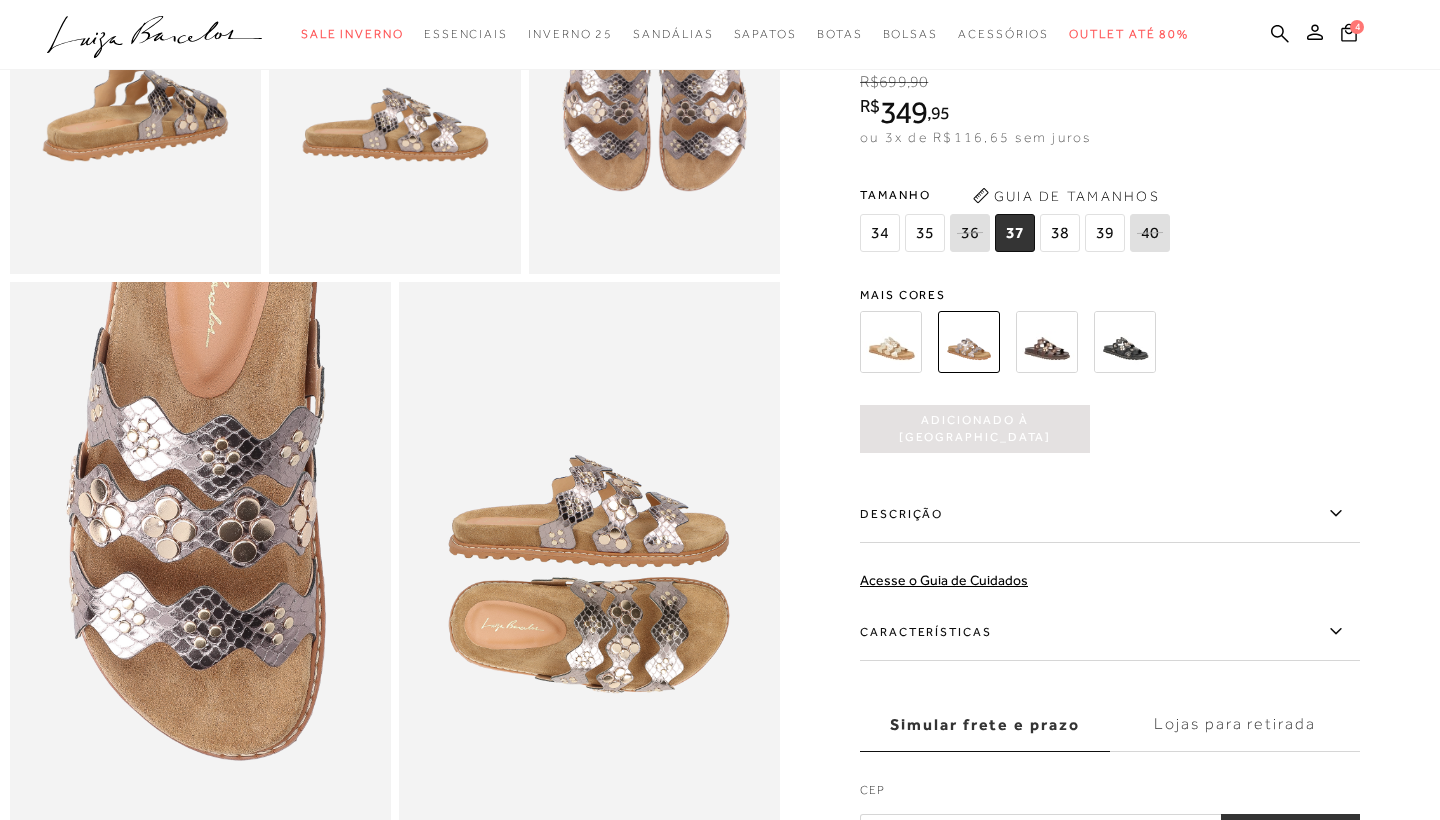 scroll, scrollTop: 0, scrollLeft: 0, axis: both 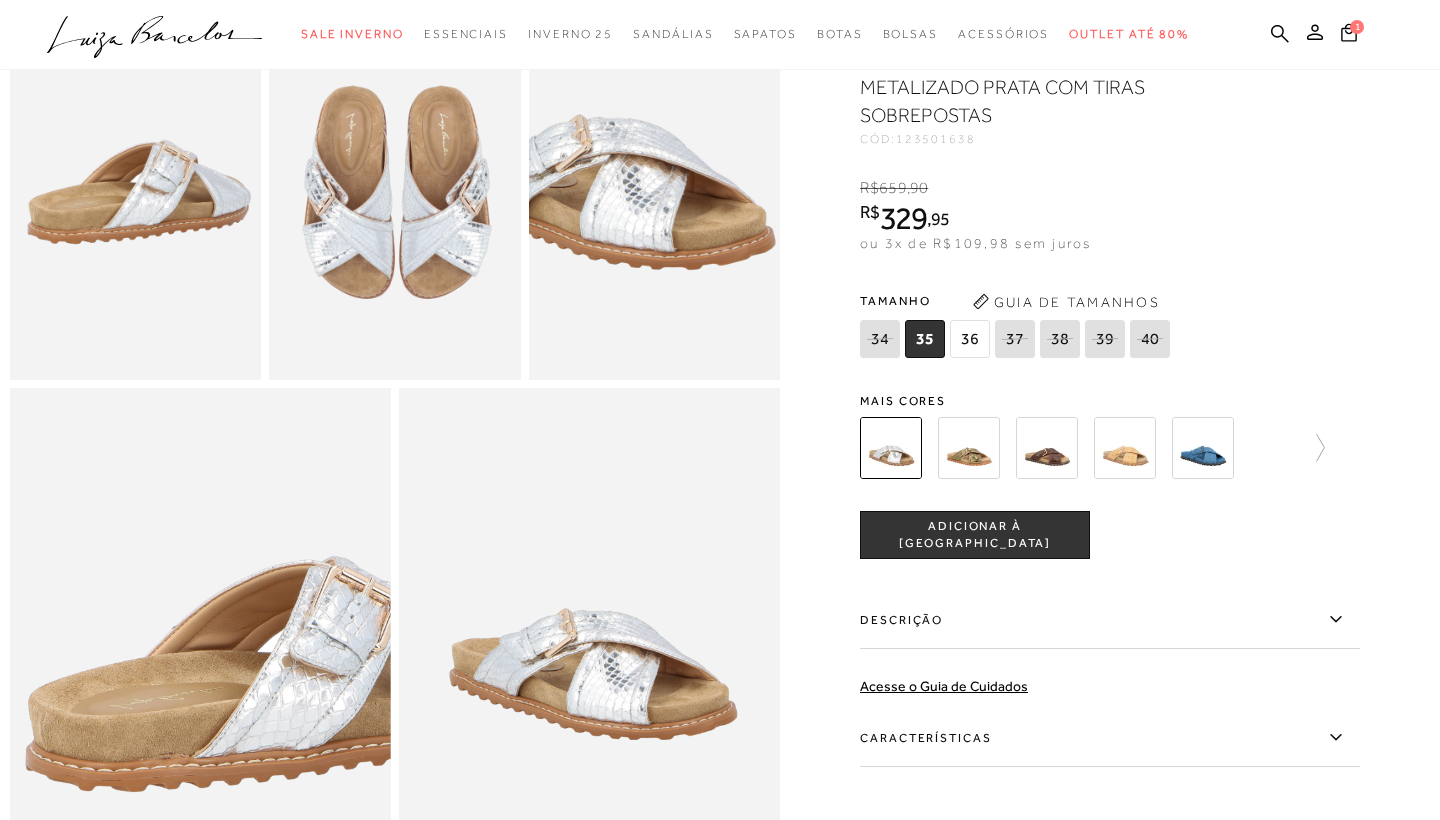 click on "36" at bounding box center (970, 339) 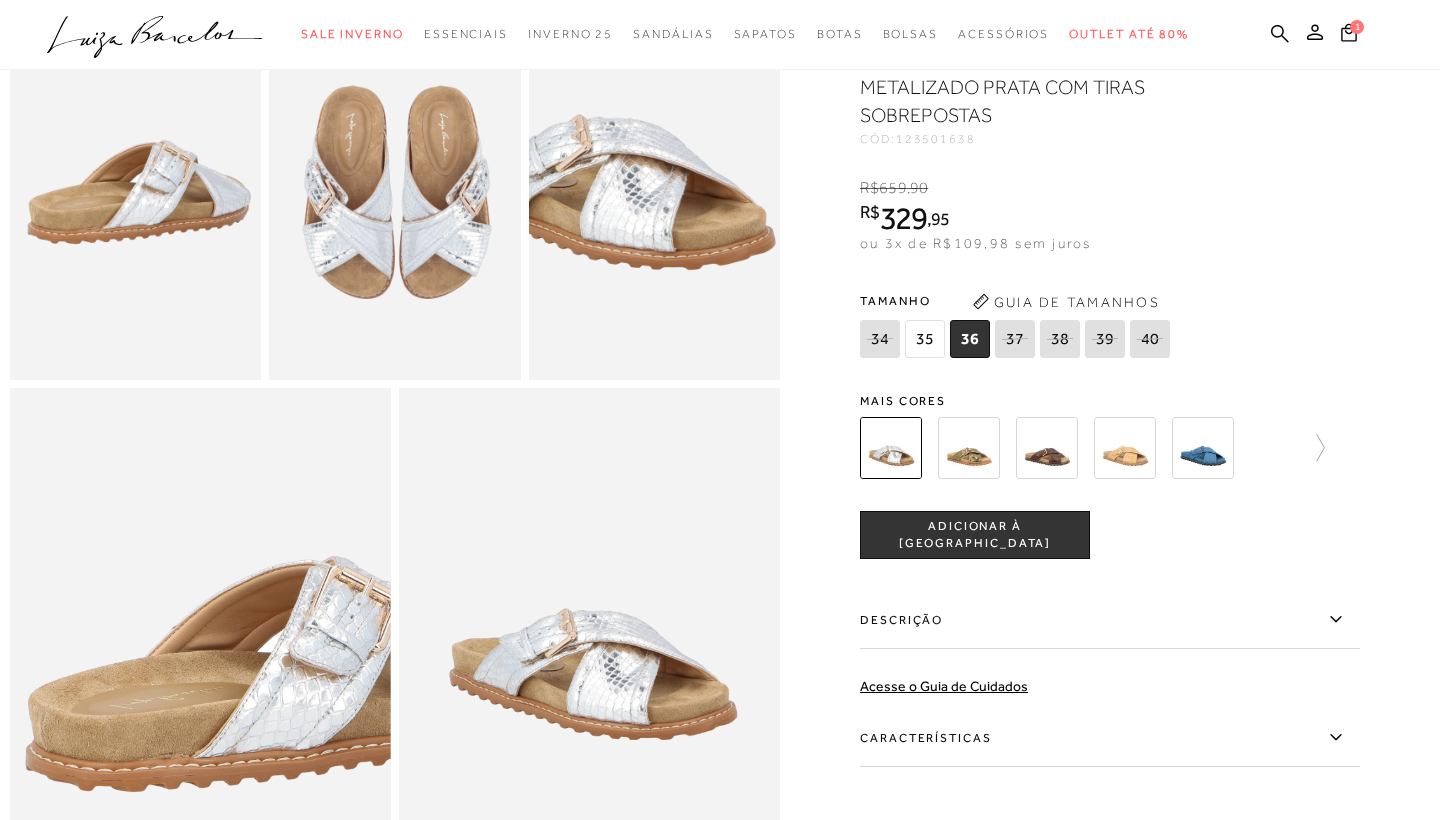 click on "ADICIONAR À [GEOGRAPHIC_DATA]" at bounding box center (975, 535) 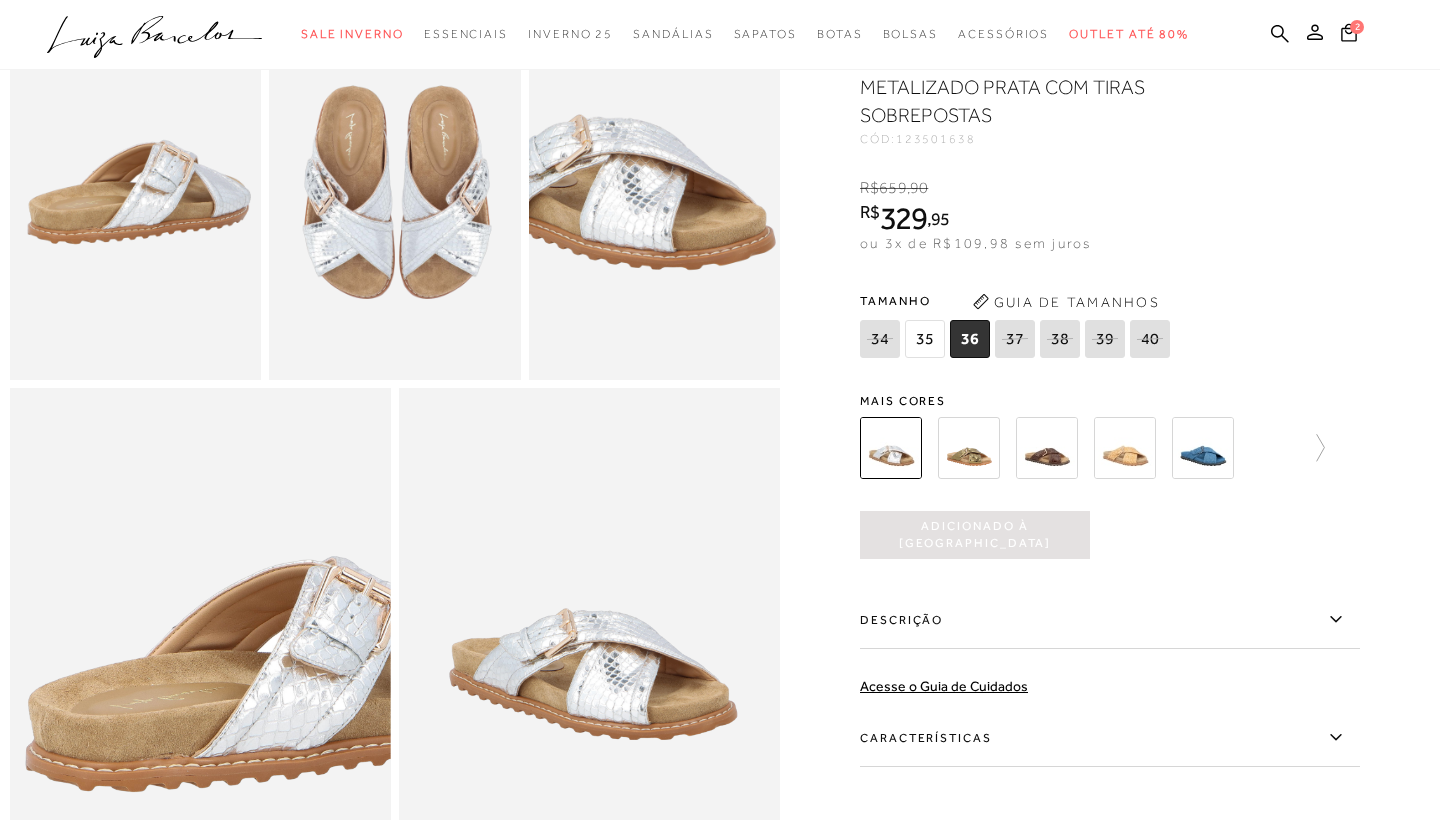 scroll, scrollTop: 0, scrollLeft: 0, axis: both 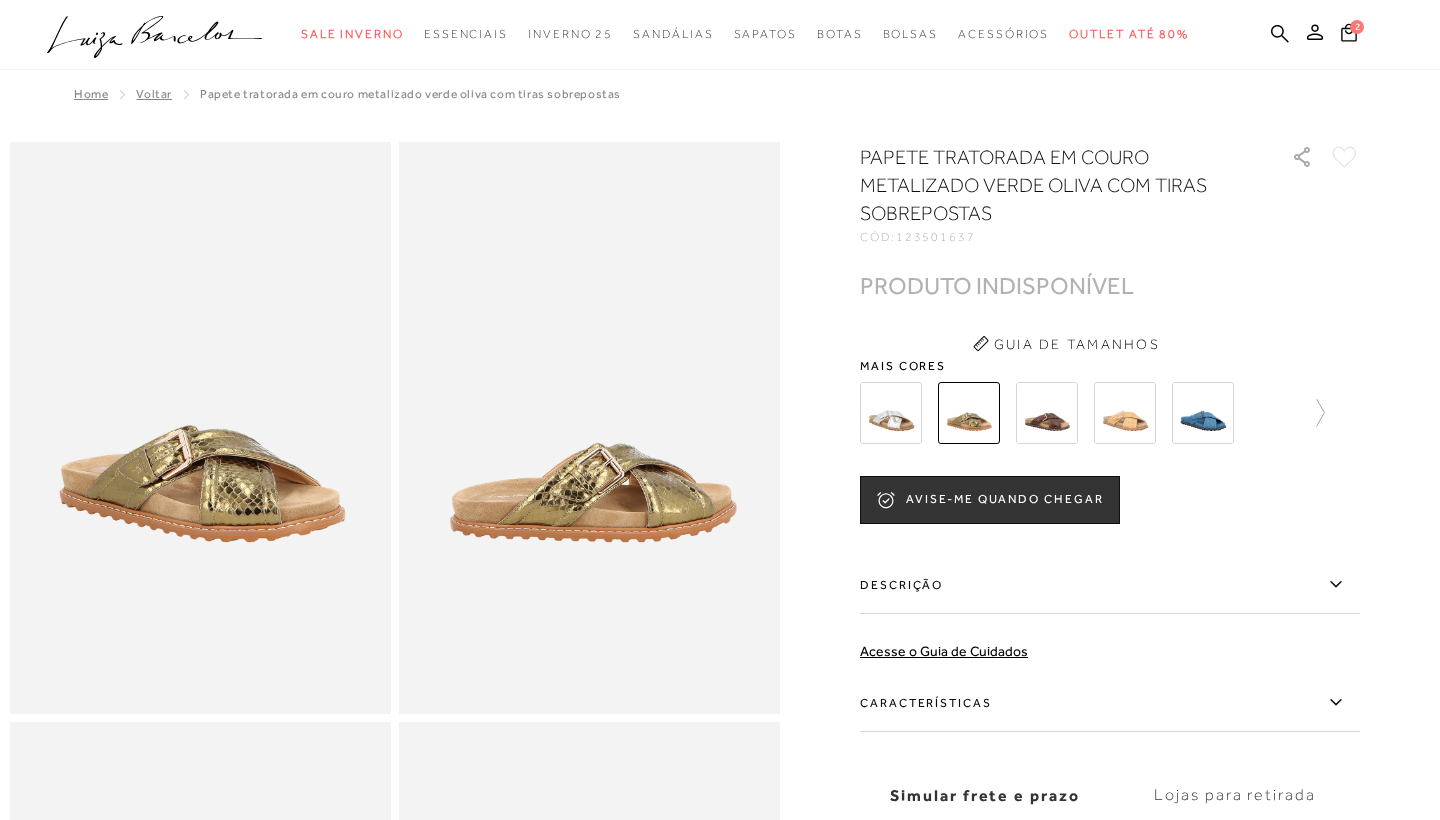 click at bounding box center (1047, 413) 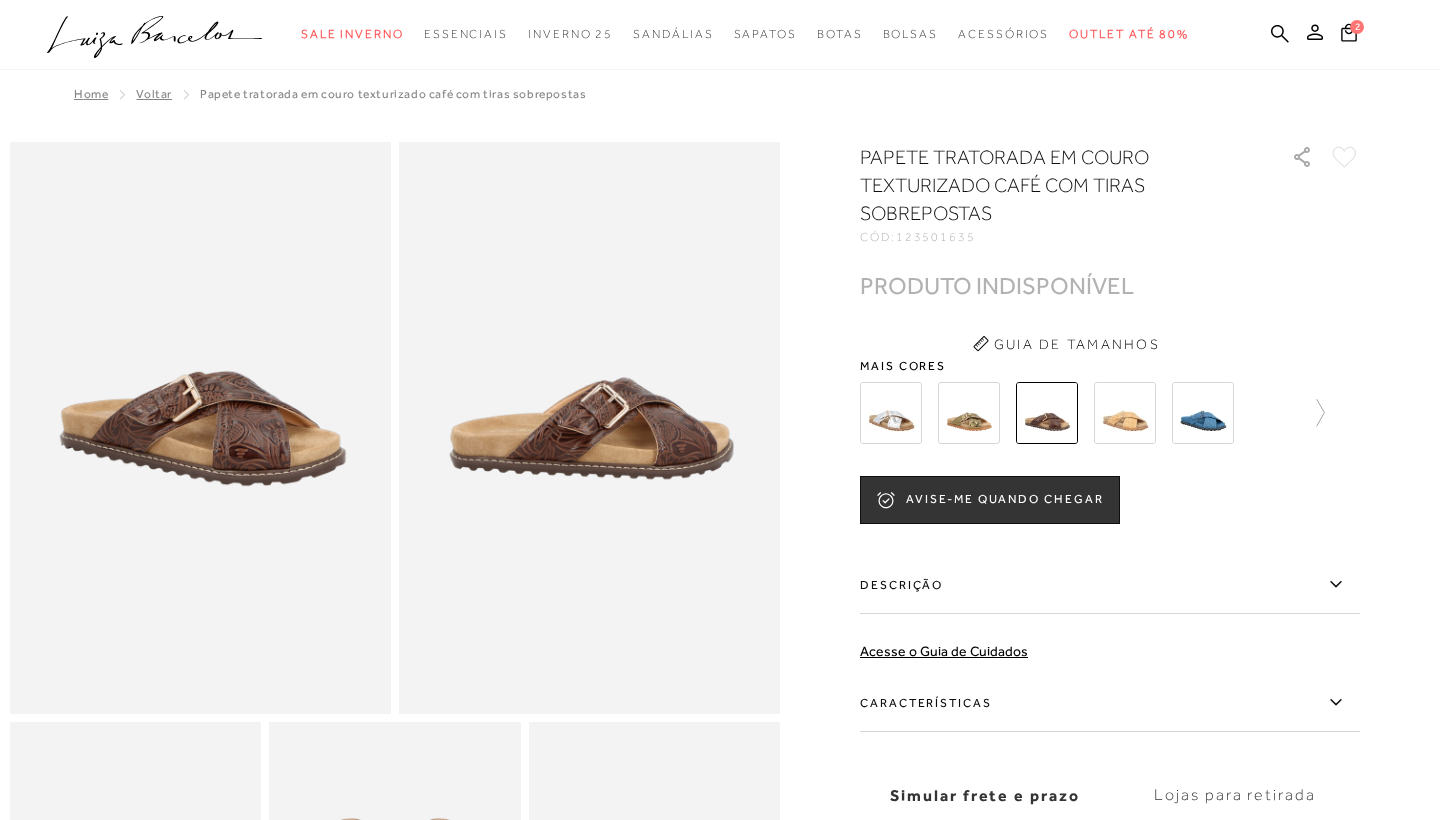 scroll, scrollTop: 0, scrollLeft: 0, axis: both 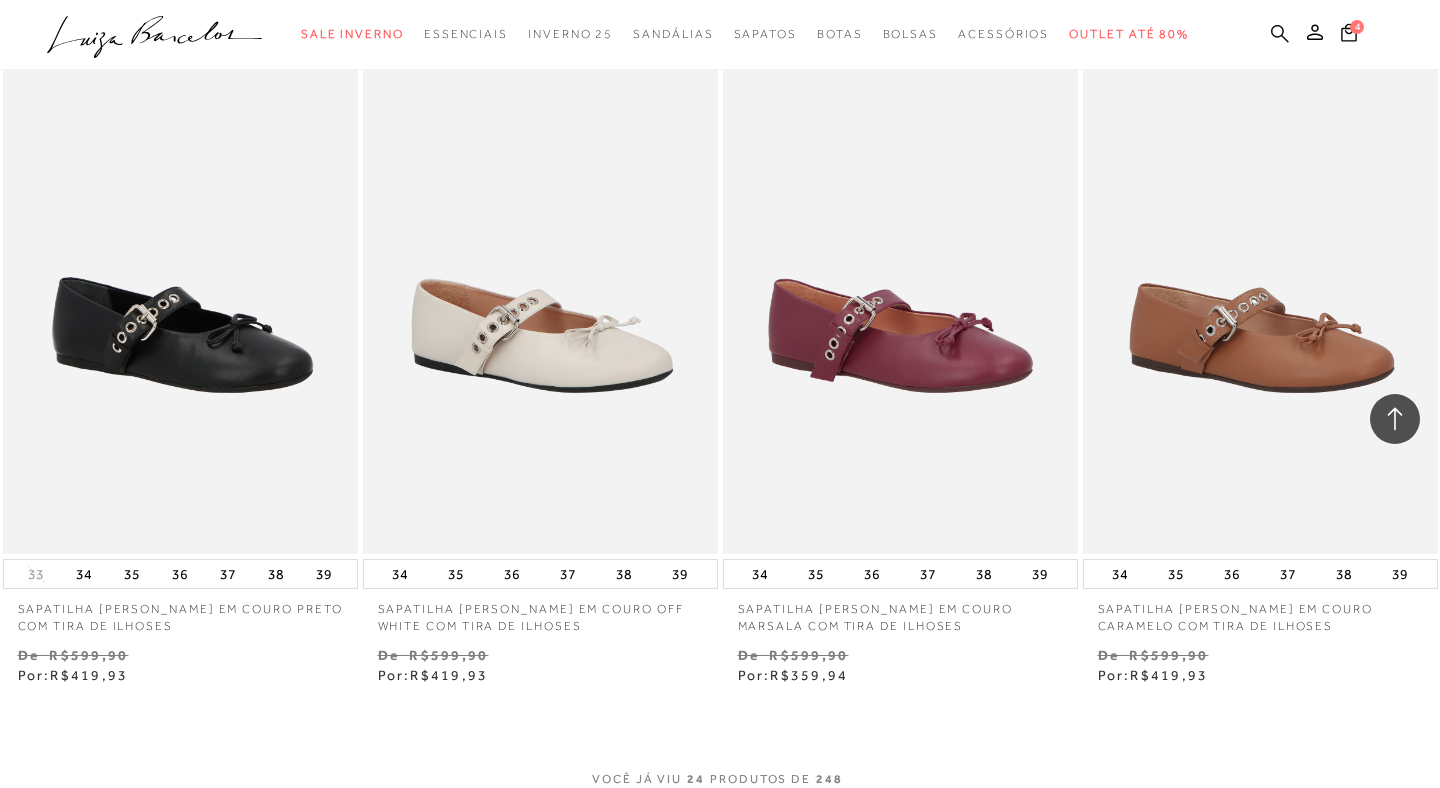 click 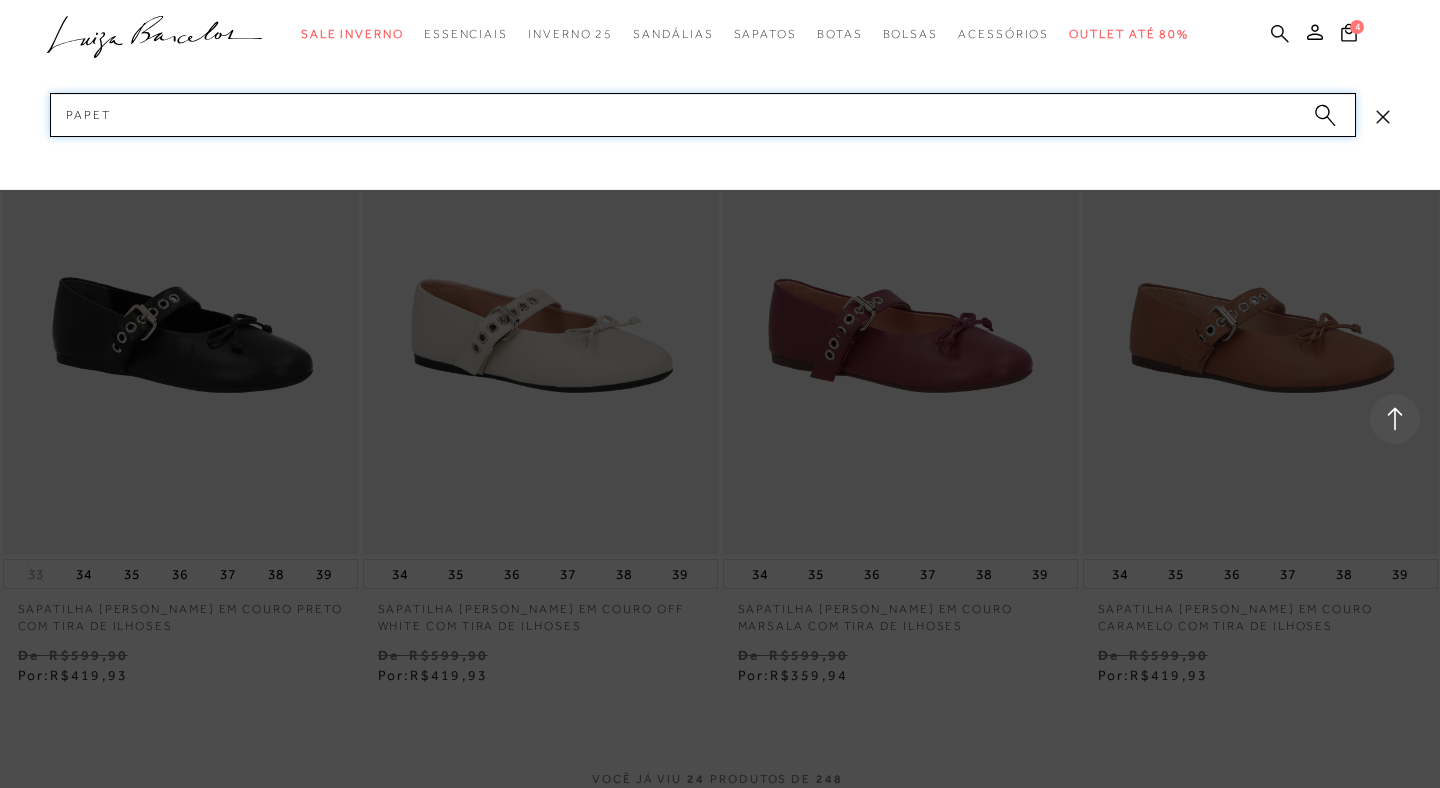 type on "papete" 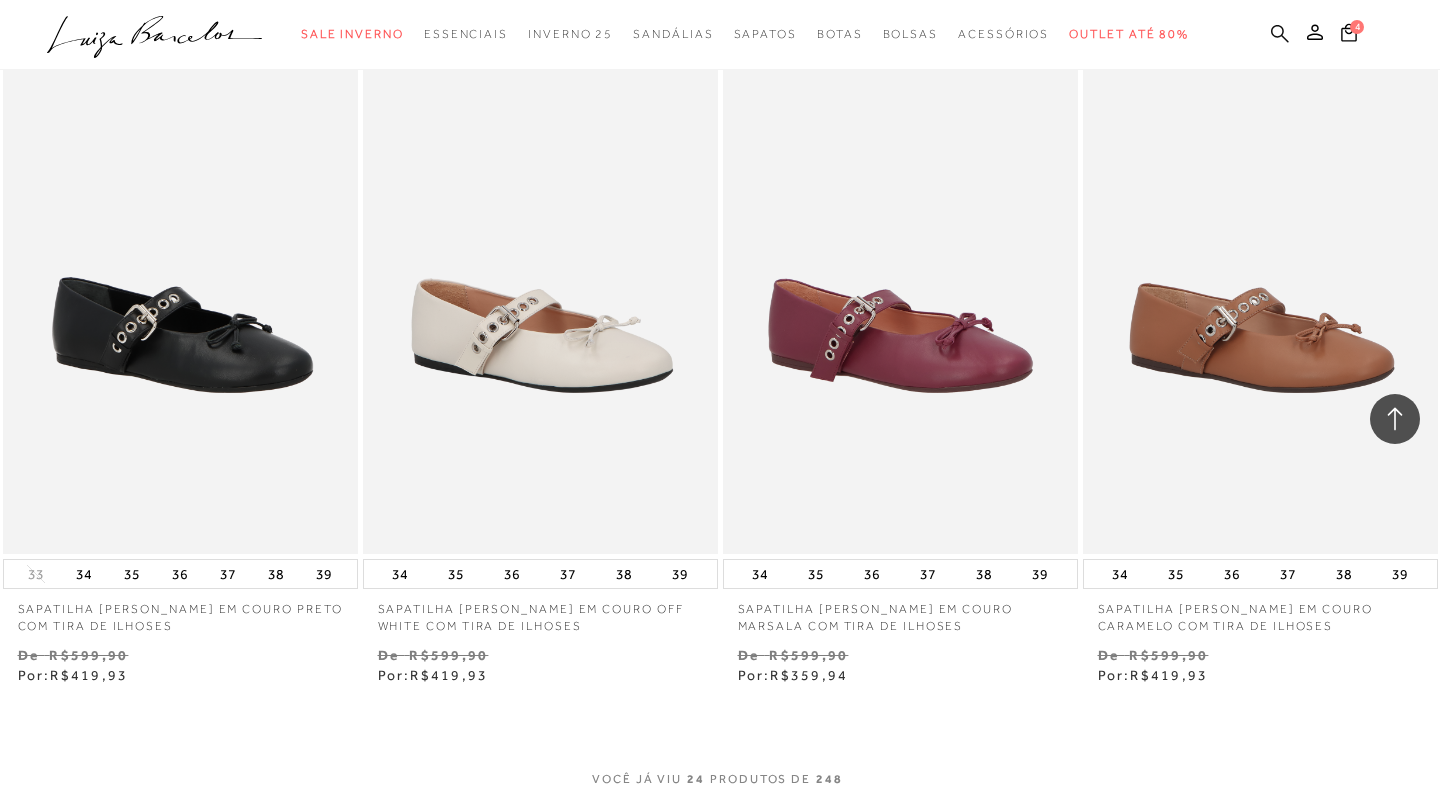 type 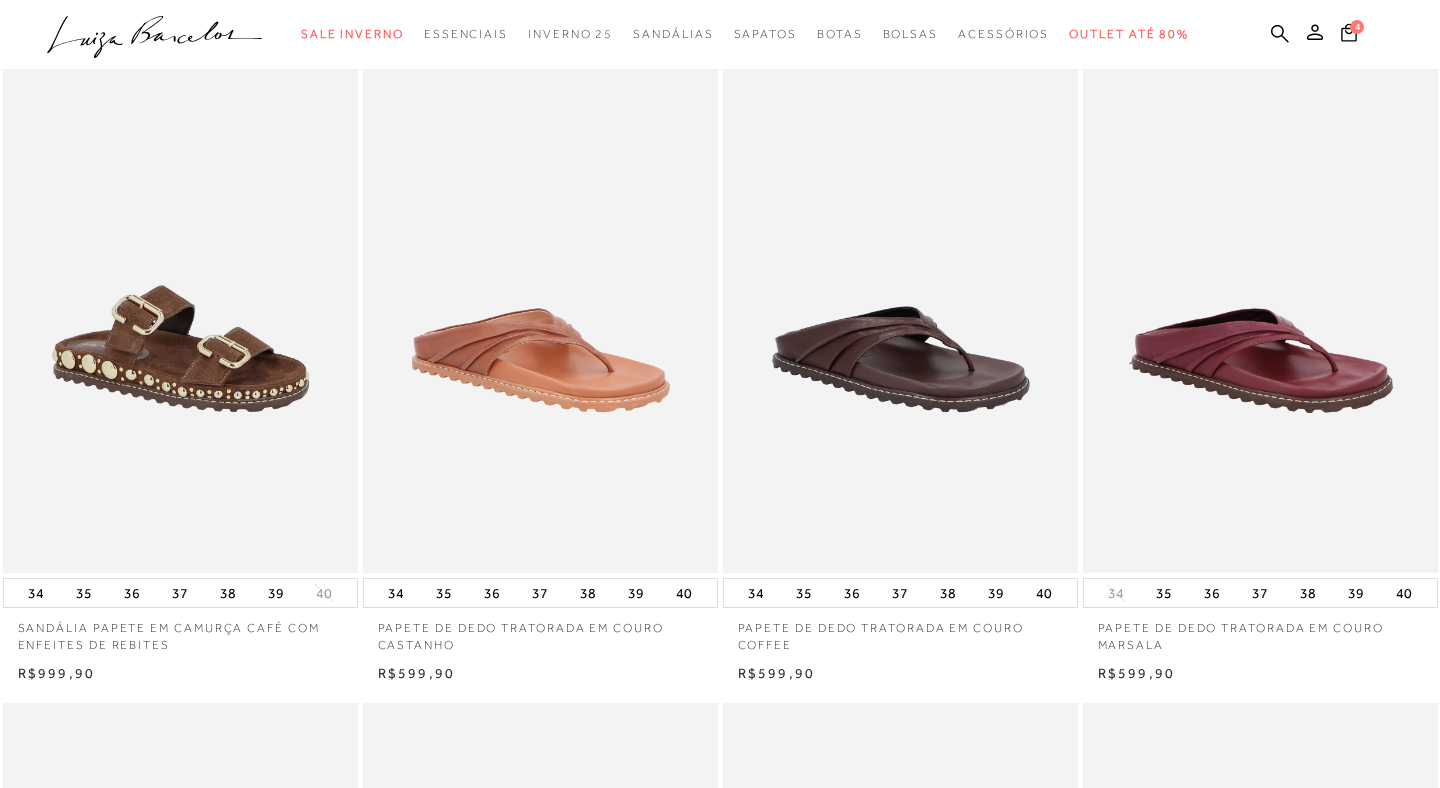 scroll, scrollTop: 136, scrollLeft: 0, axis: vertical 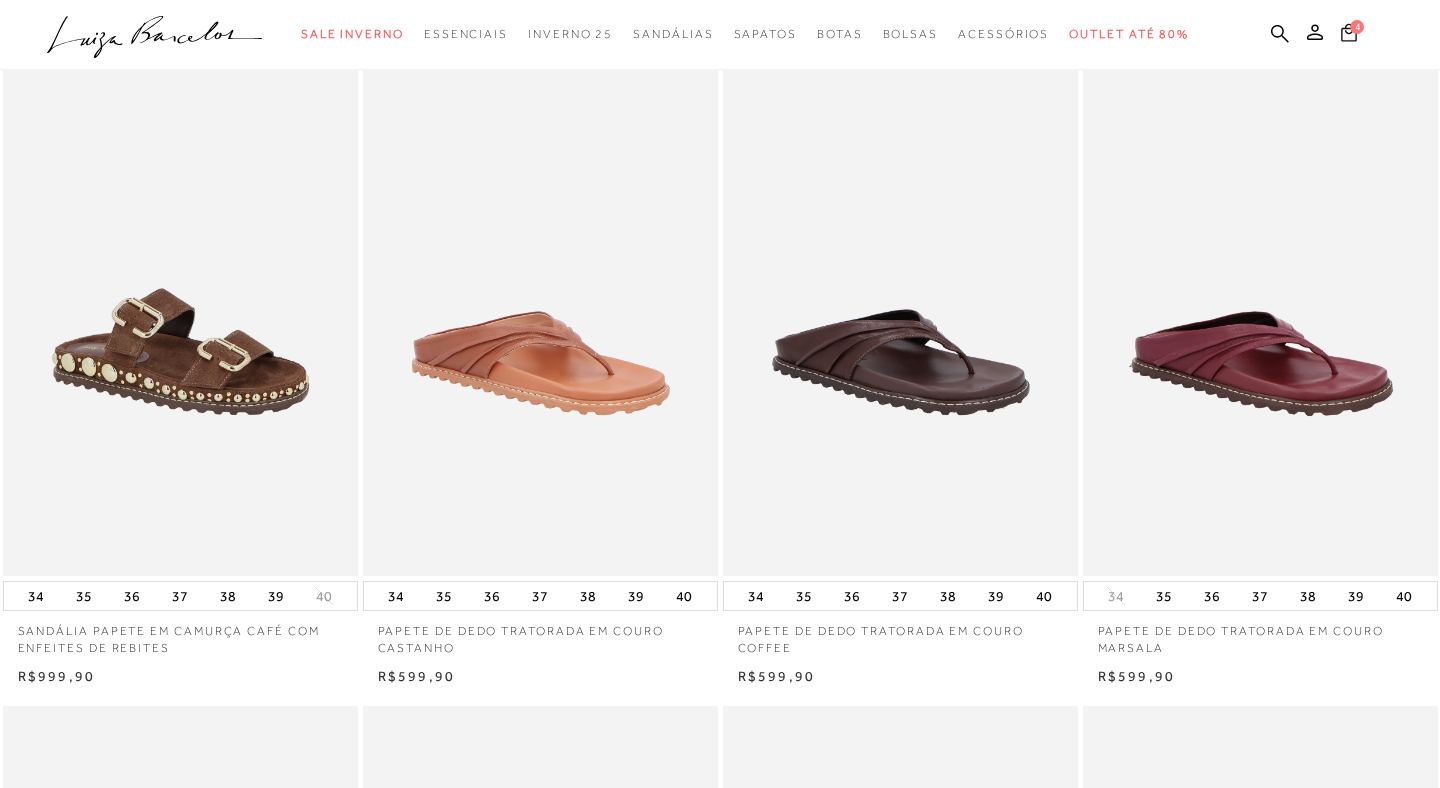 click on "4" at bounding box center [1357, 27] 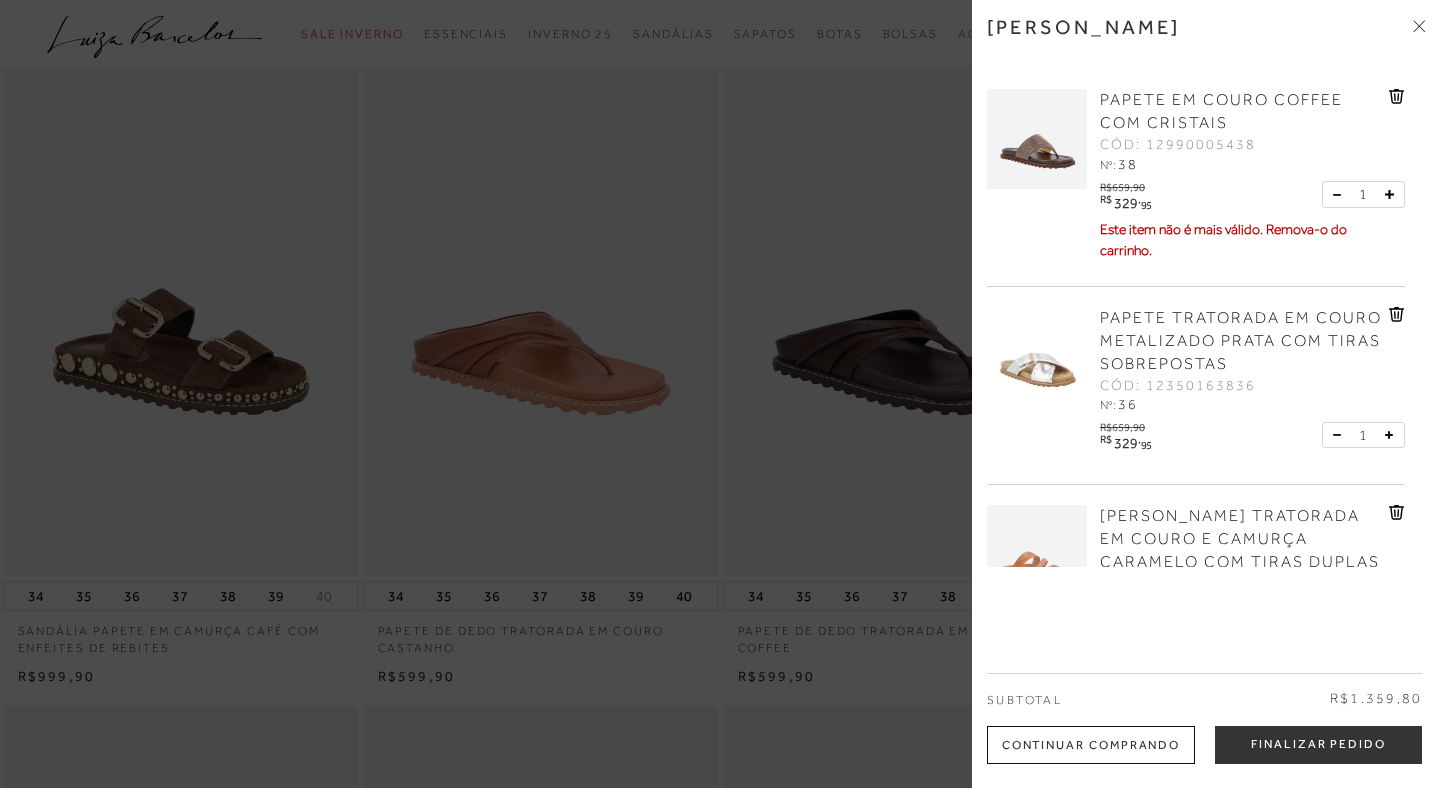 click 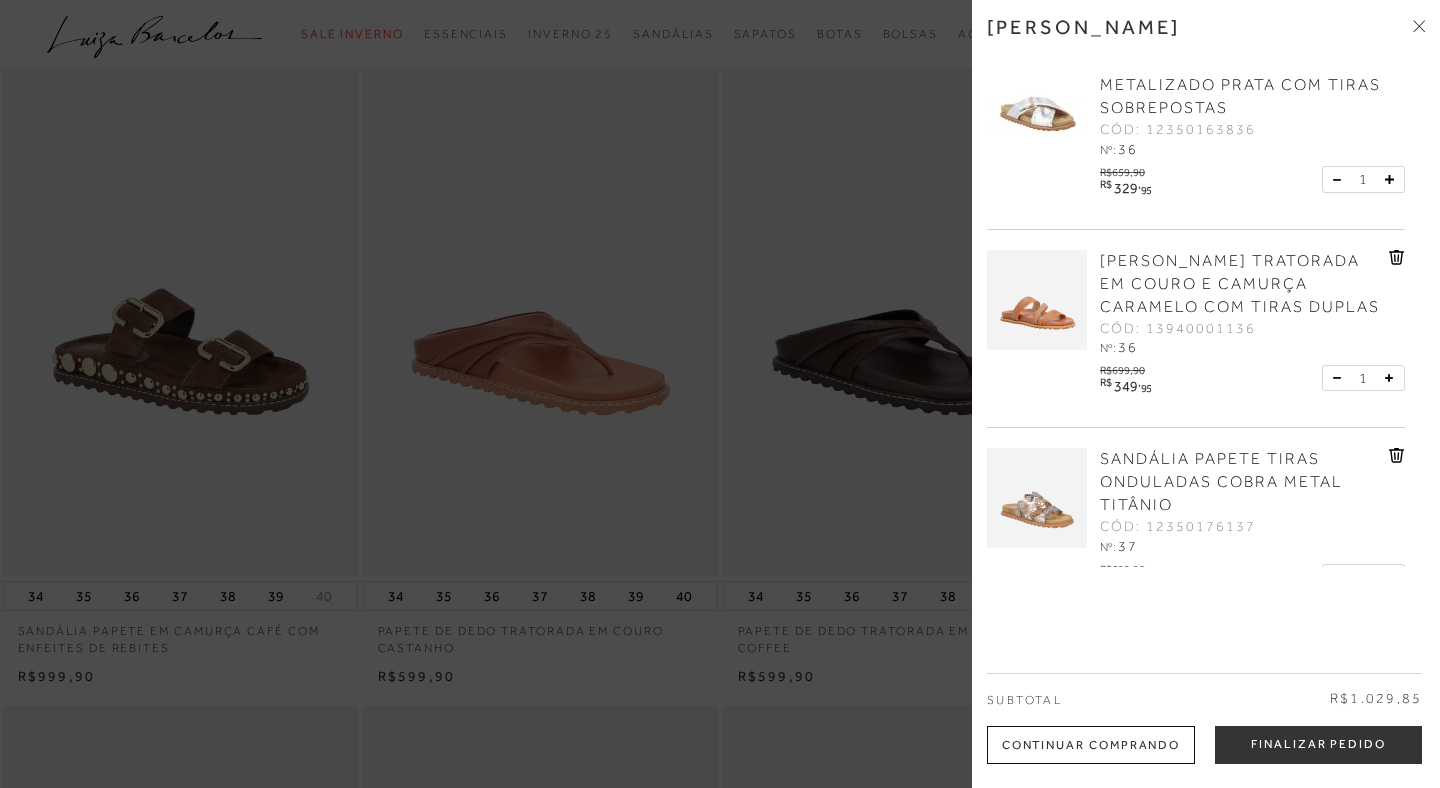 scroll, scrollTop: 37, scrollLeft: 0, axis: vertical 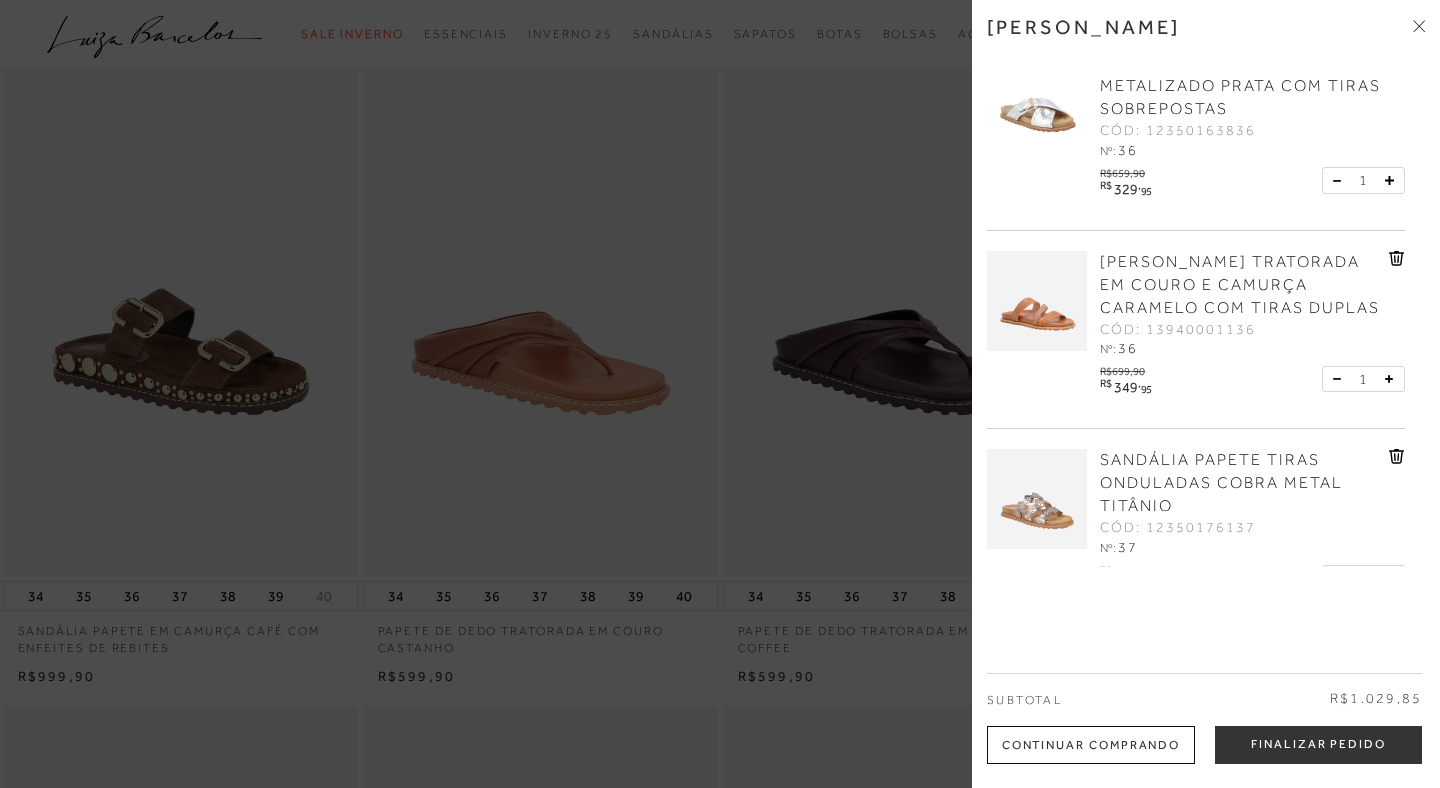 click at bounding box center [720, 394] 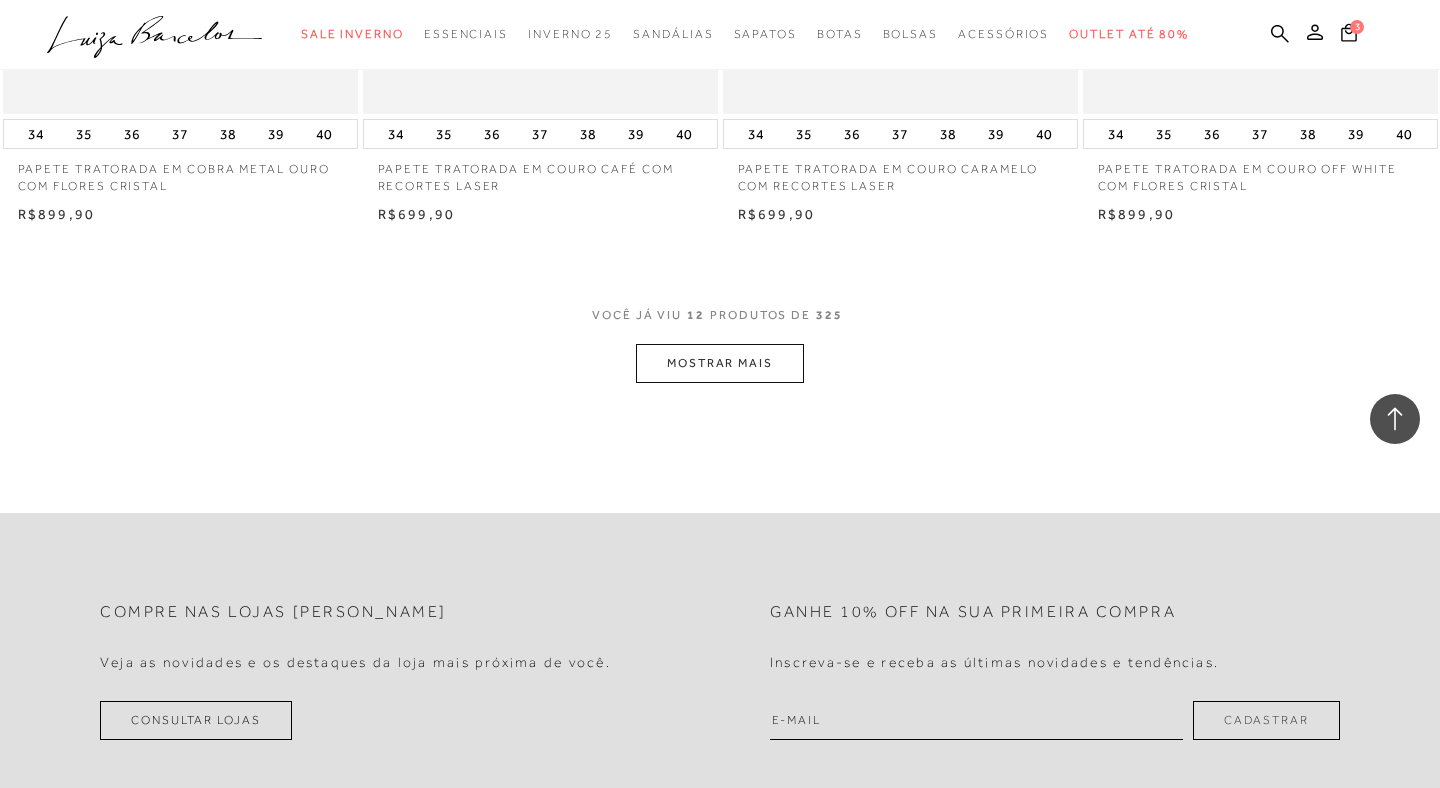 scroll, scrollTop: 1875, scrollLeft: 0, axis: vertical 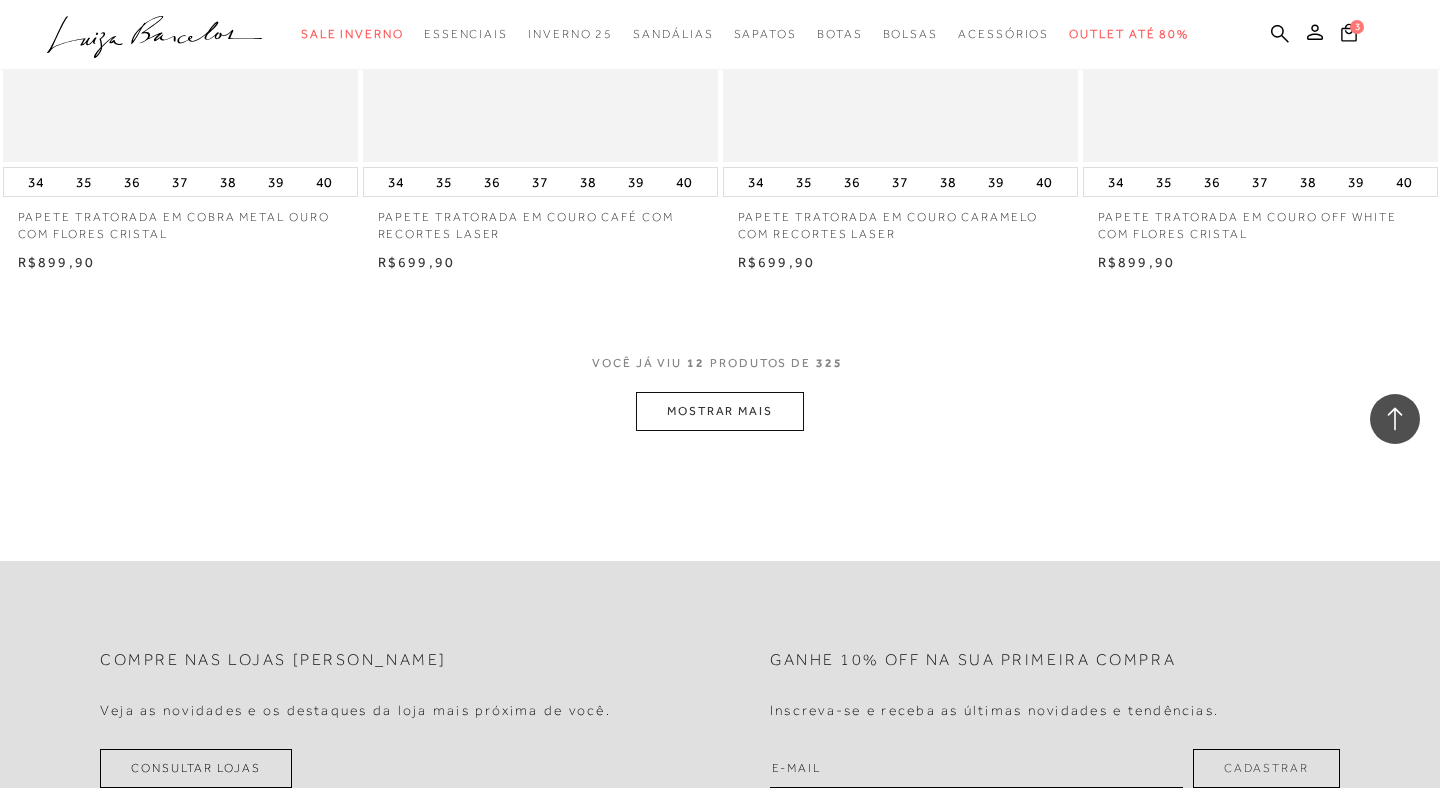 click on "MOSTRAR MAIS" at bounding box center (720, 411) 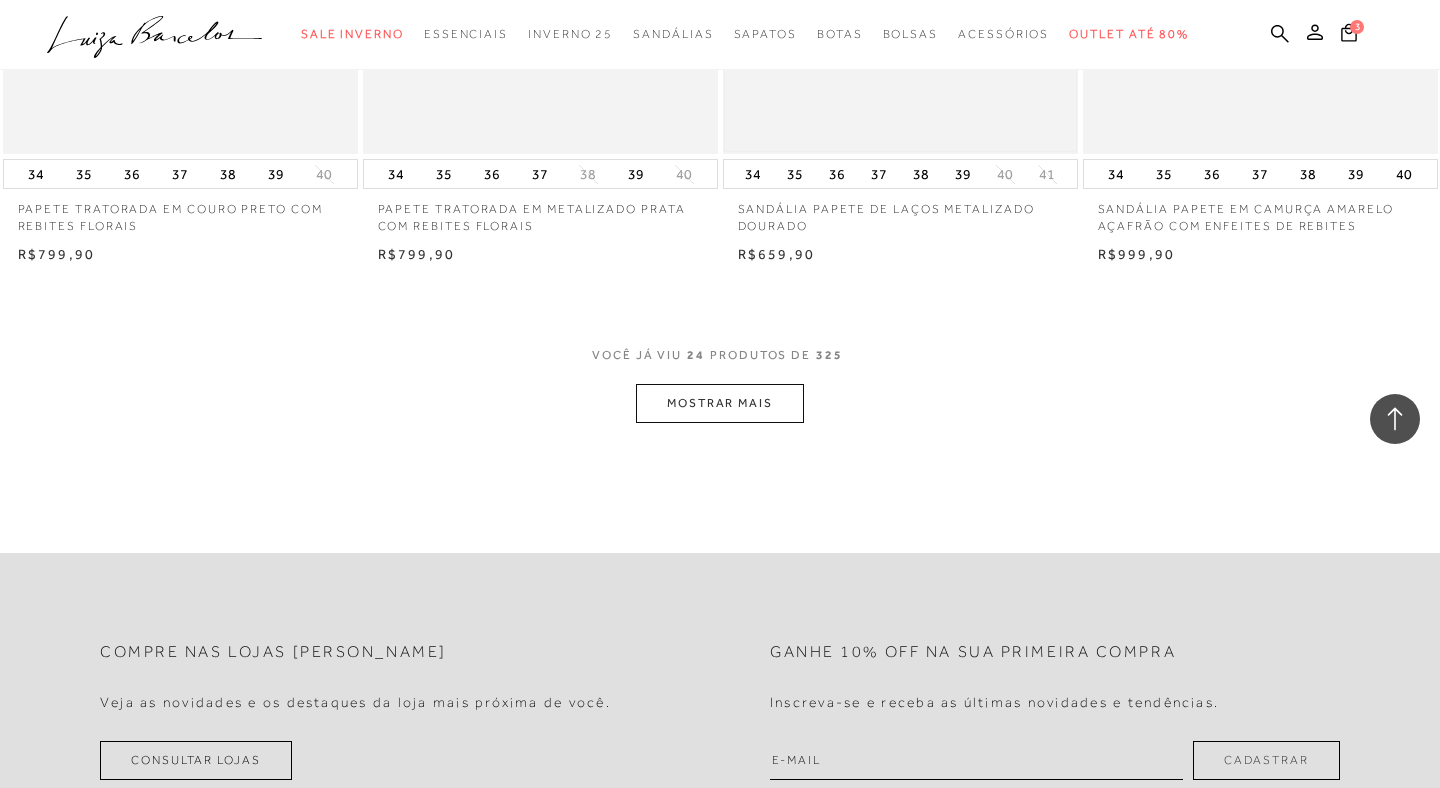 scroll, scrollTop: 3916, scrollLeft: 0, axis: vertical 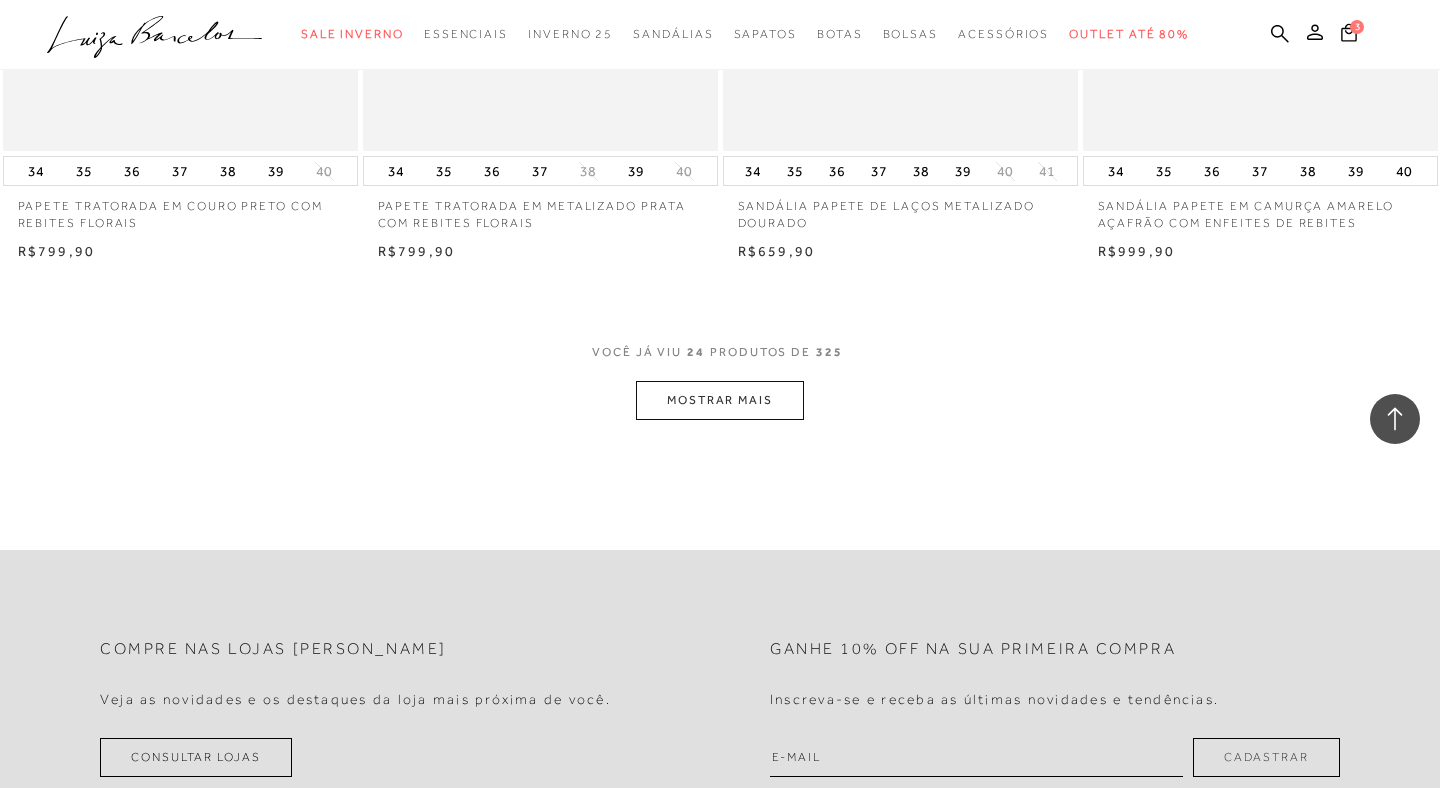 click on "MOSTRAR MAIS" at bounding box center [720, 400] 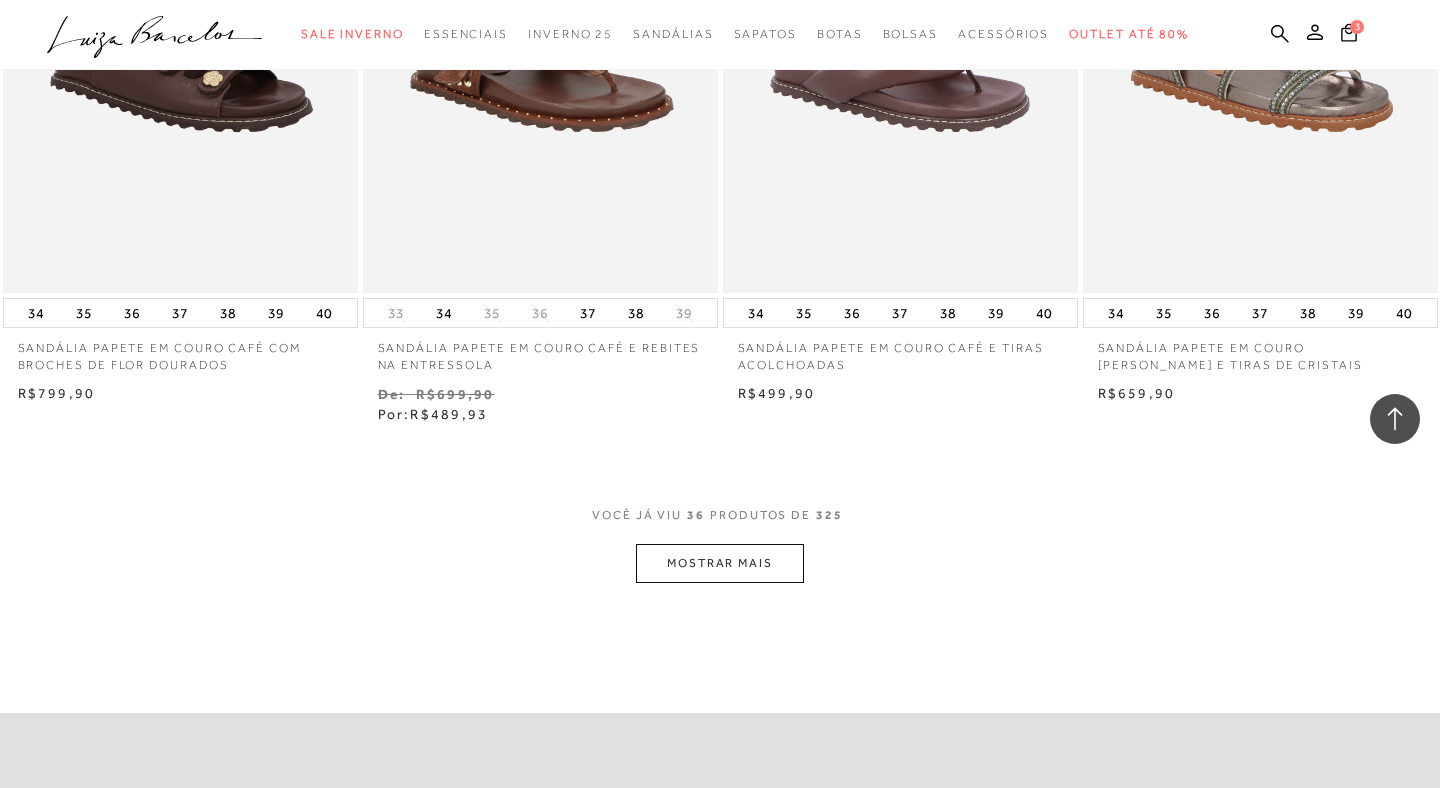 scroll, scrollTop: 5810, scrollLeft: 0, axis: vertical 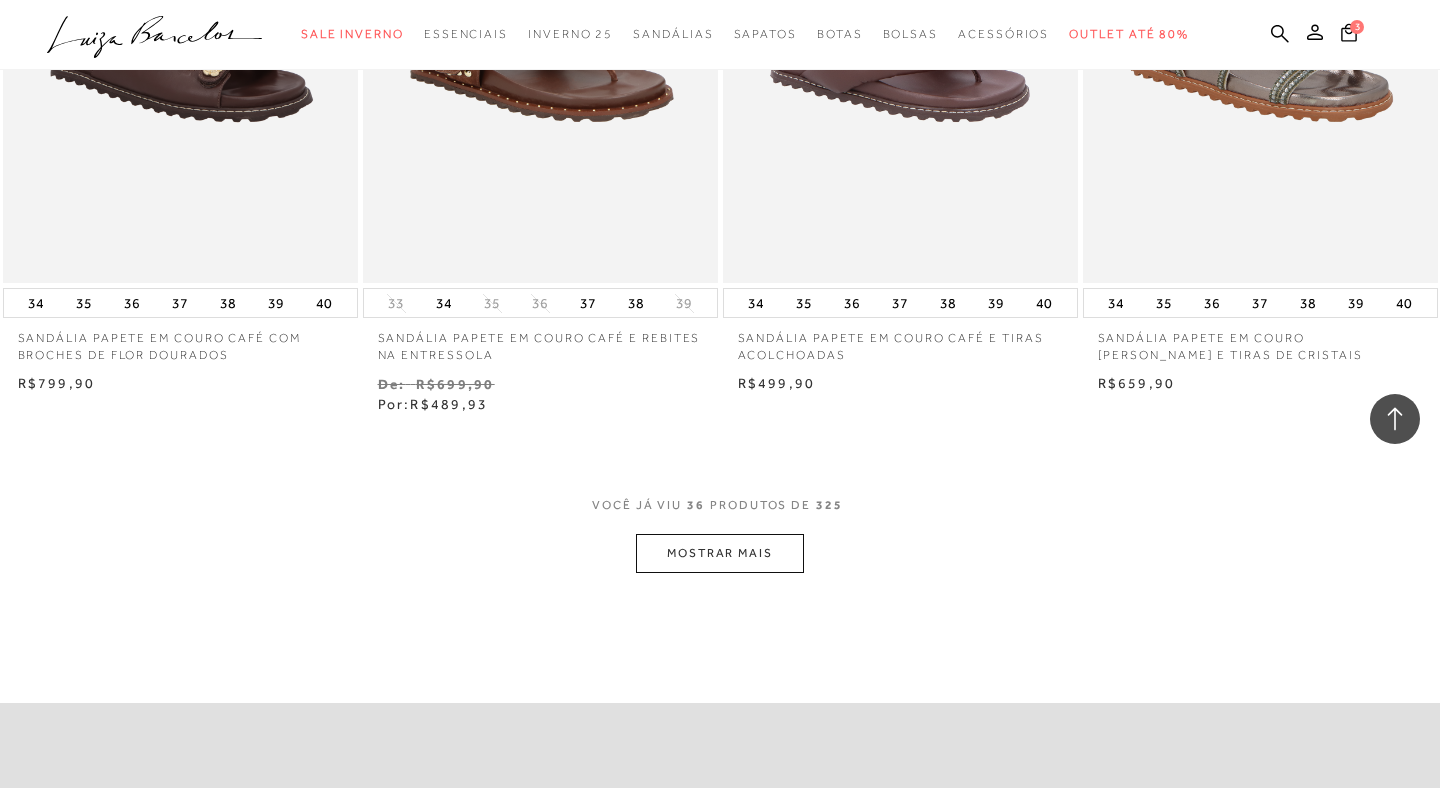 click on "MOSTRAR MAIS" at bounding box center (720, 553) 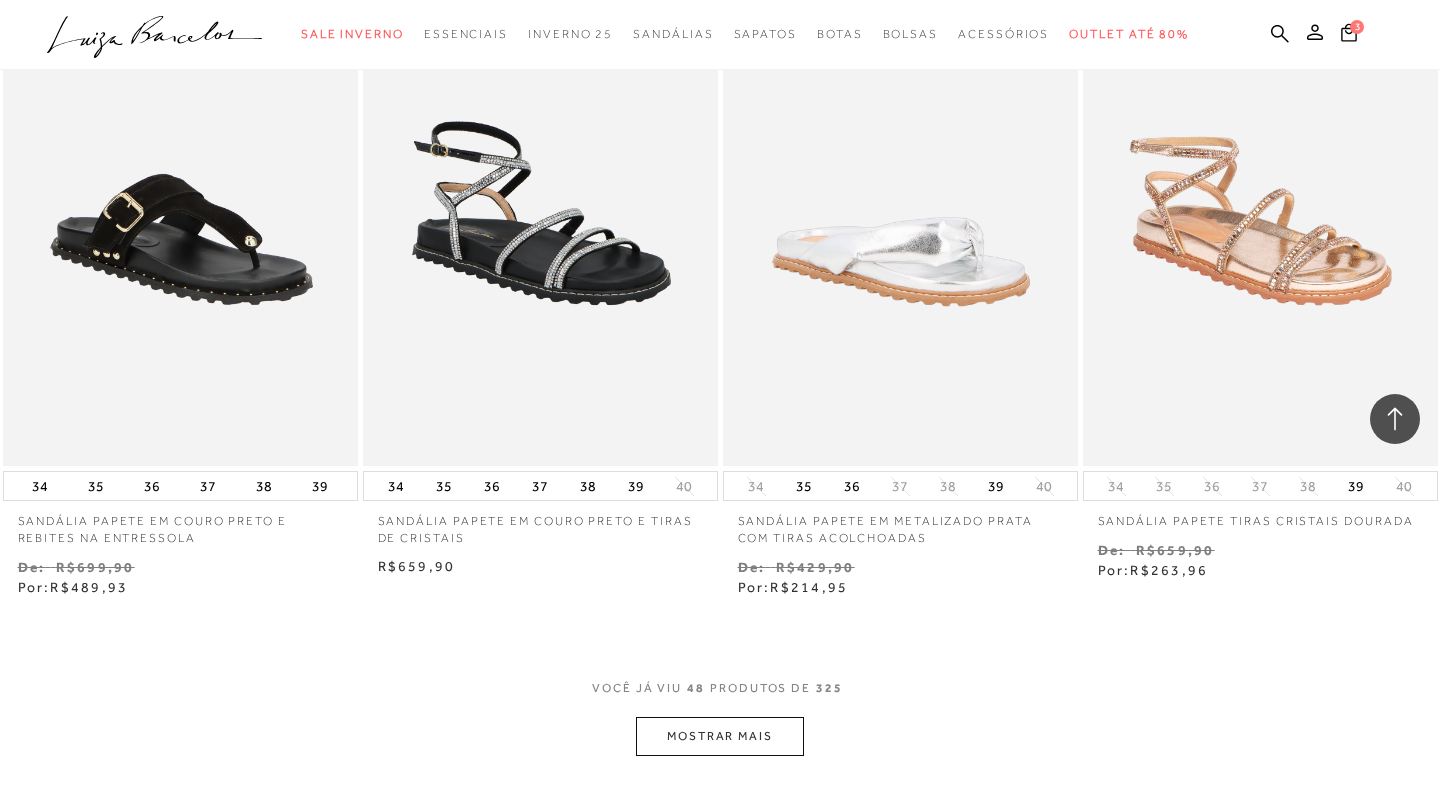scroll, scrollTop: 7678, scrollLeft: 0, axis: vertical 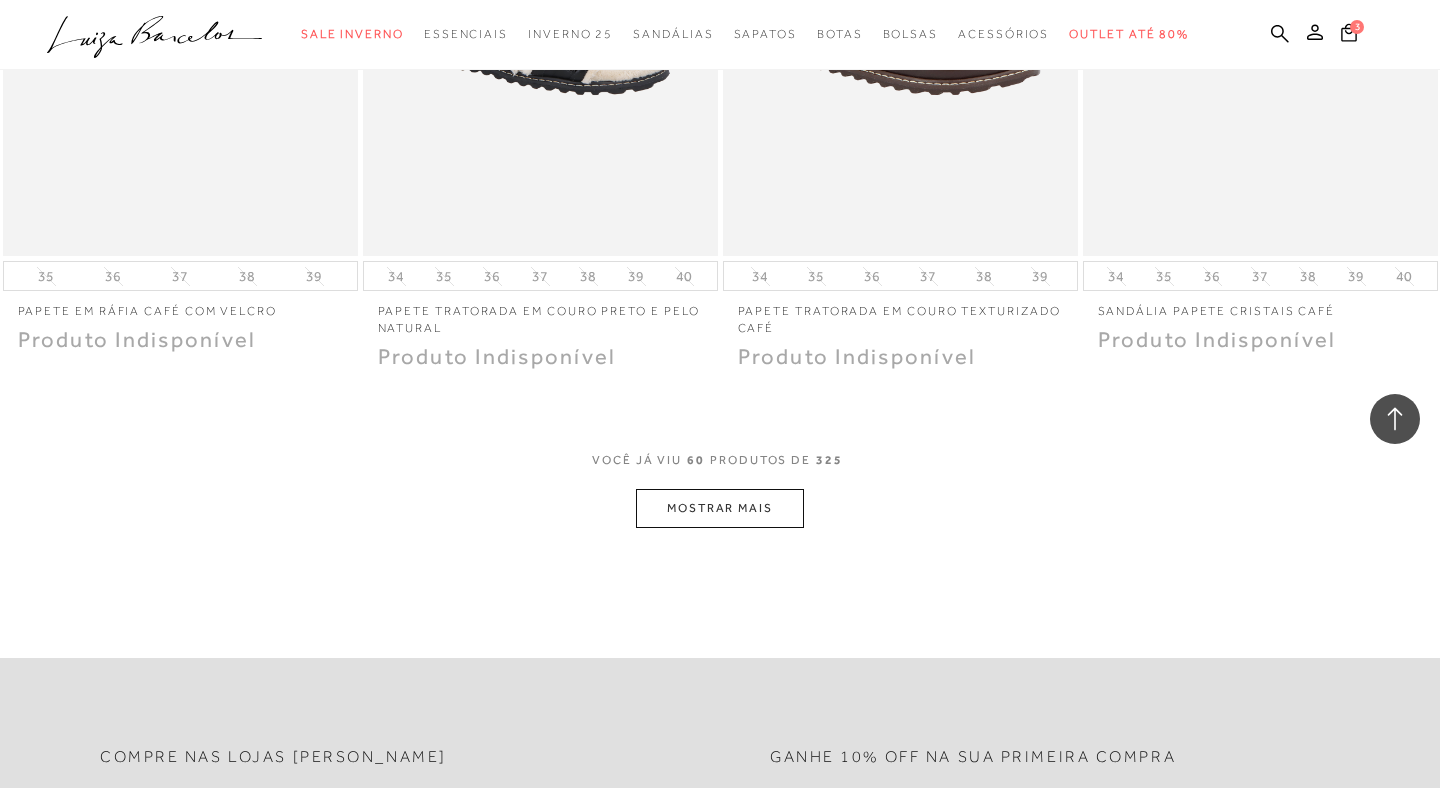 click on "MOSTRAR MAIS" at bounding box center (720, 508) 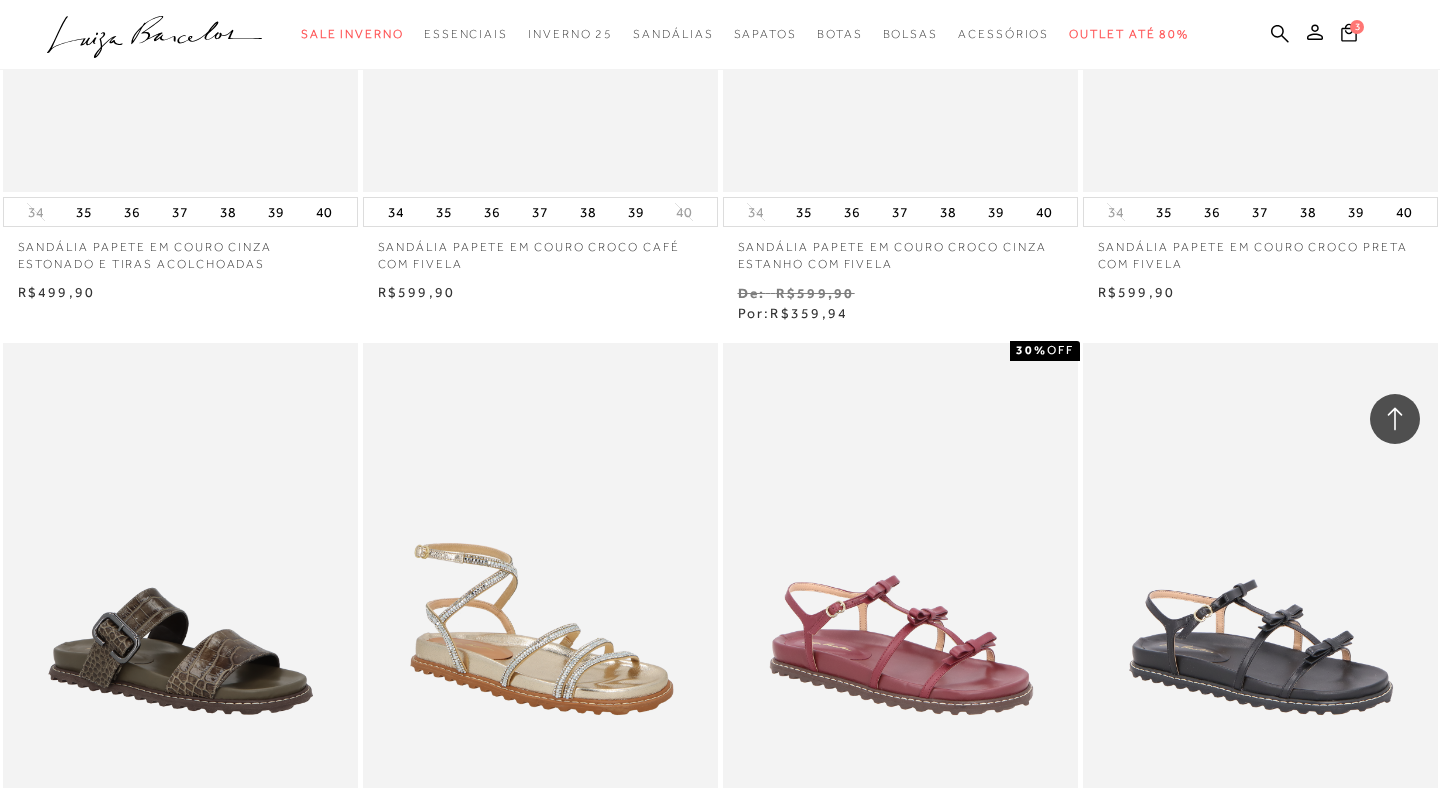 scroll, scrollTop: 6318, scrollLeft: 0, axis: vertical 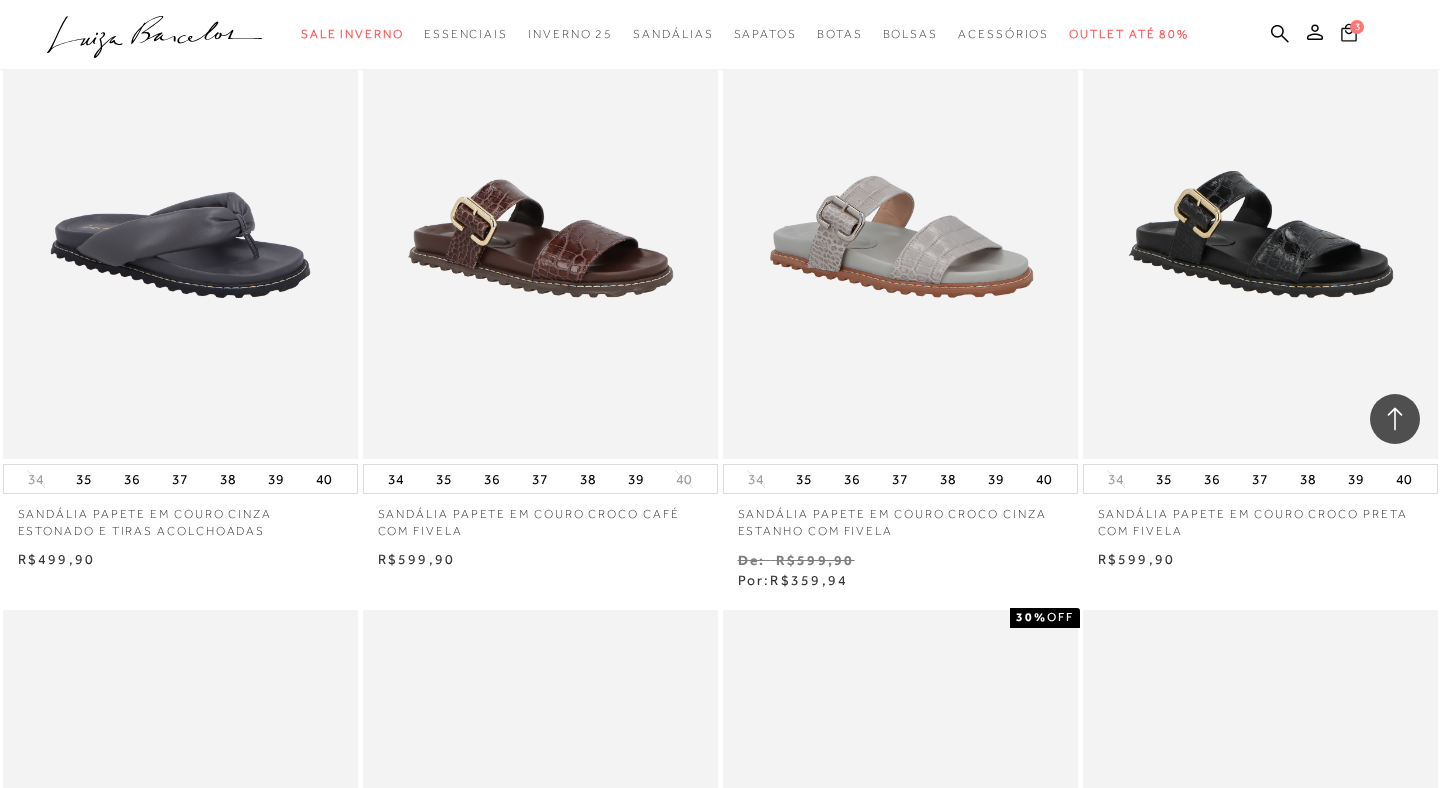 click 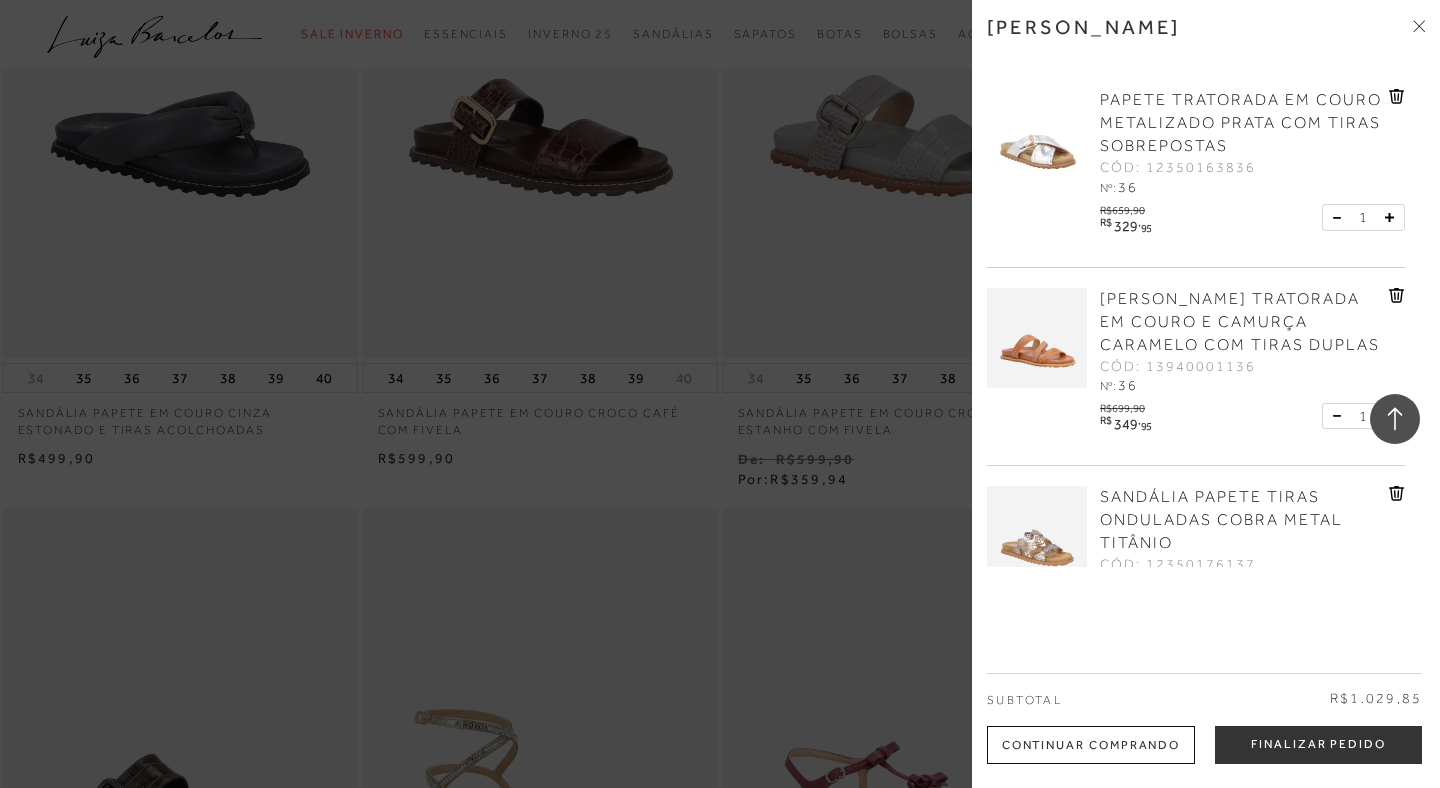 scroll, scrollTop: 6420, scrollLeft: 0, axis: vertical 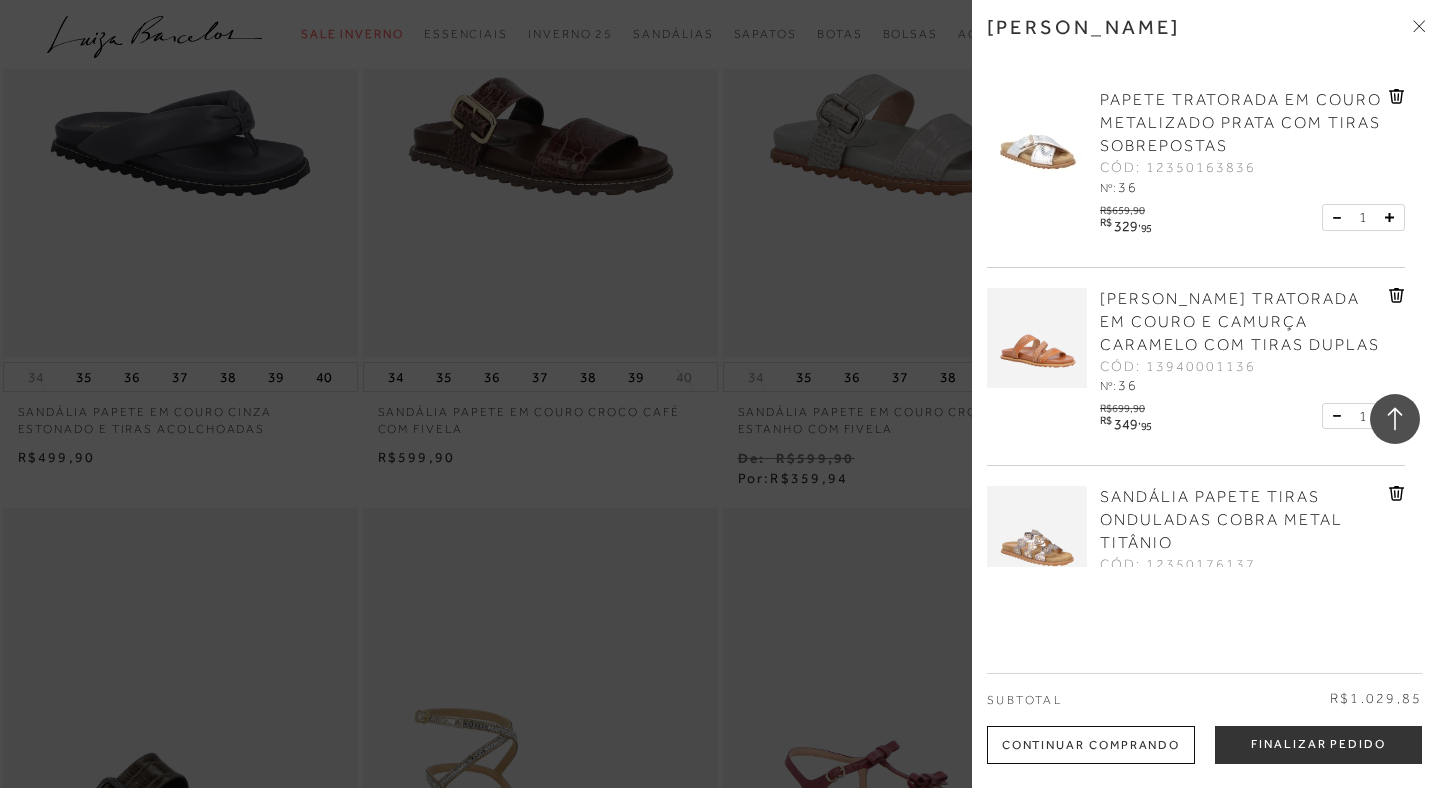 click at bounding box center (1037, 139) 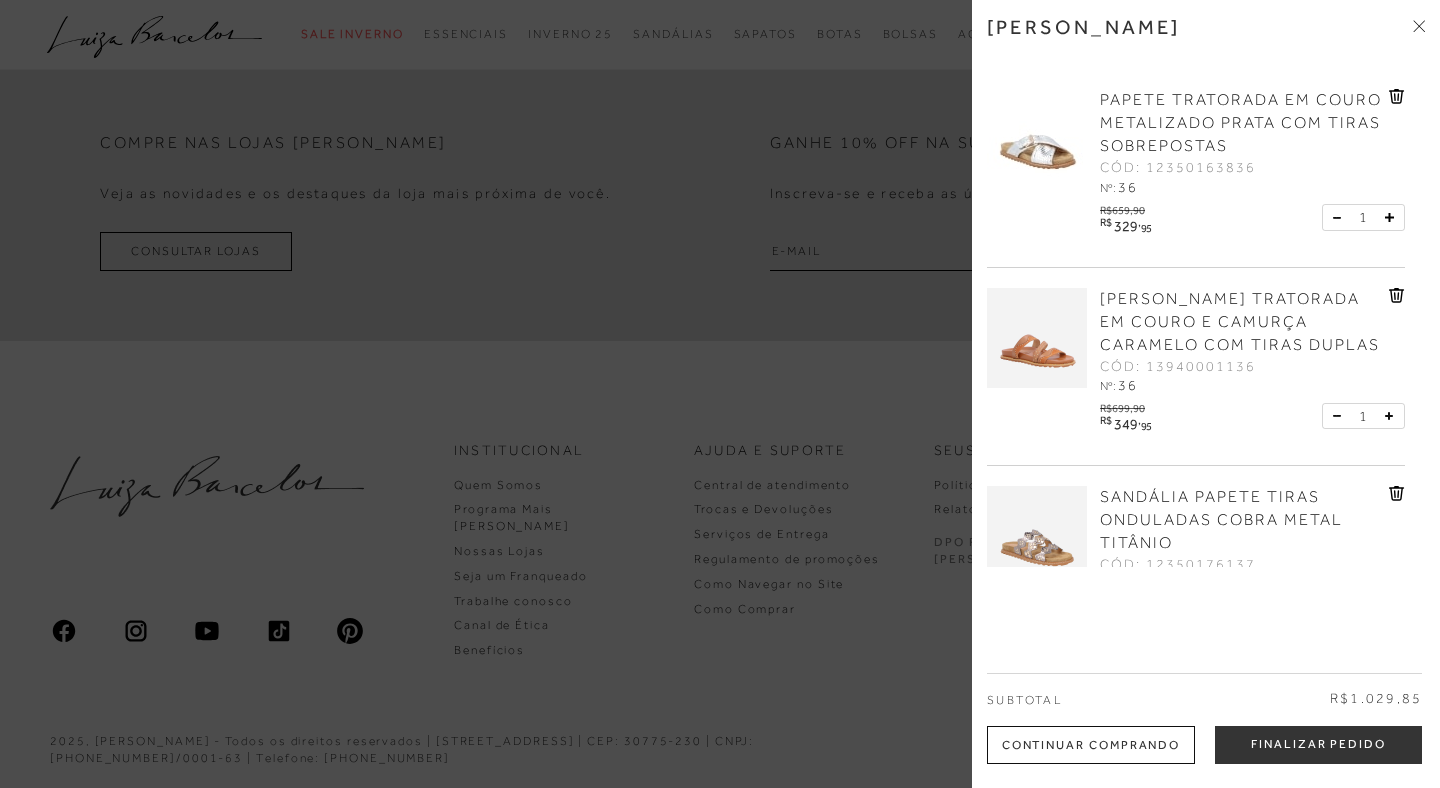 scroll, scrollTop: 0, scrollLeft: 0, axis: both 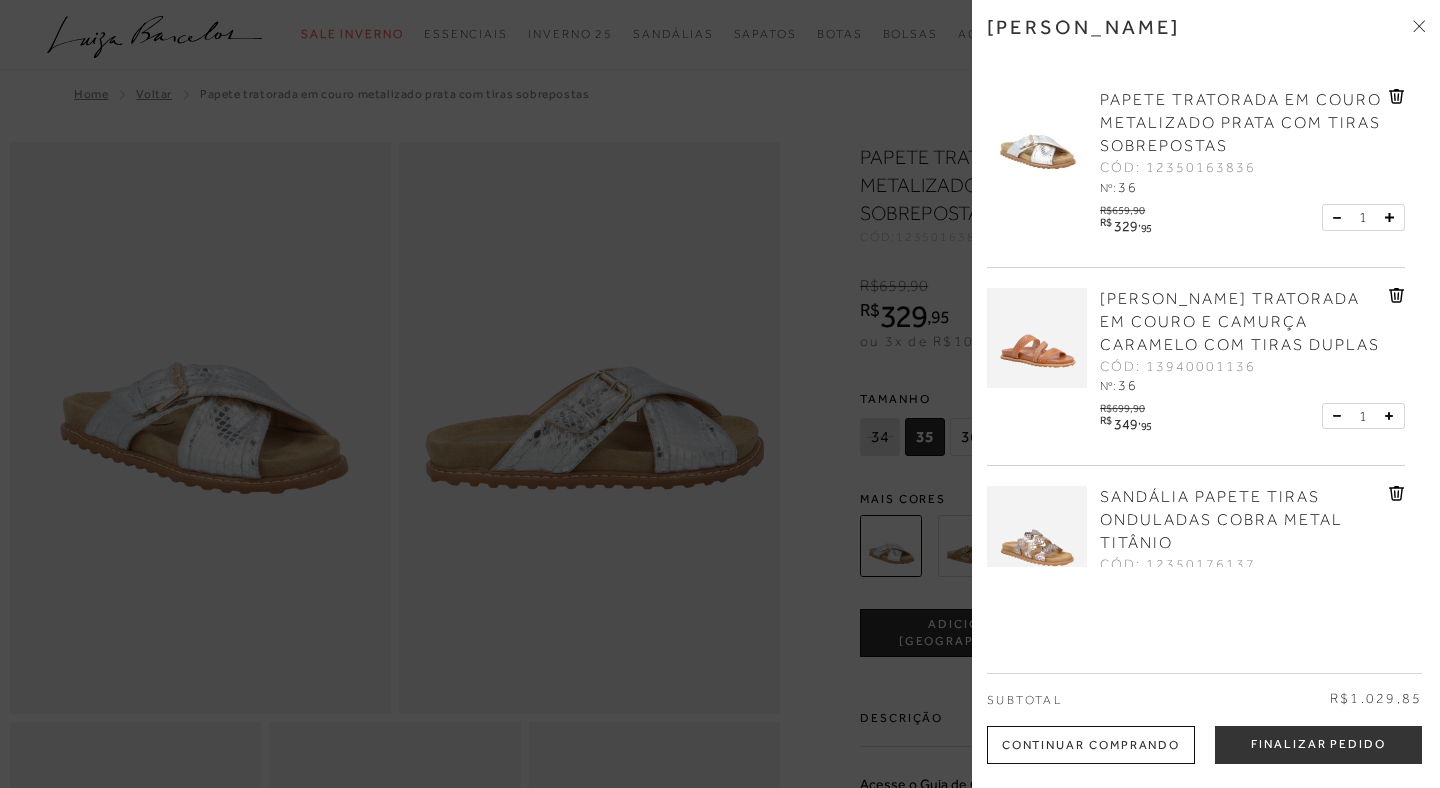 click at bounding box center [720, 394] 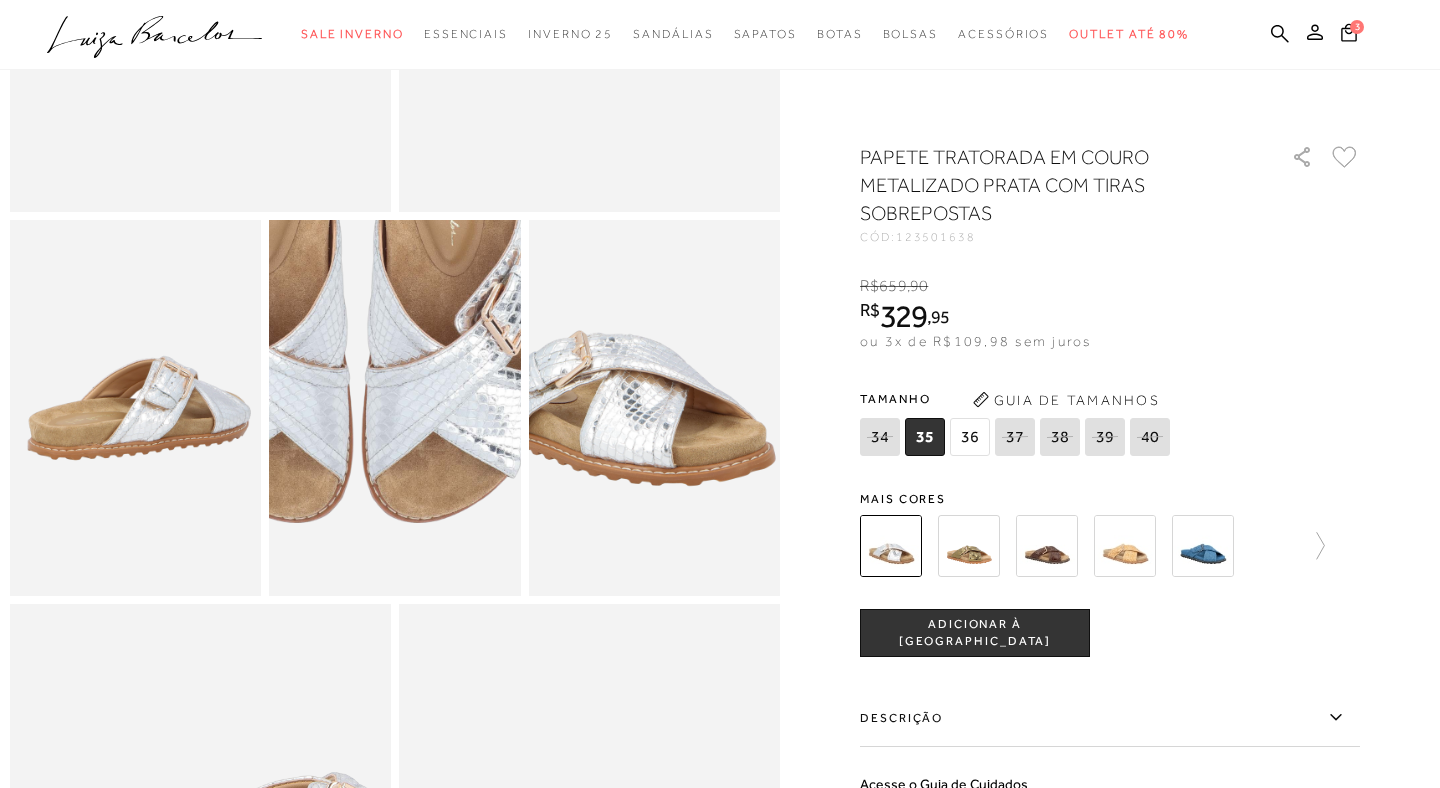 scroll, scrollTop: 509, scrollLeft: 0, axis: vertical 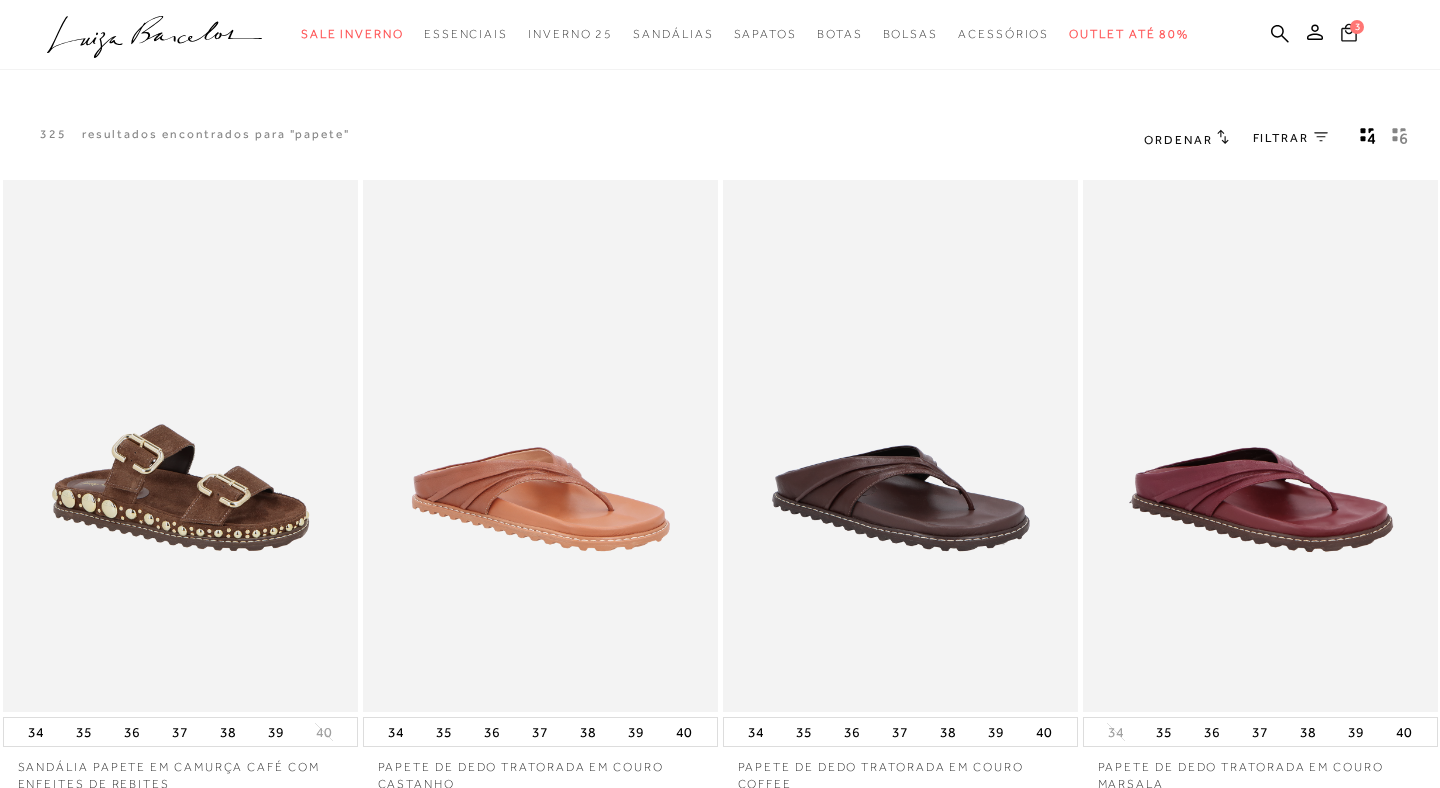 click on "3" at bounding box center (1357, 27) 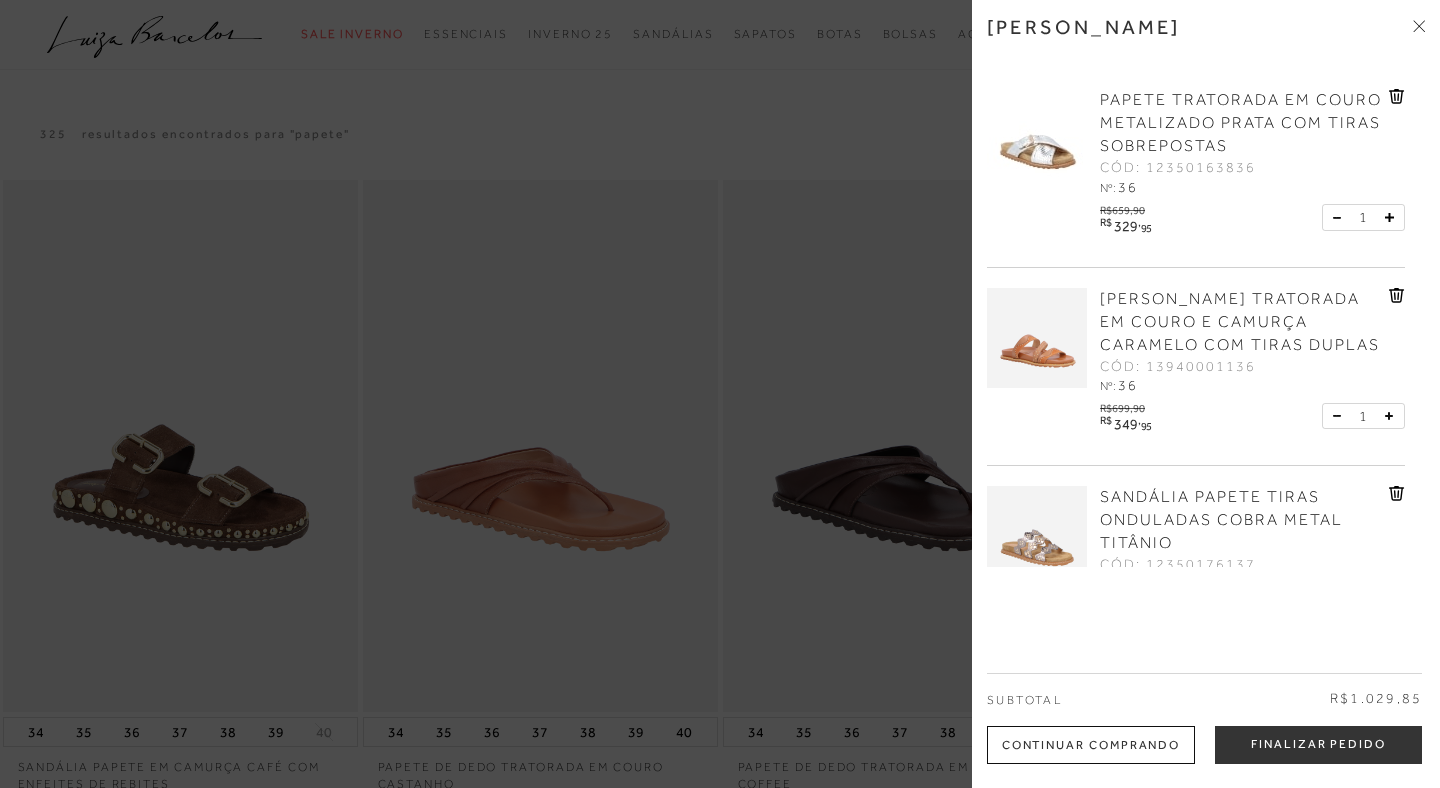 click at bounding box center (1037, 338) 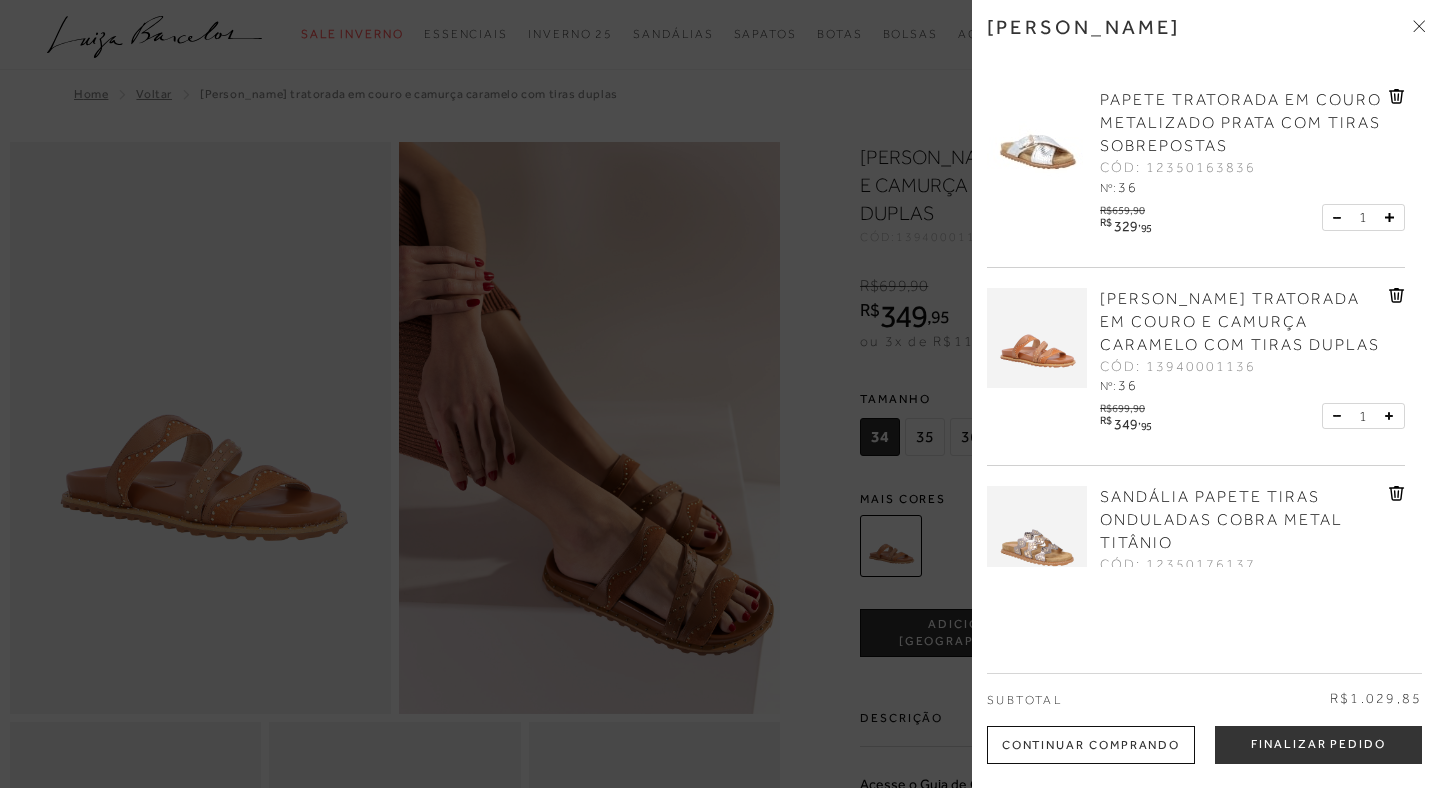 click at bounding box center (720, 394) 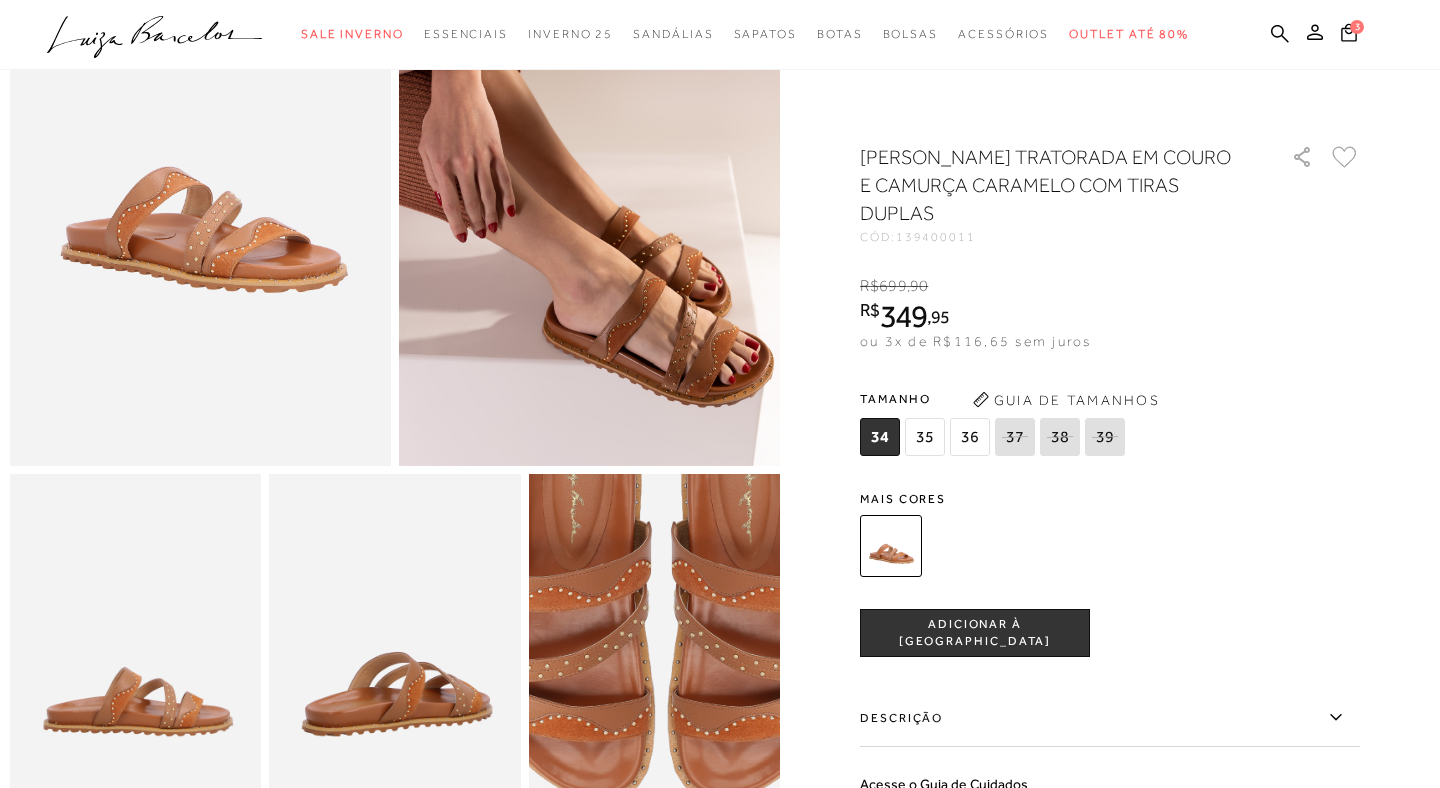 scroll, scrollTop: 248, scrollLeft: 0, axis: vertical 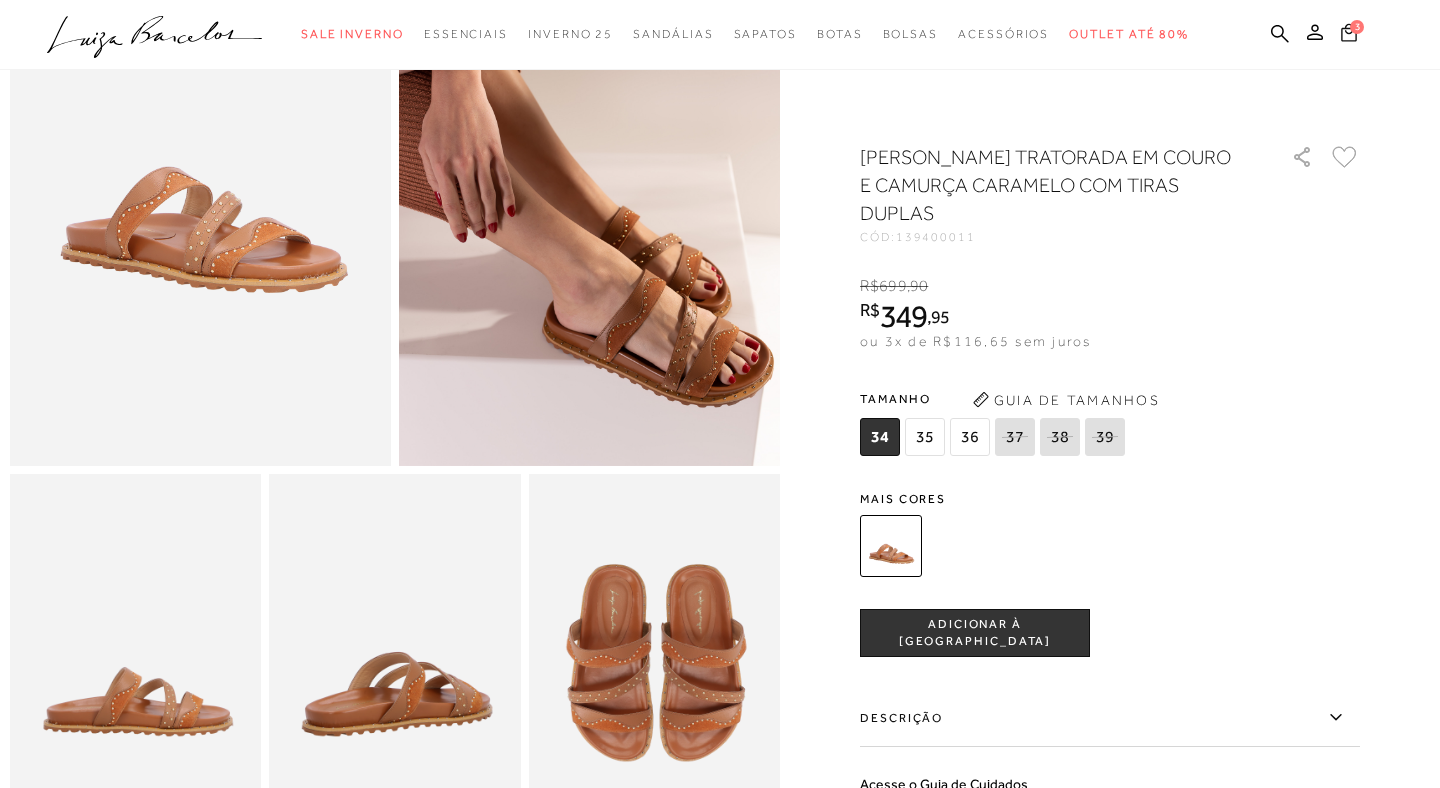 click 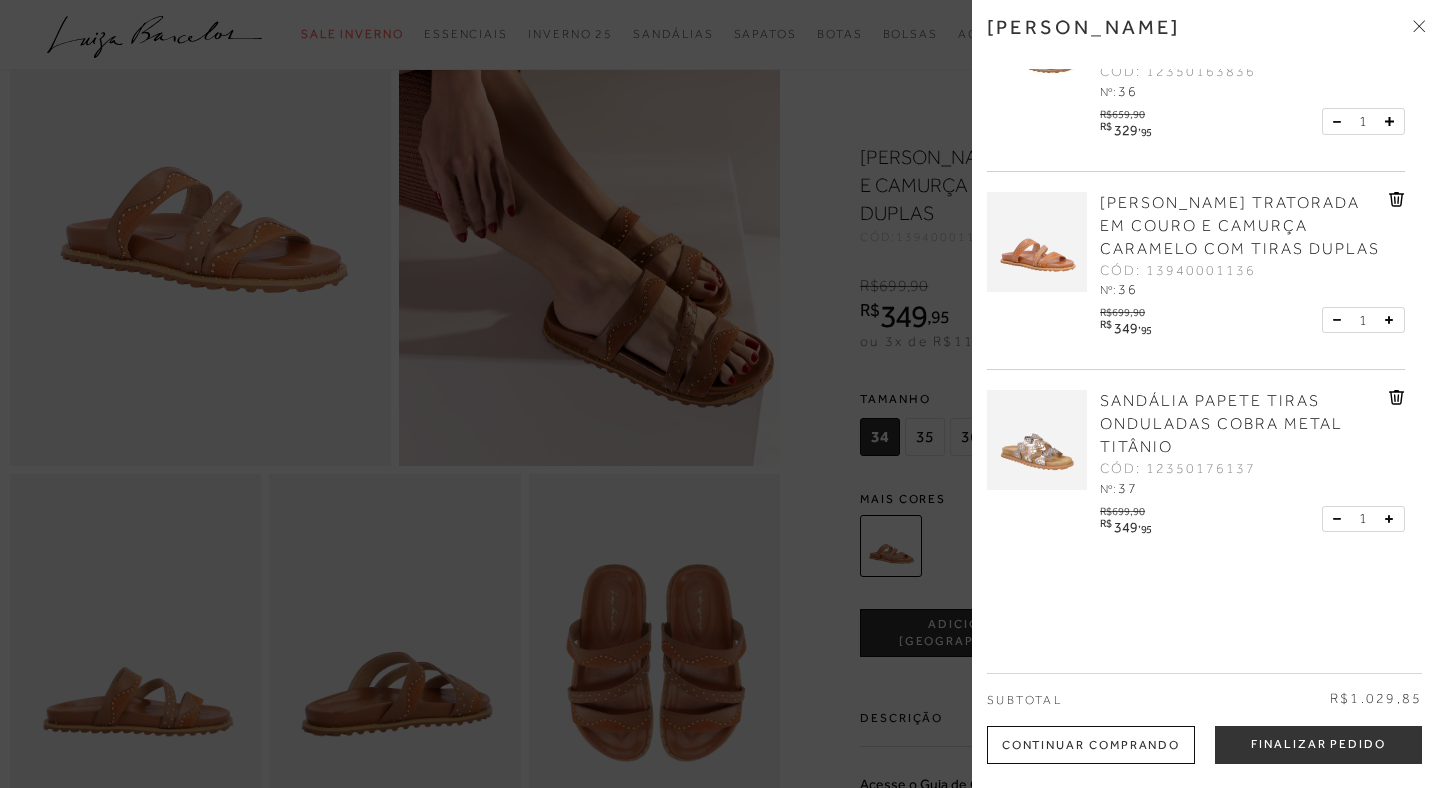 scroll, scrollTop: 95, scrollLeft: 0, axis: vertical 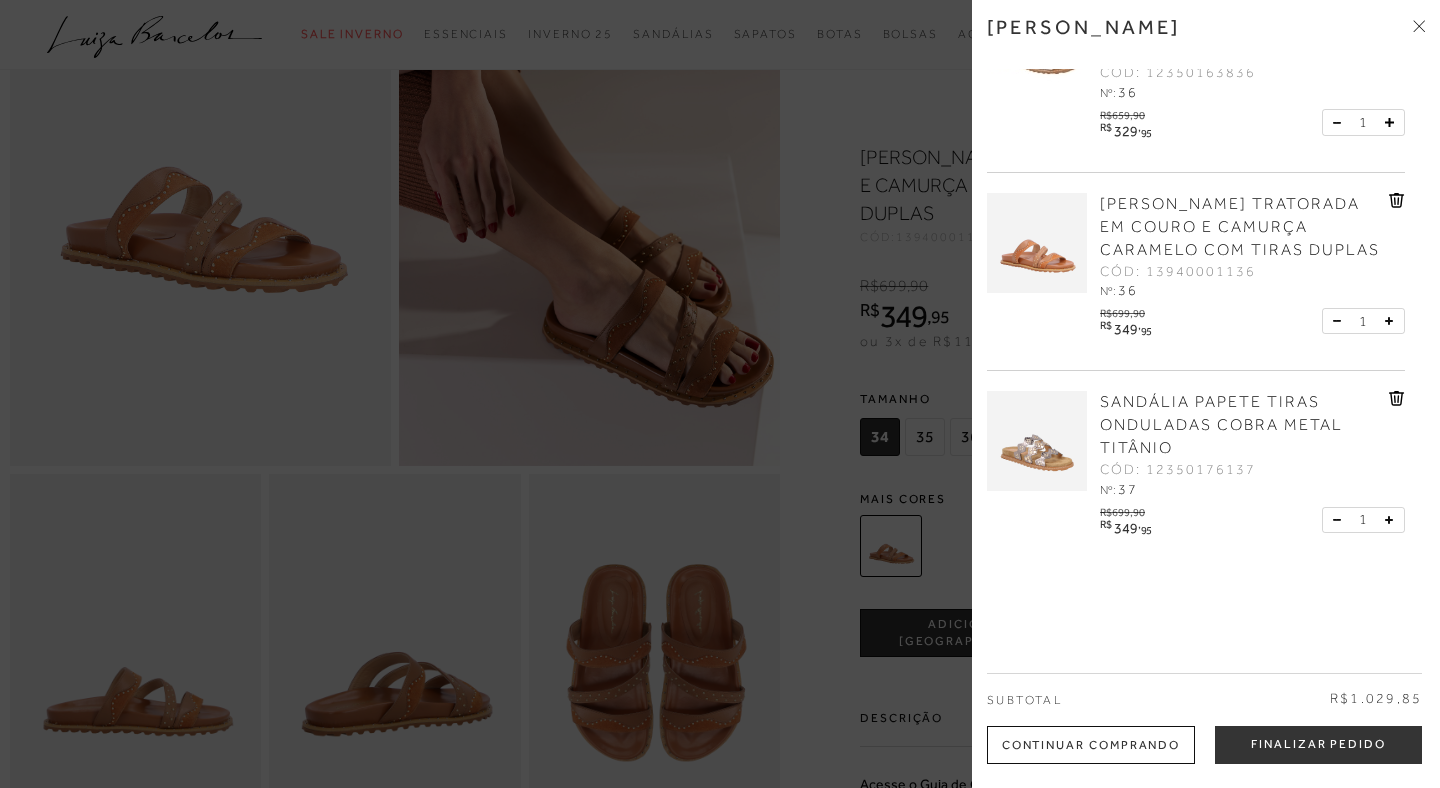 click at bounding box center [1037, 441] 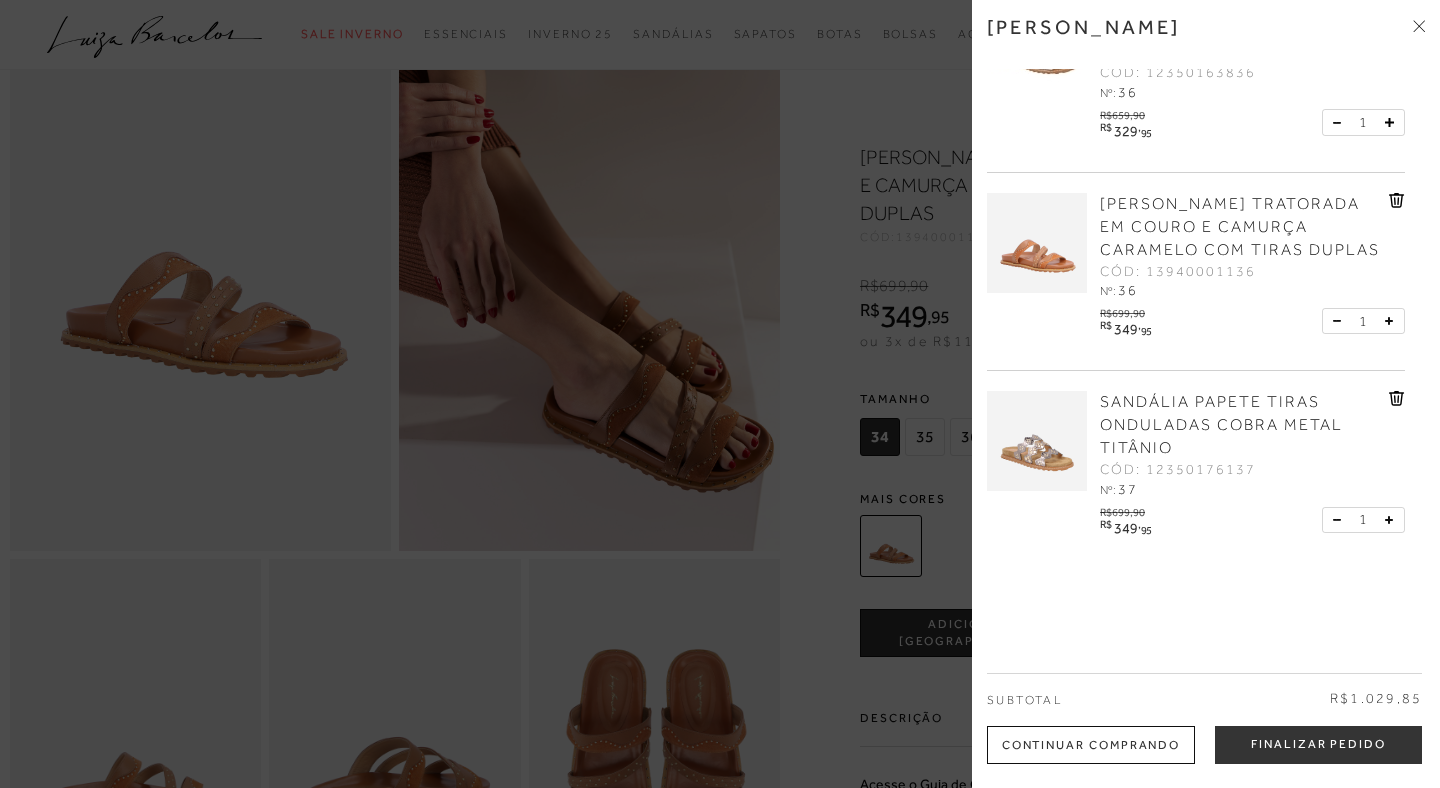 scroll, scrollTop: 55, scrollLeft: 0, axis: vertical 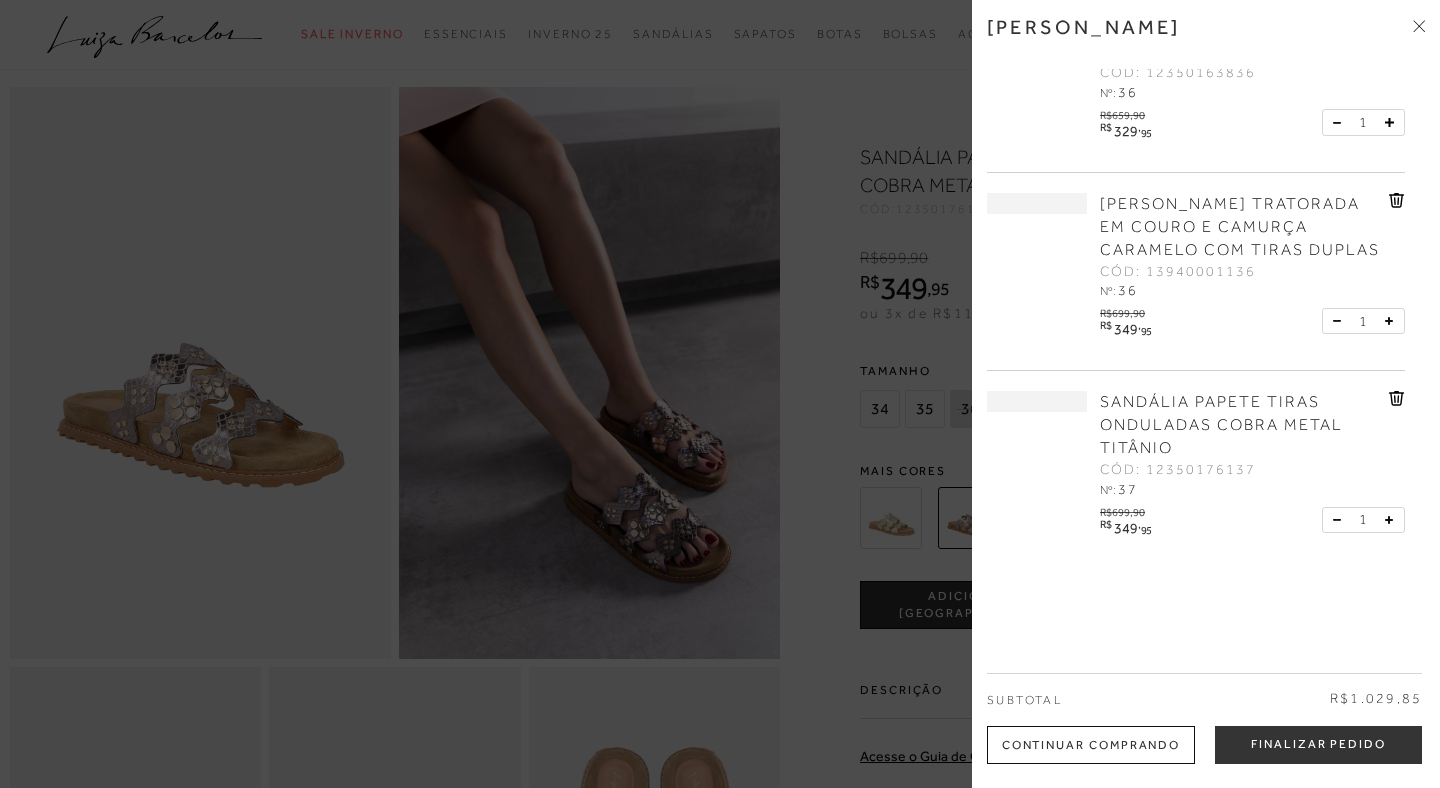 click at bounding box center (720, 394) 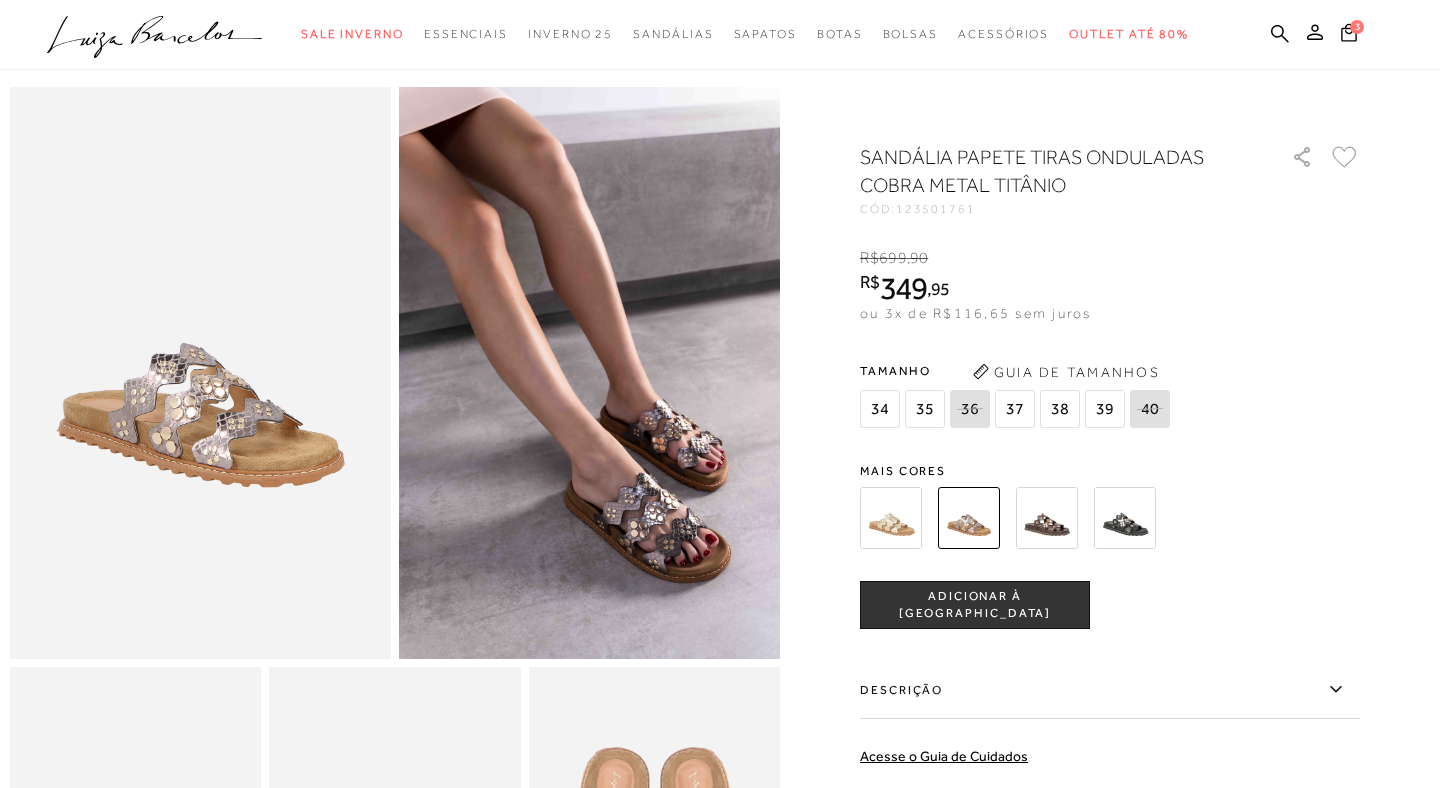 scroll, scrollTop: 0, scrollLeft: 0, axis: both 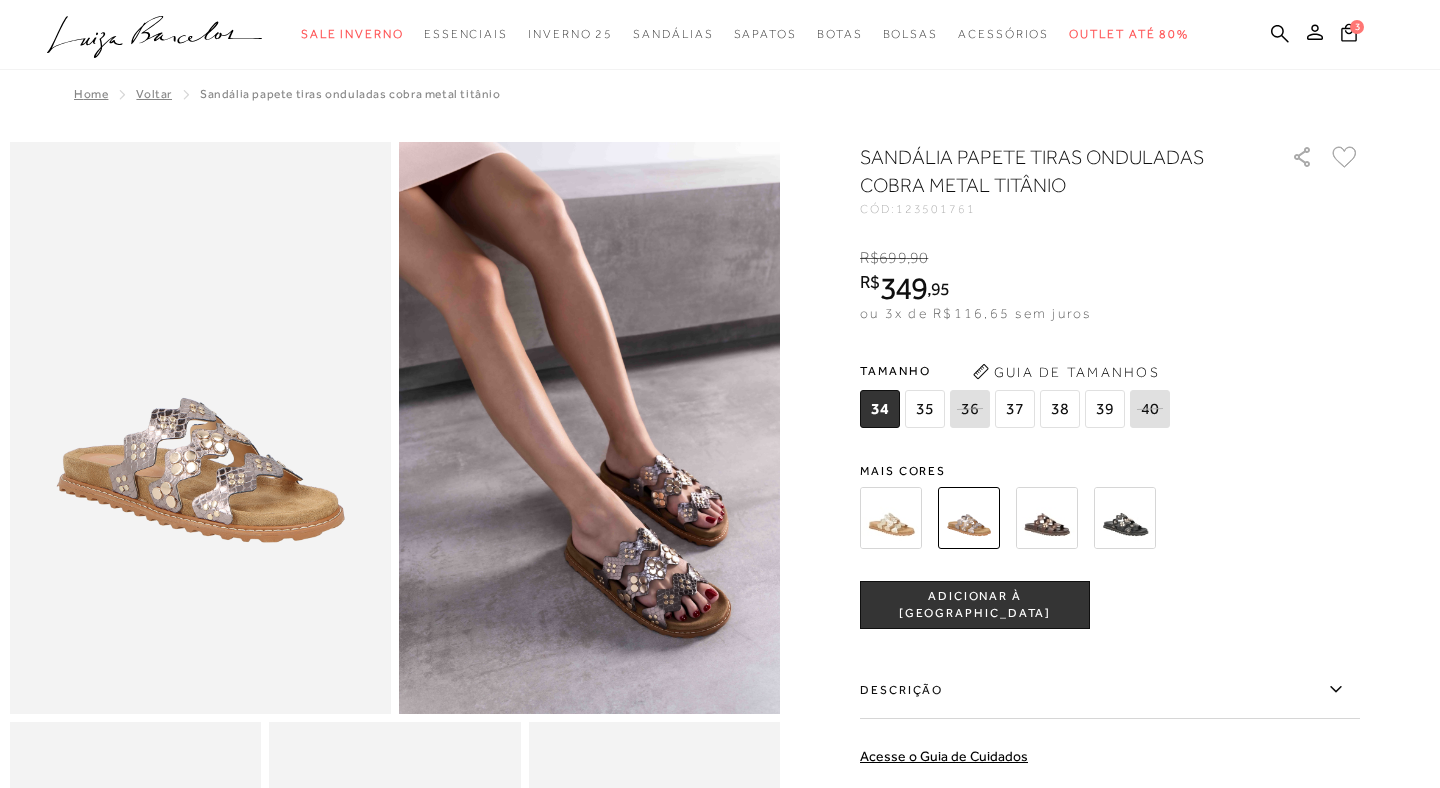 click at bounding box center [720, 910] 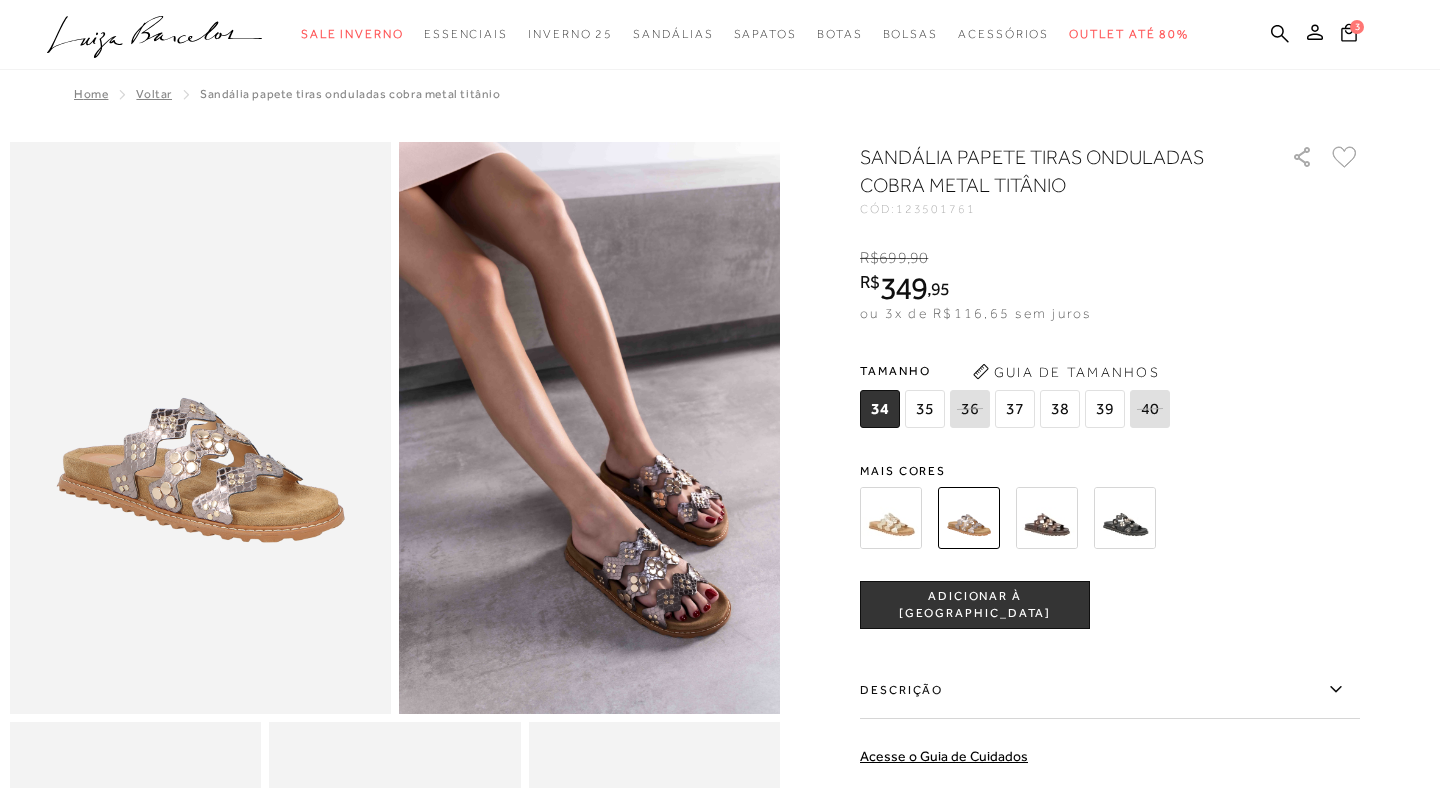 click at bounding box center (589, 428) 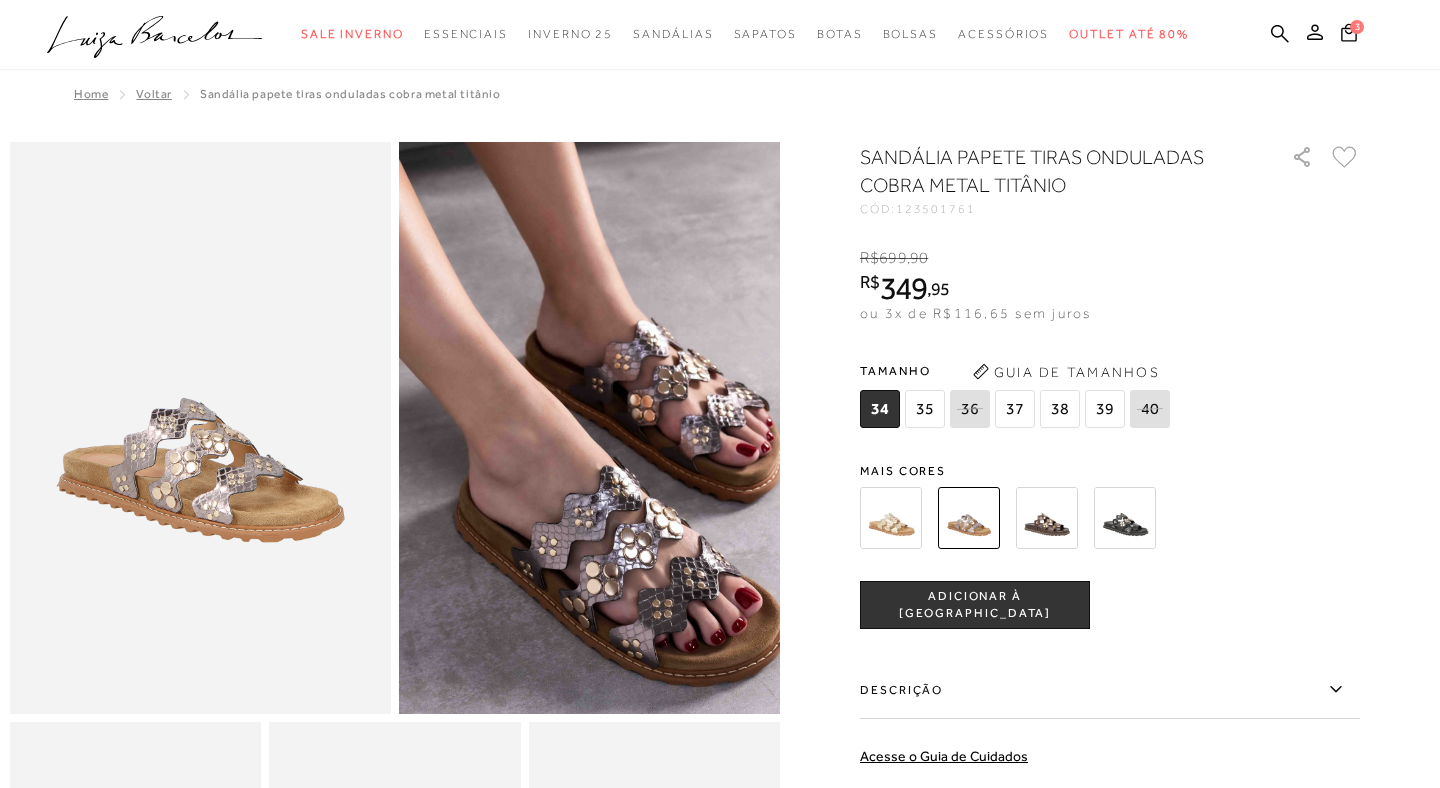 scroll, scrollTop: 14, scrollLeft: 0, axis: vertical 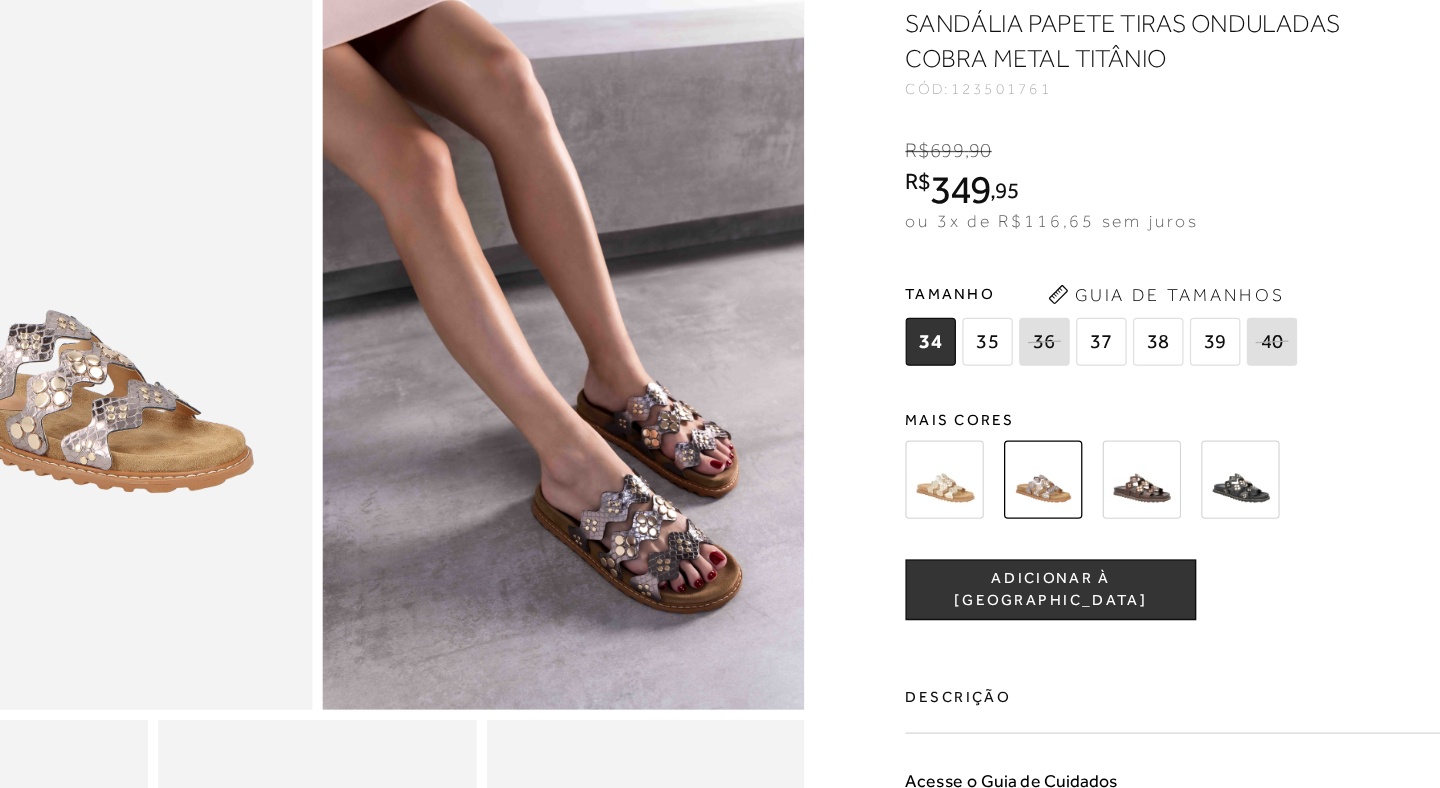 click on "R$ 699 , 90
R$ 349 , 95
ou 3x de R$116,65 sem juros
De  R$699,90
Por:  R$349,95" at bounding box center [1110, 285] 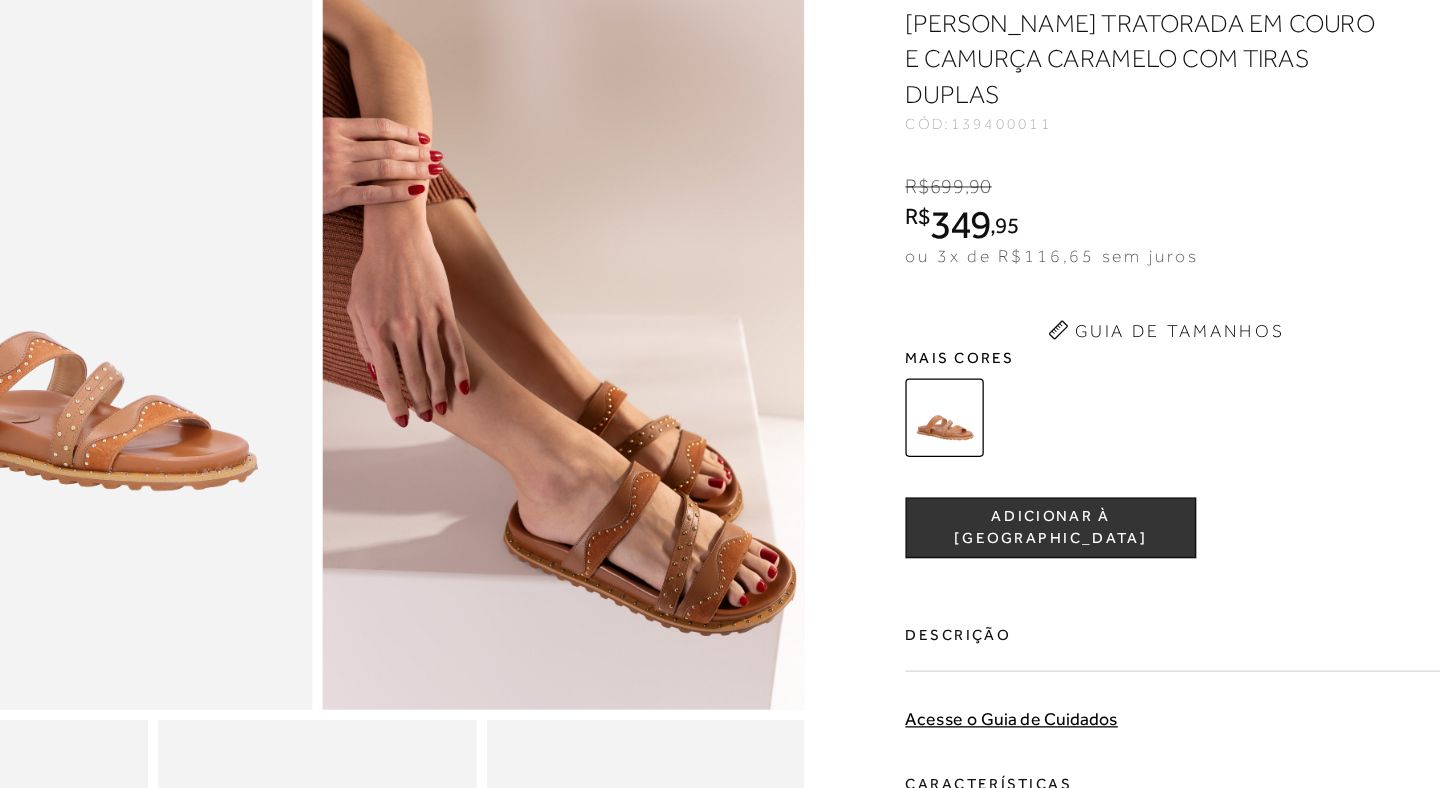 scroll, scrollTop: 0, scrollLeft: 0, axis: both 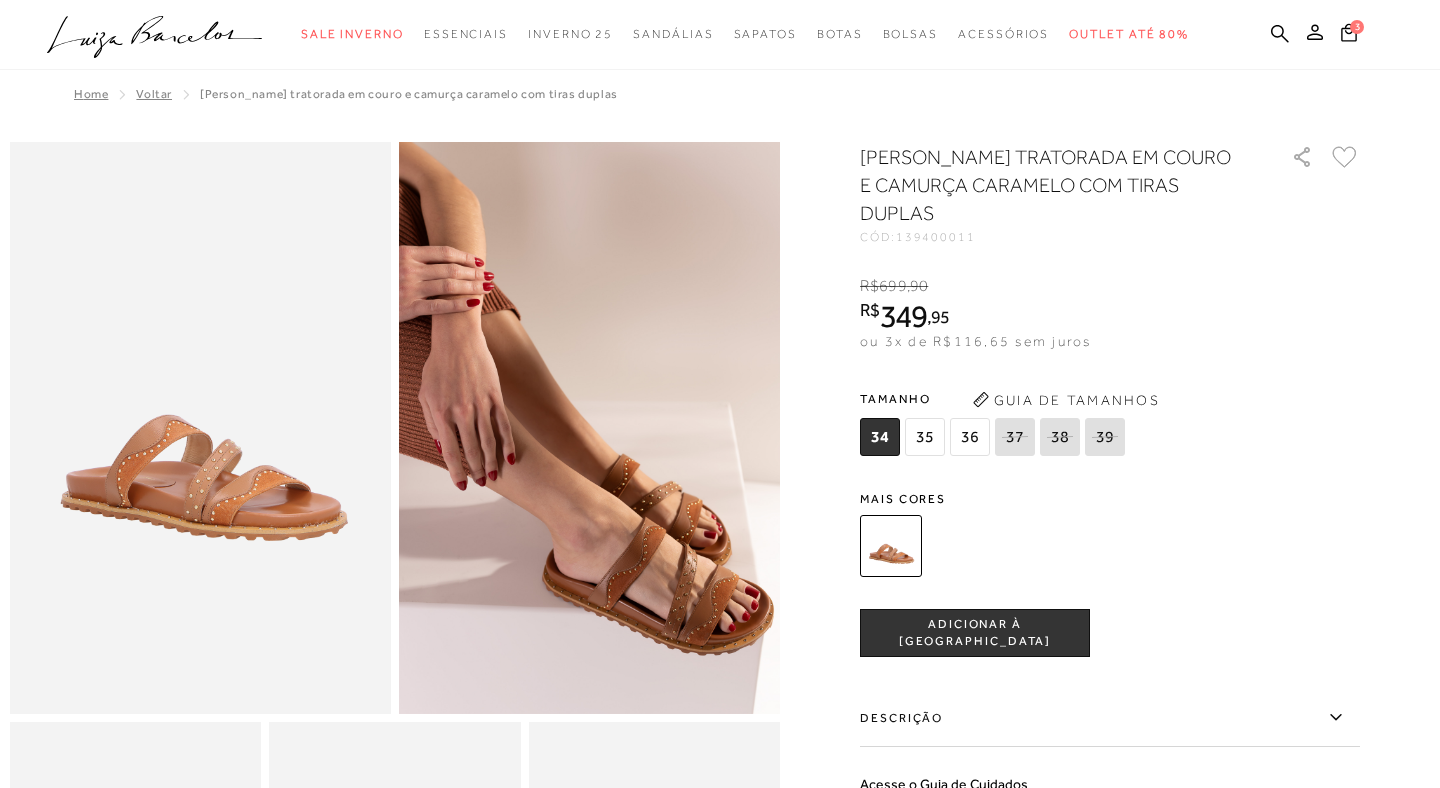 click on ".a{fill-rule:evenodd;}" 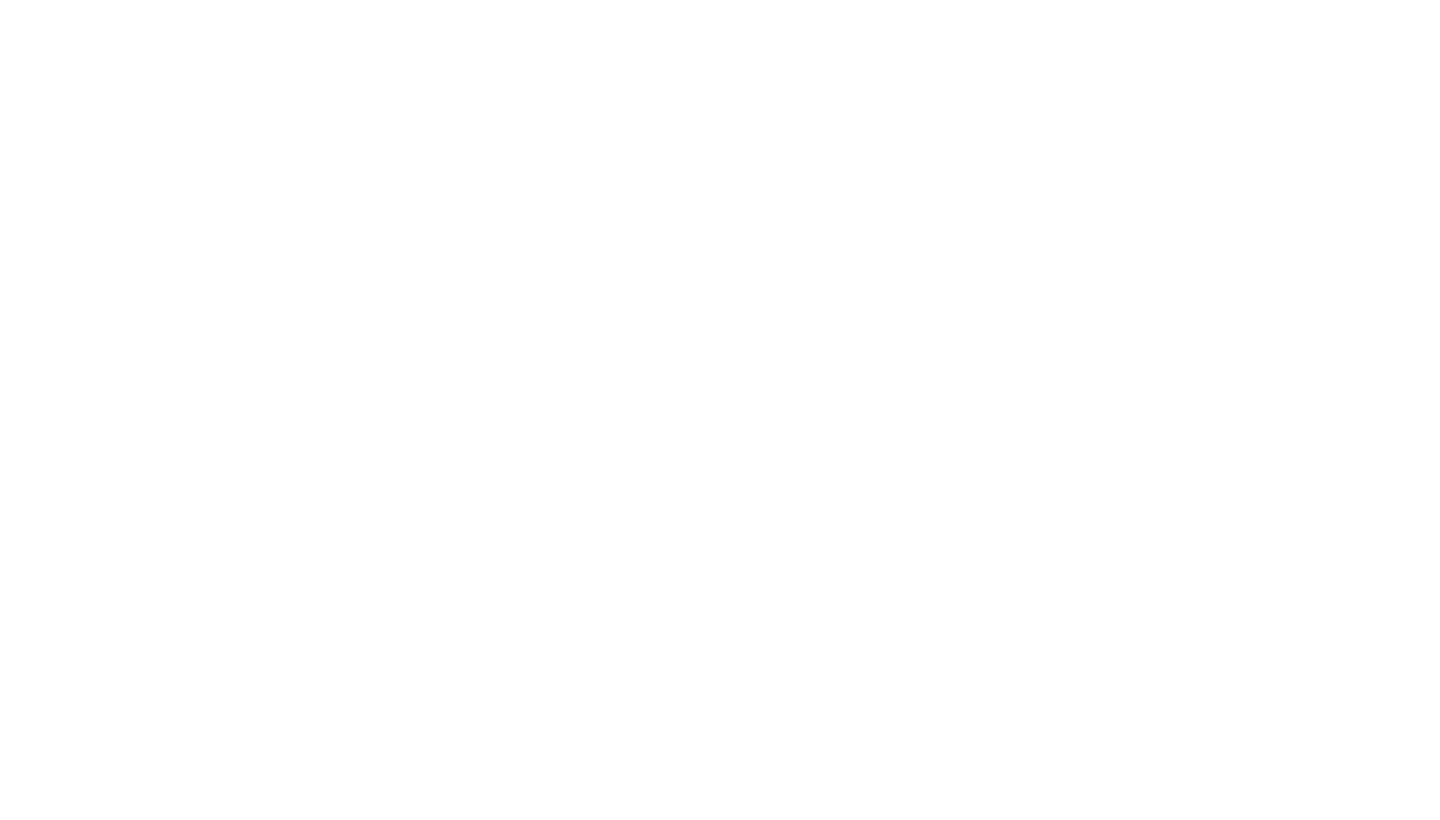 scroll, scrollTop: 0, scrollLeft: 0, axis: both 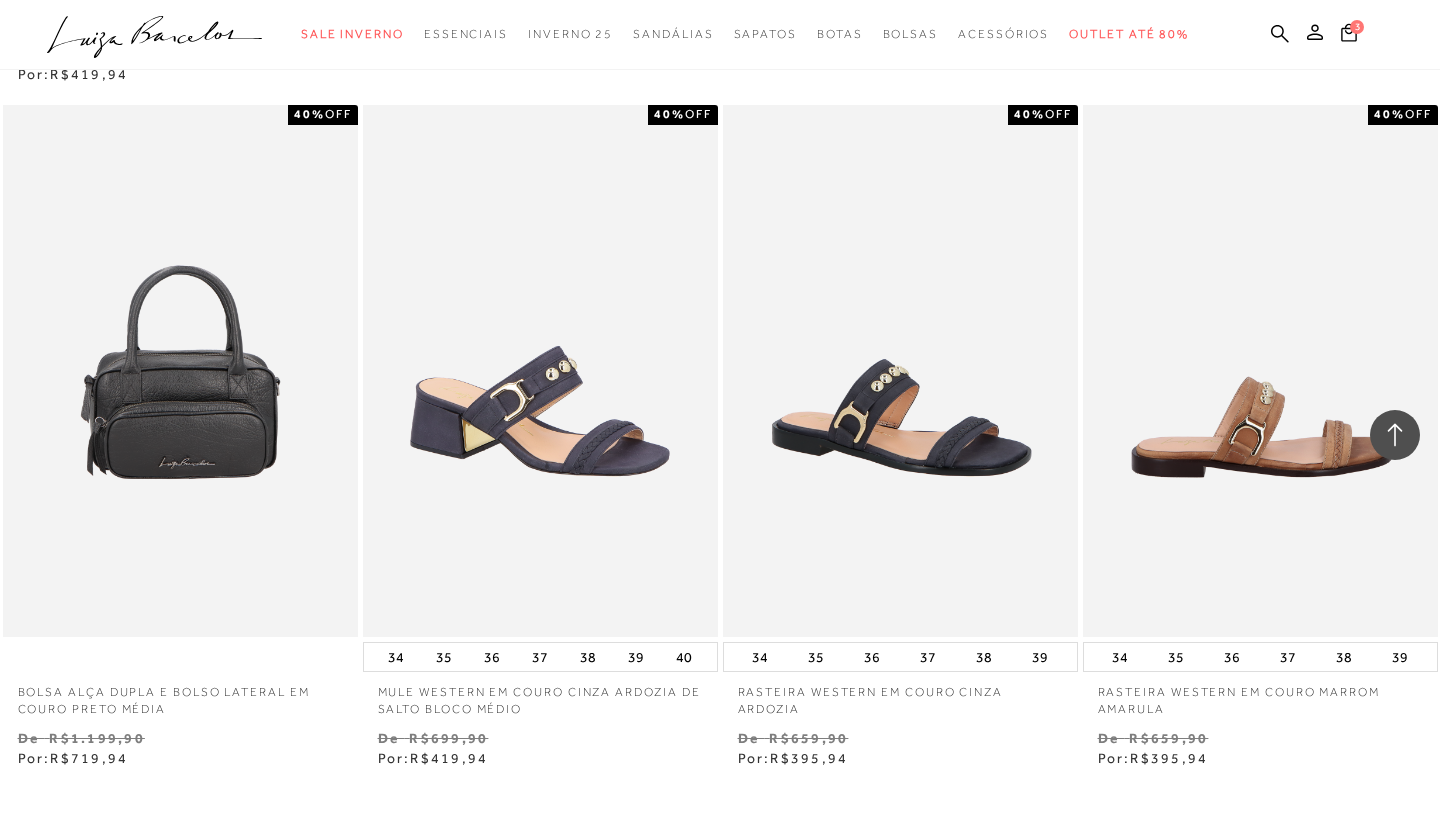 click at bounding box center [1261, 371] 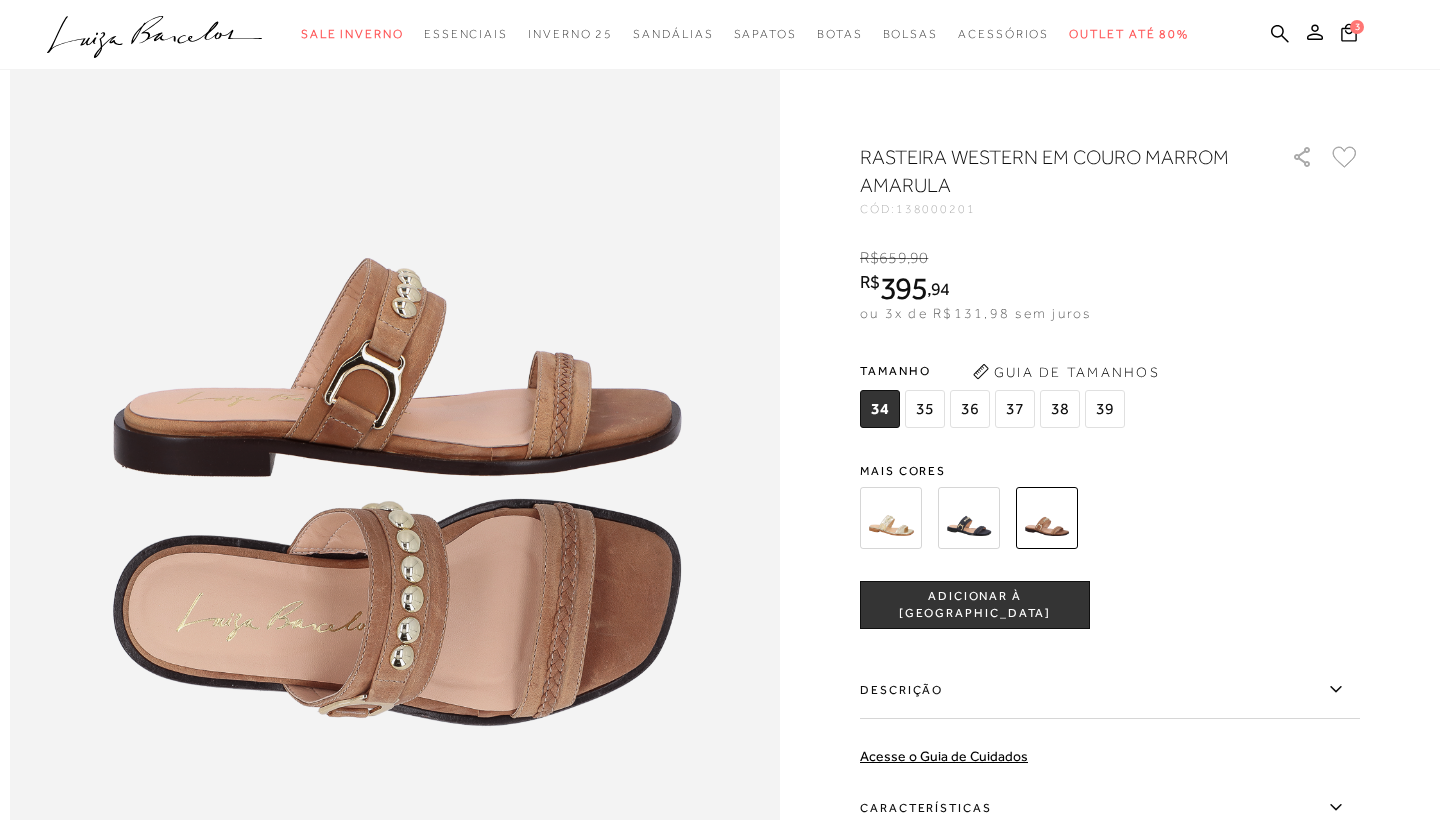 scroll, scrollTop: 1187, scrollLeft: 0, axis: vertical 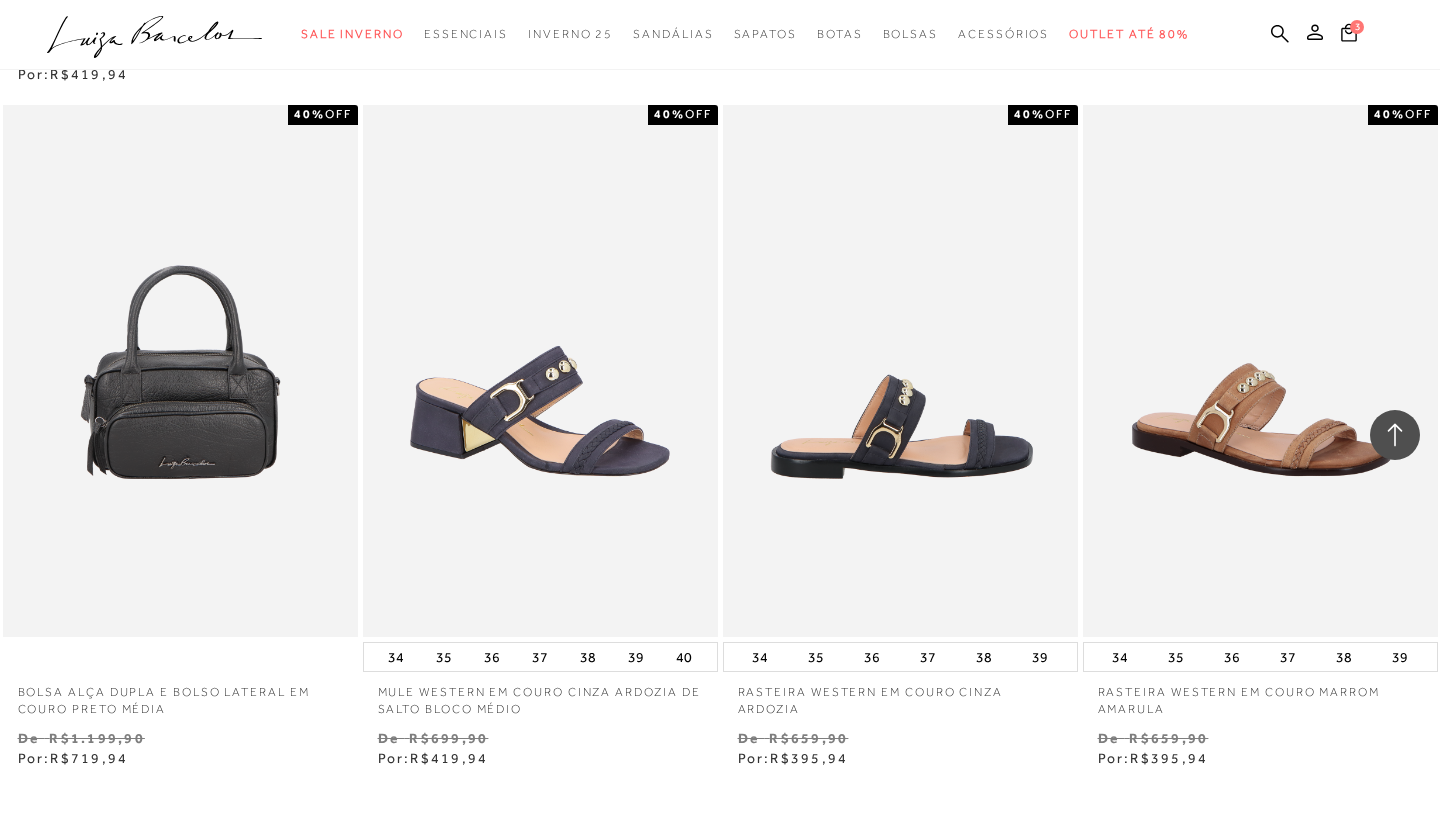 click at bounding box center [901, 371] 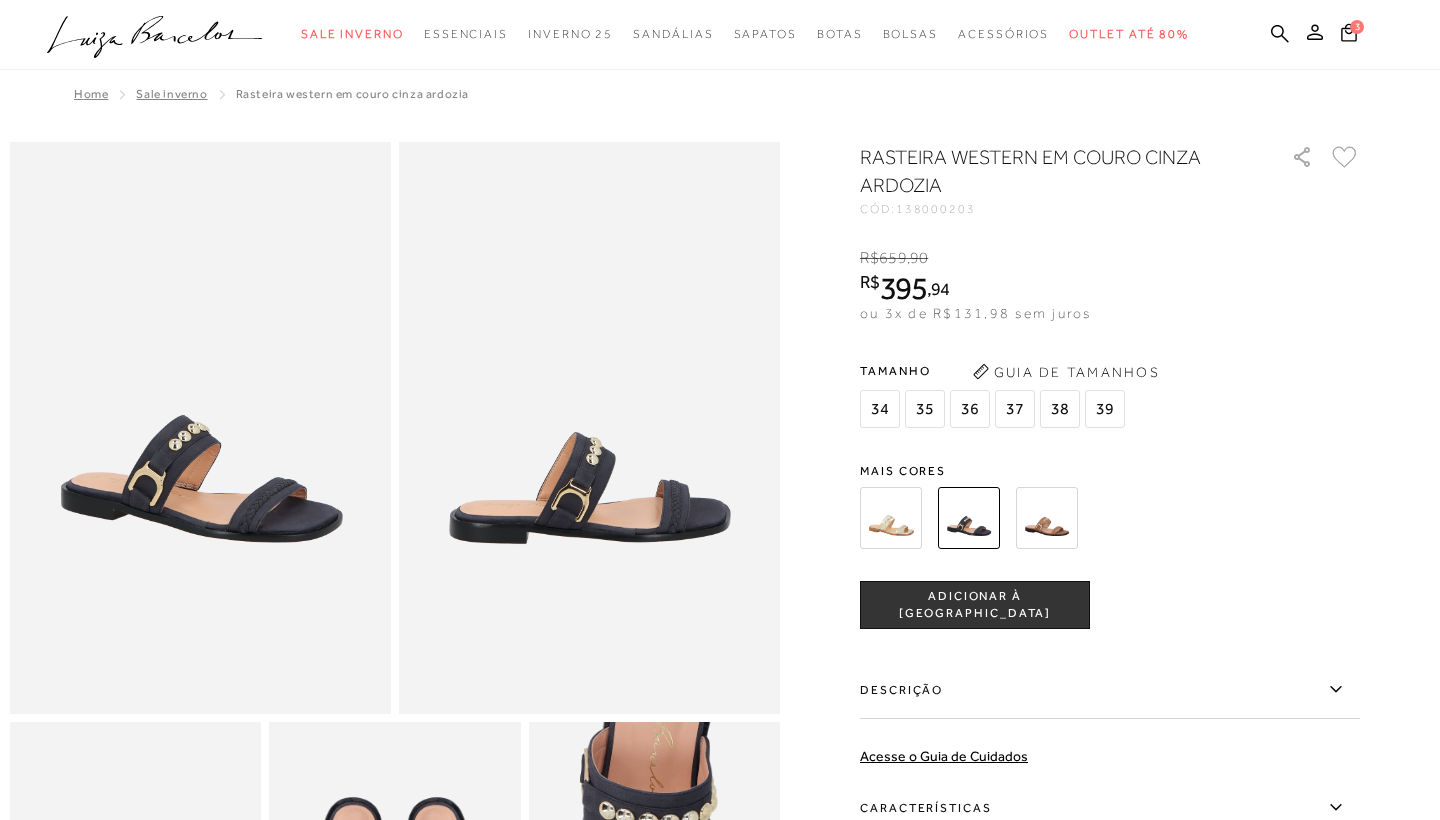 scroll, scrollTop: 249, scrollLeft: 0, axis: vertical 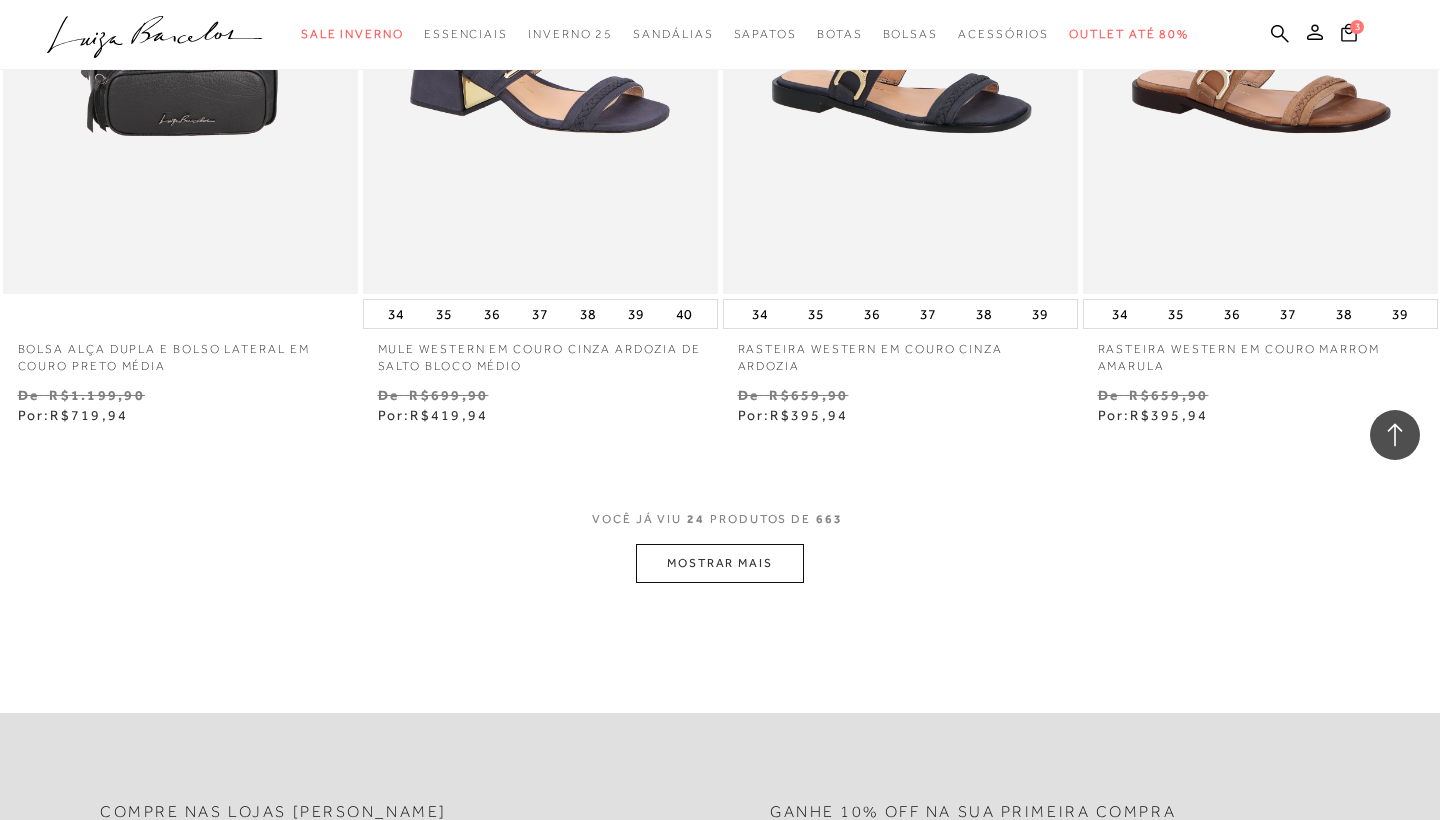 click on "MOSTRAR MAIS" at bounding box center [720, 563] 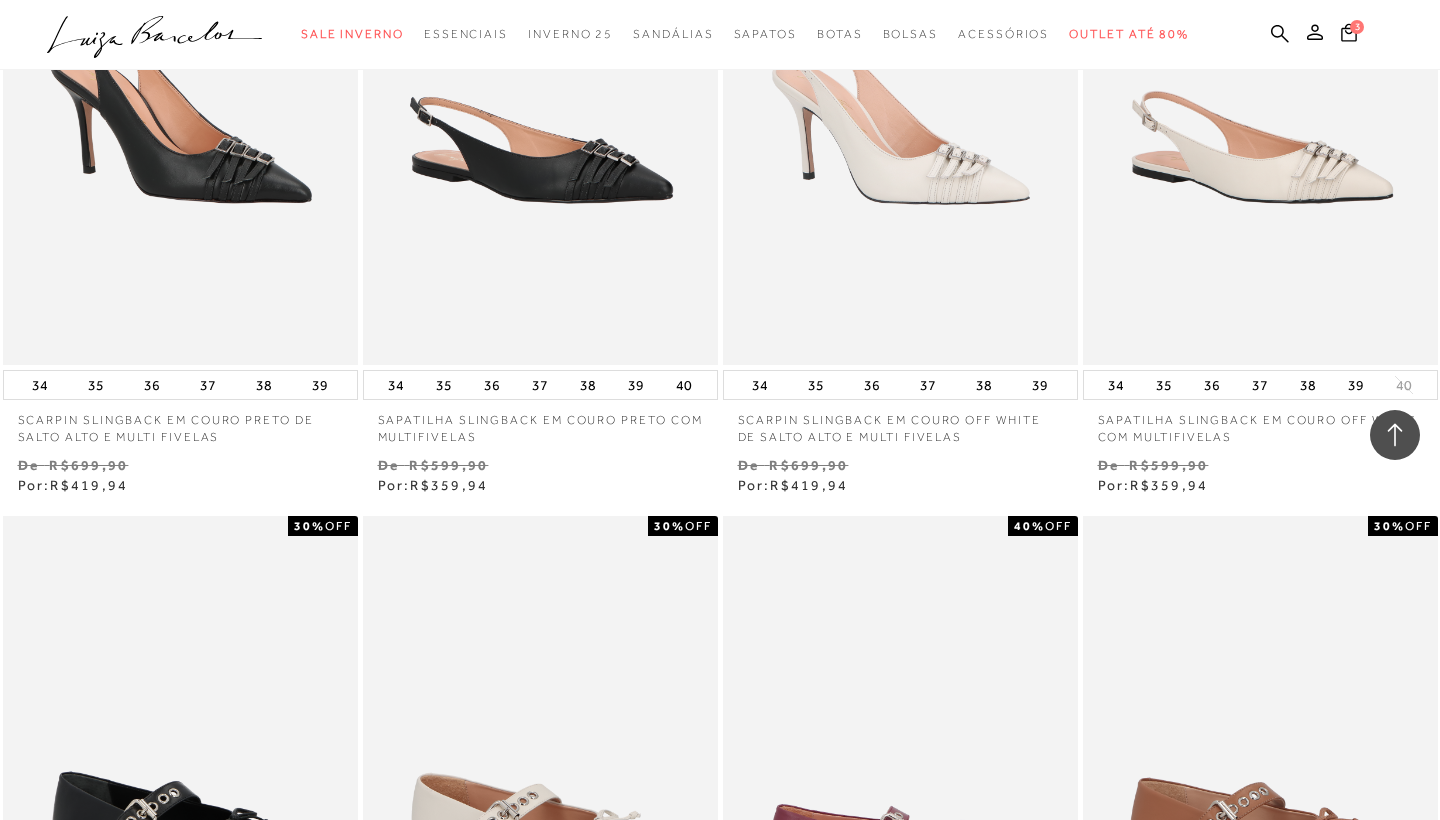 scroll, scrollTop: 5874, scrollLeft: 0, axis: vertical 